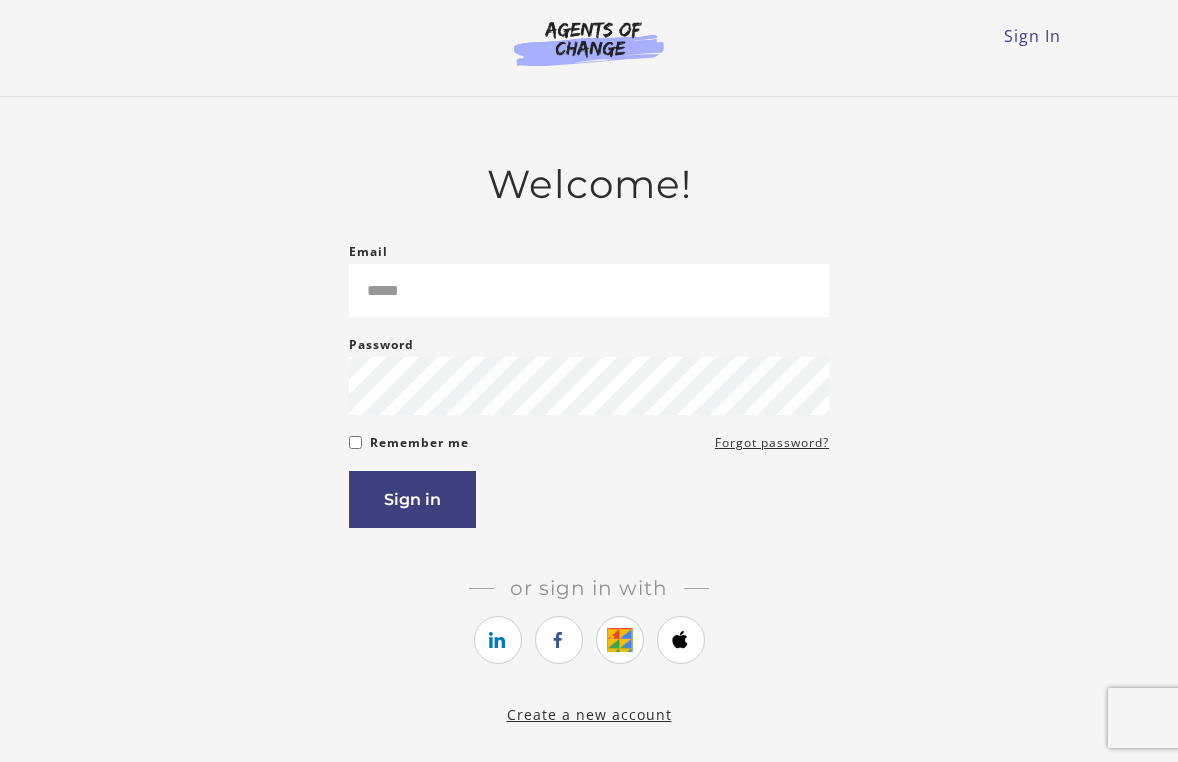 scroll, scrollTop: 0, scrollLeft: 0, axis: both 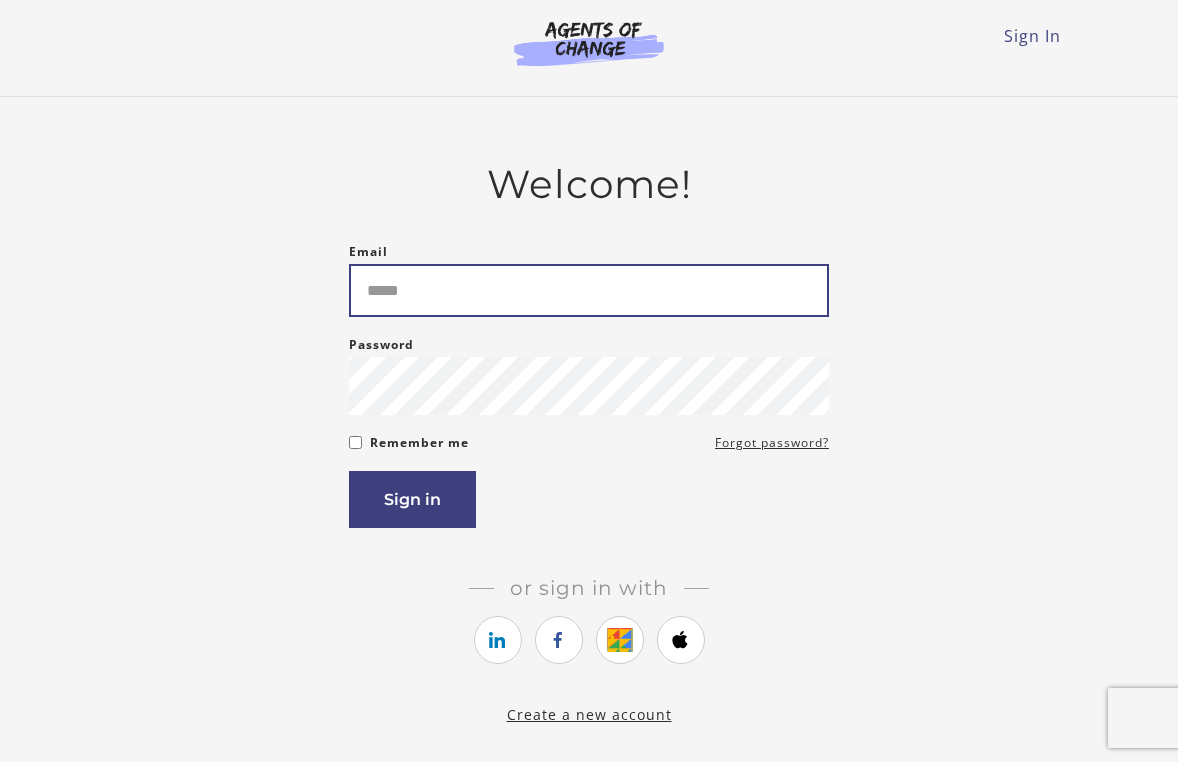 click on "Email" at bounding box center (589, 290) 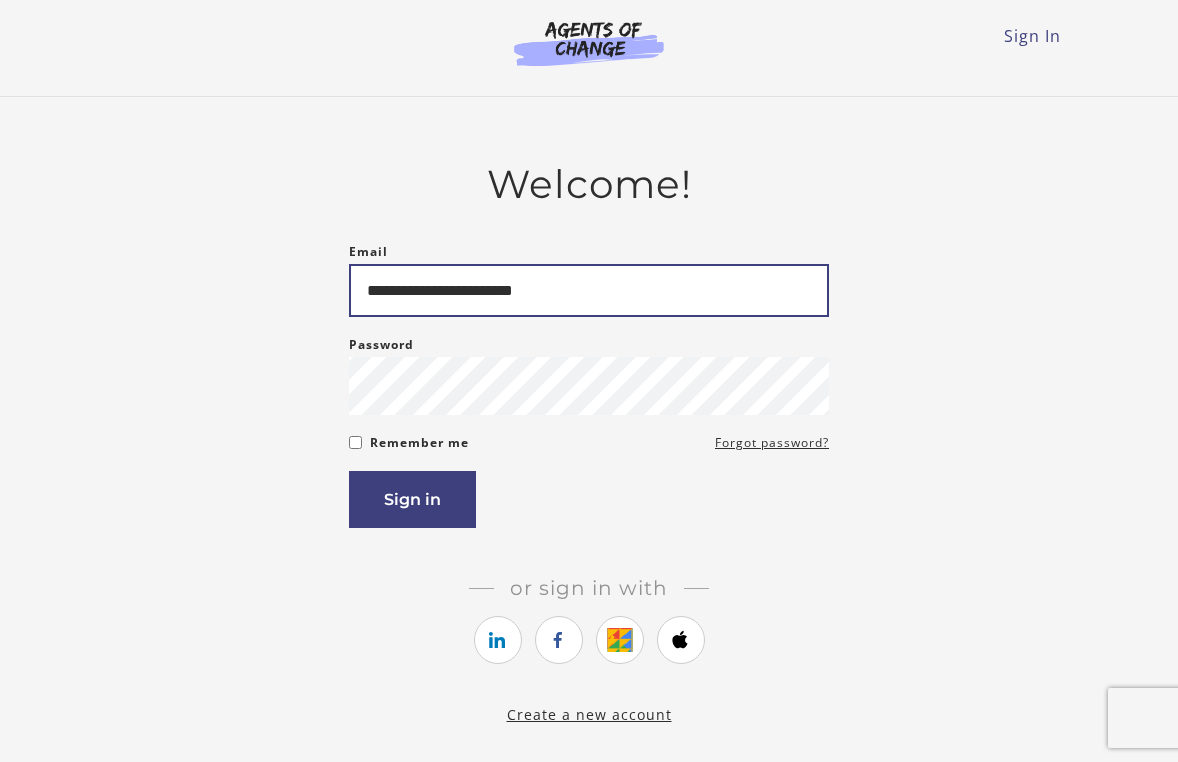 type on "**********" 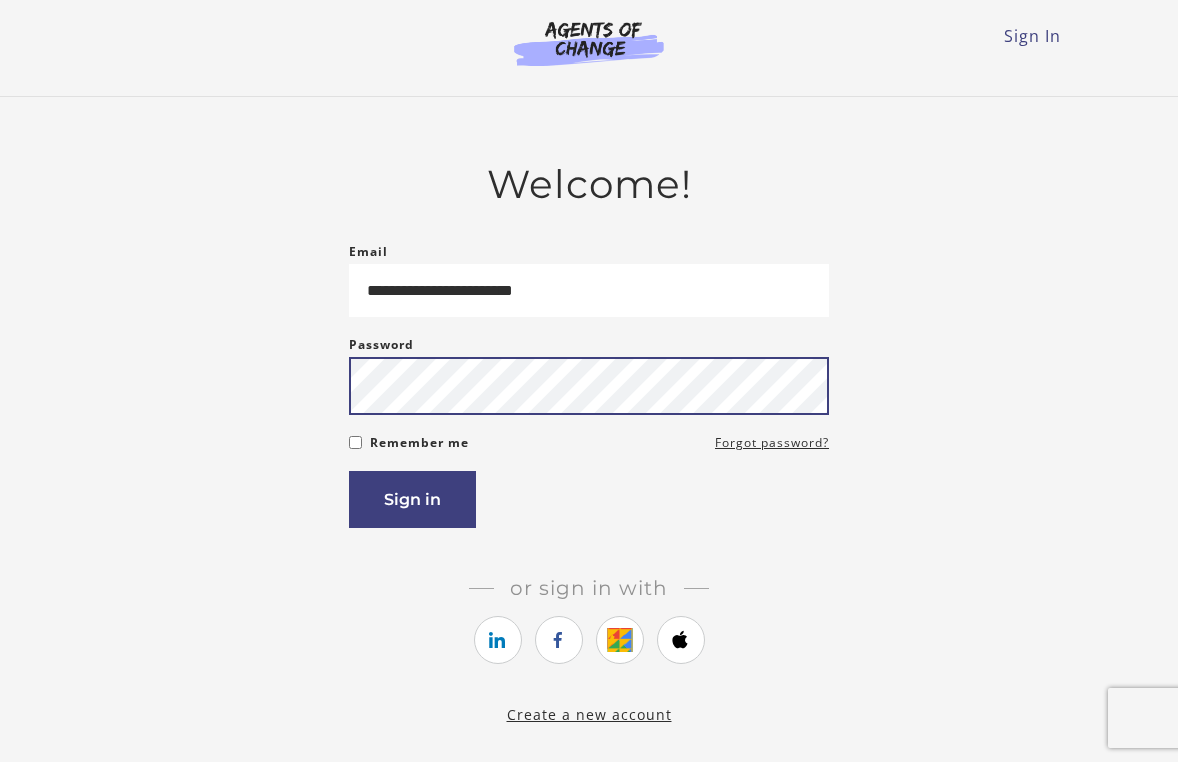 click on "Sign in" at bounding box center [412, 499] 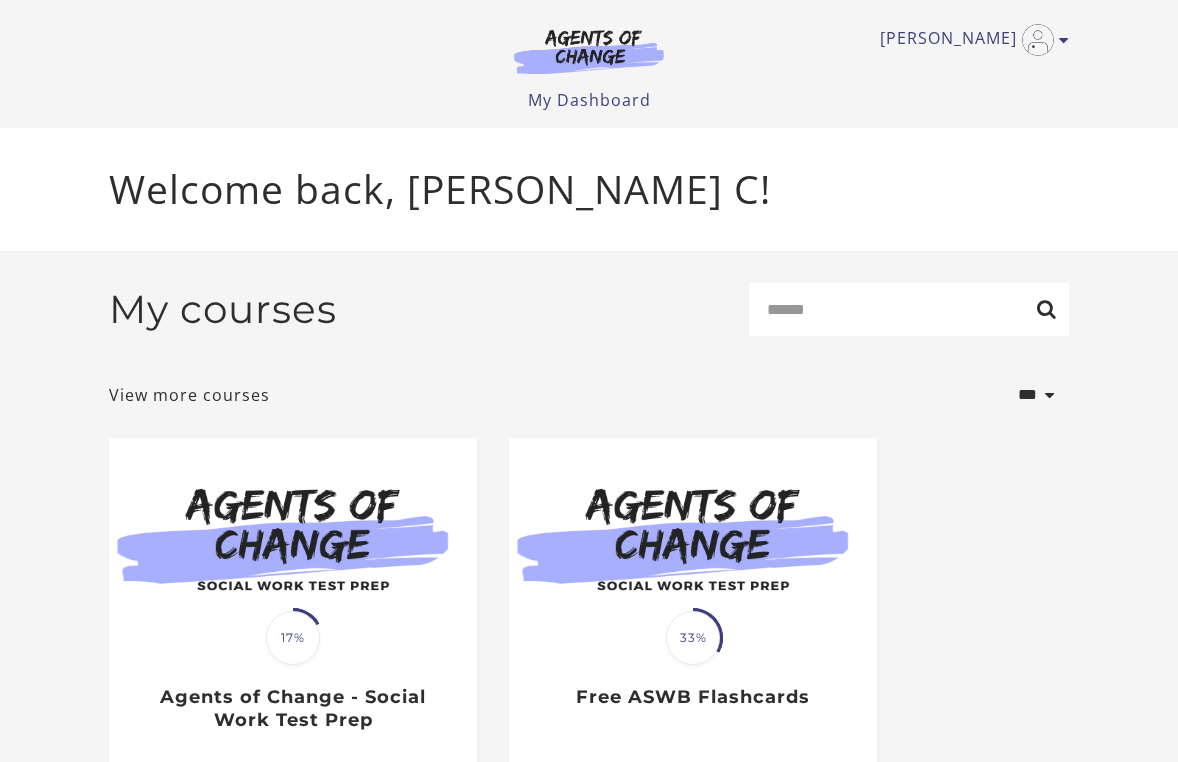 scroll, scrollTop: 0, scrollLeft: 0, axis: both 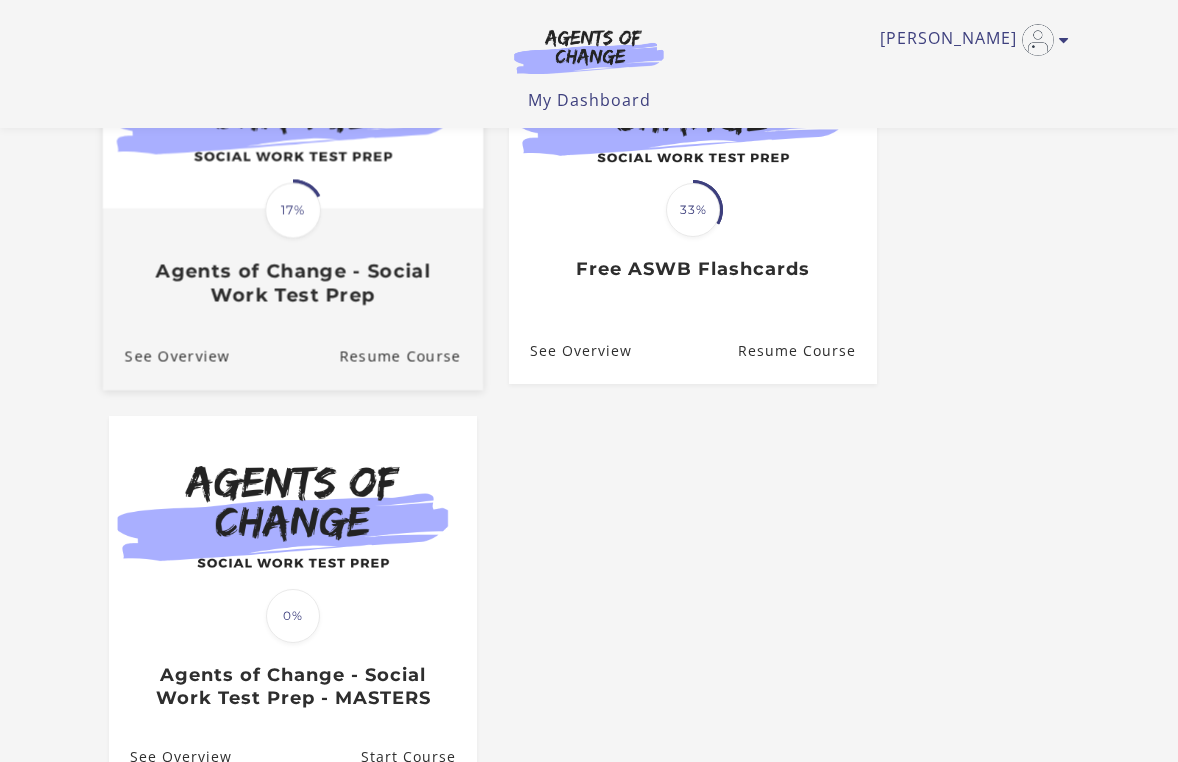 click at bounding box center [293, 105] 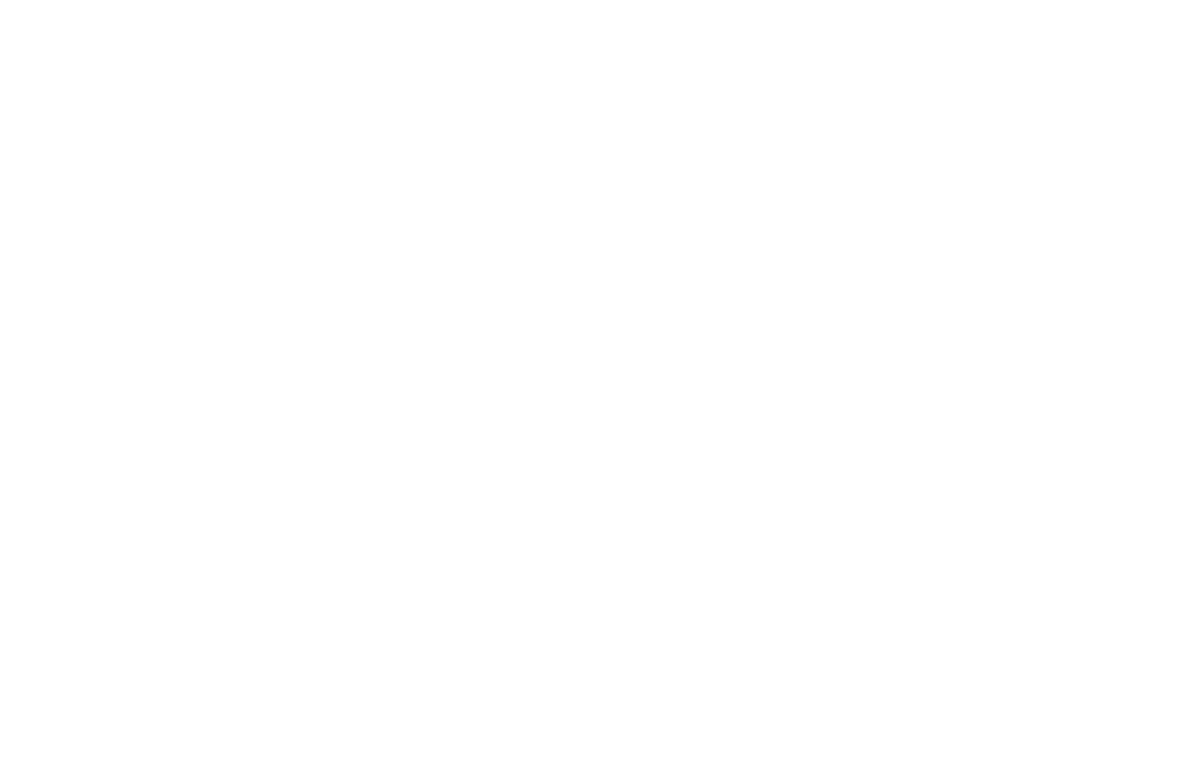 scroll, scrollTop: 0, scrollLeft: 0, axis: both 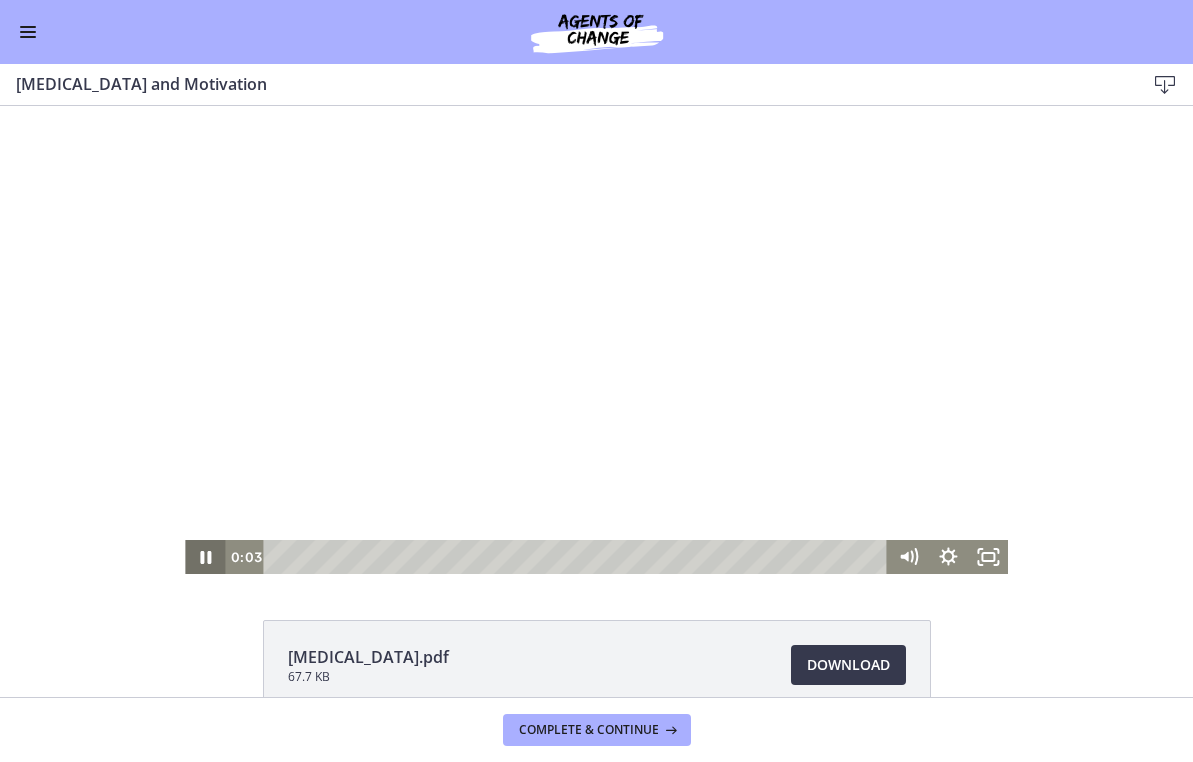 click 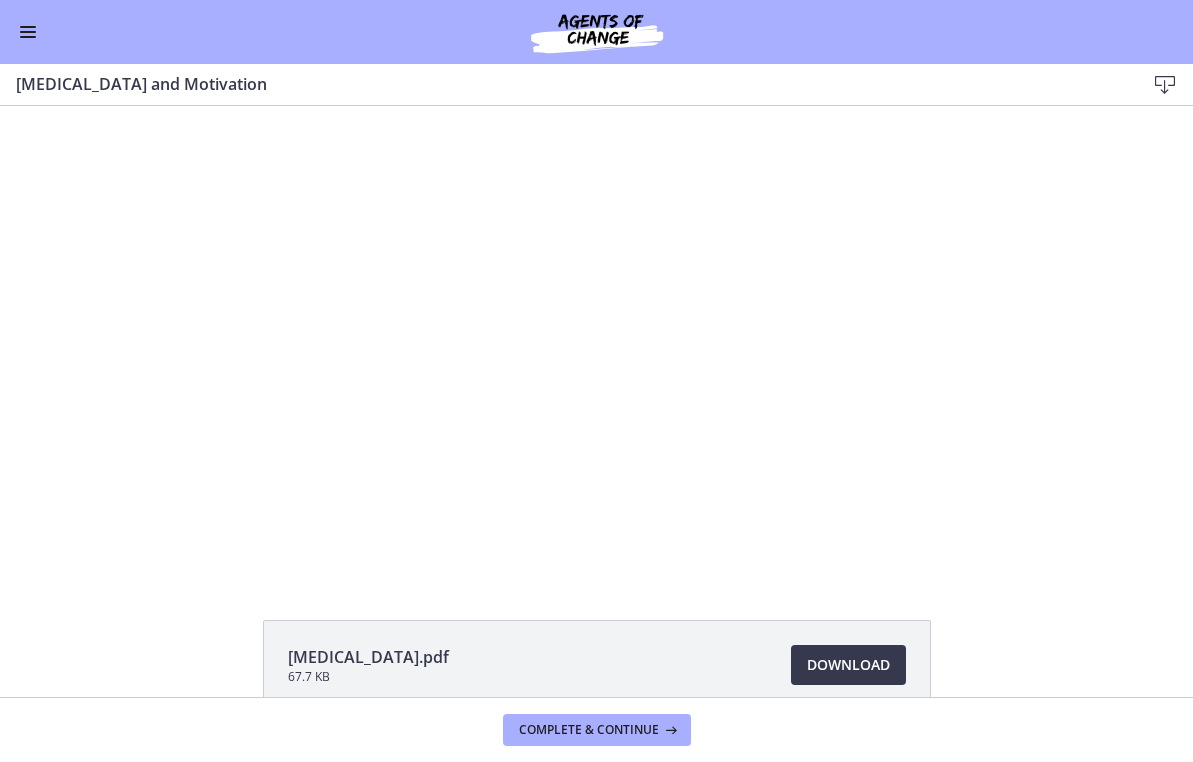 click on "Go to Dashboard" at bounding box center (596, 32) 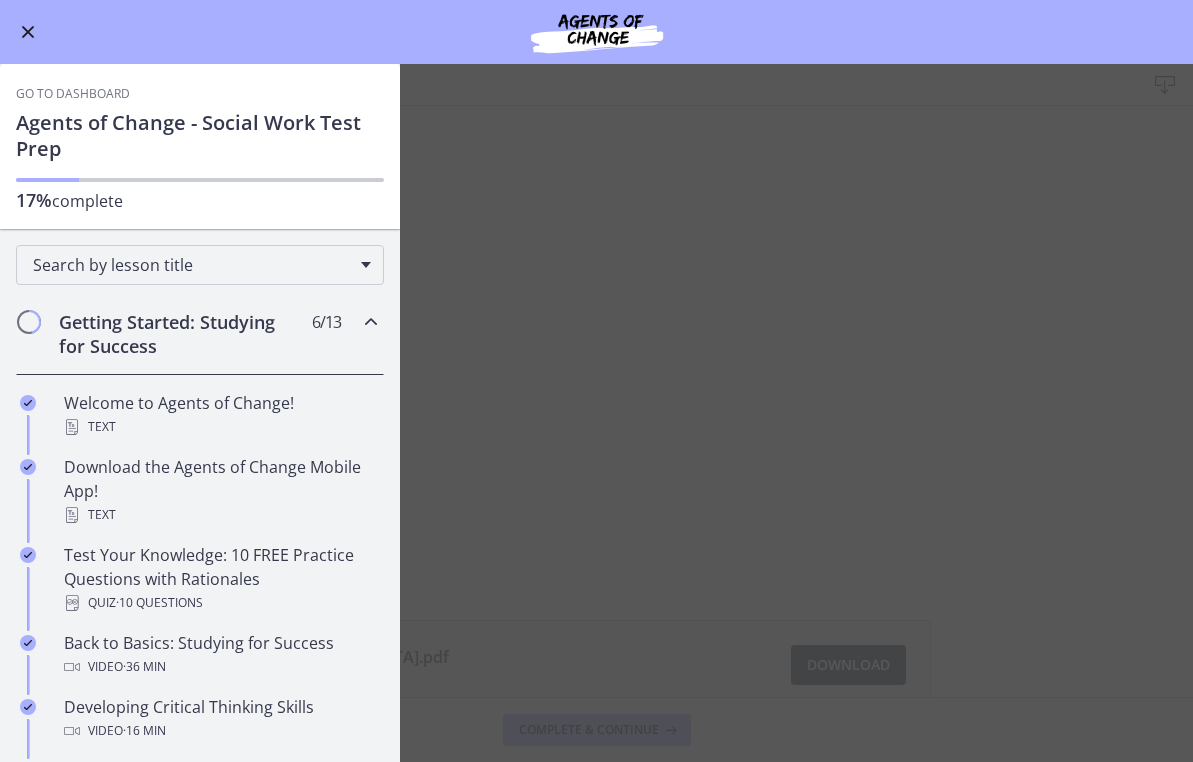 click at bounding box center (371, 322) 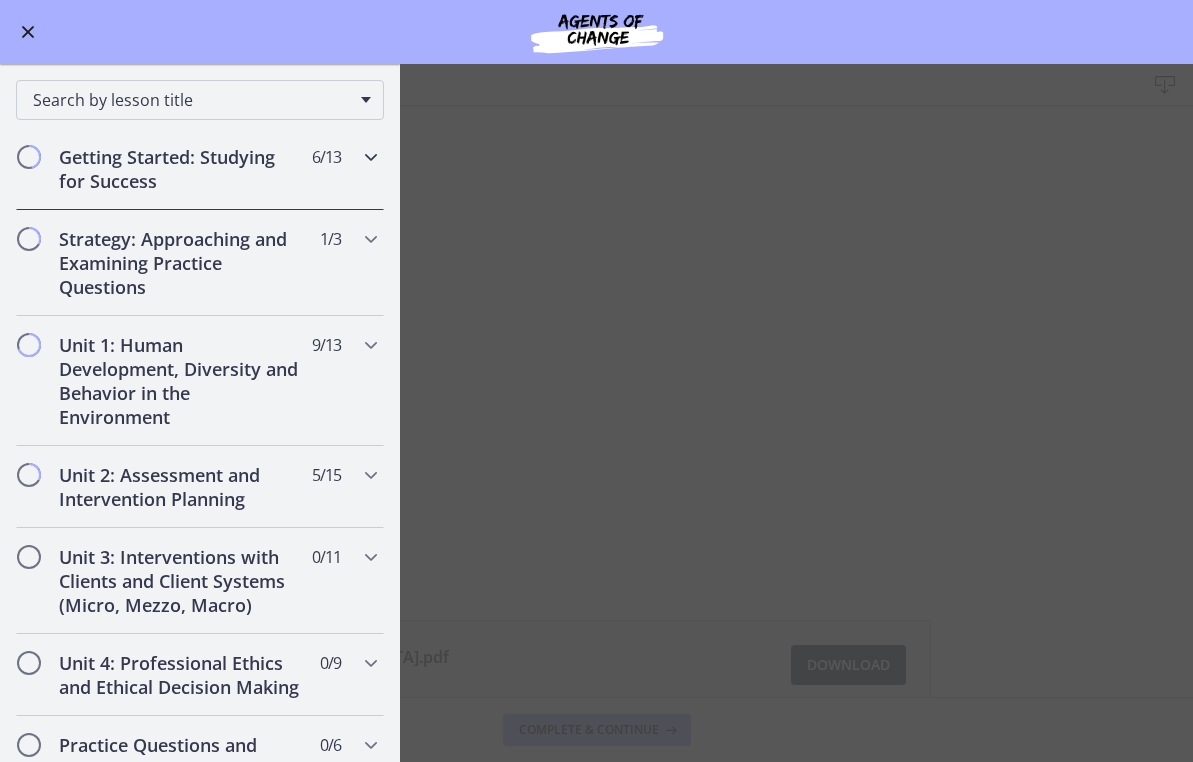 scroll, scrollTop: 193, scrollLeft: 0, axis: vertical 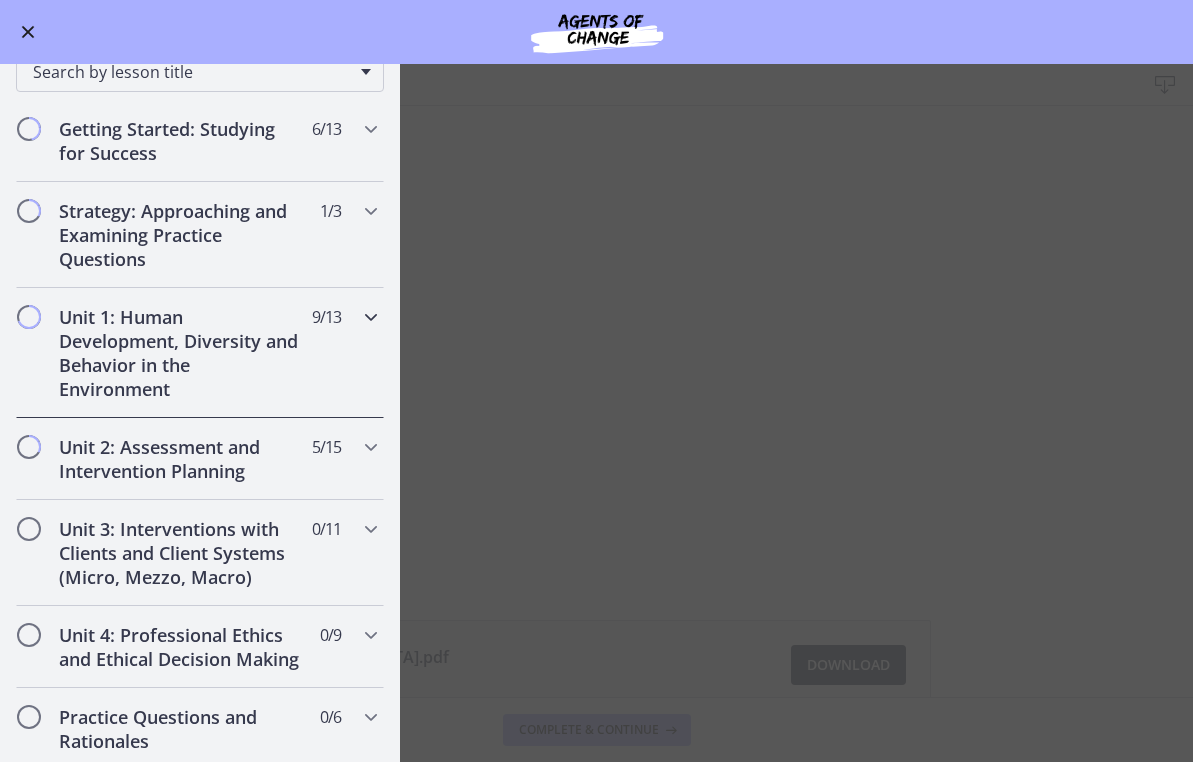 click at bounding box center (371, 317) 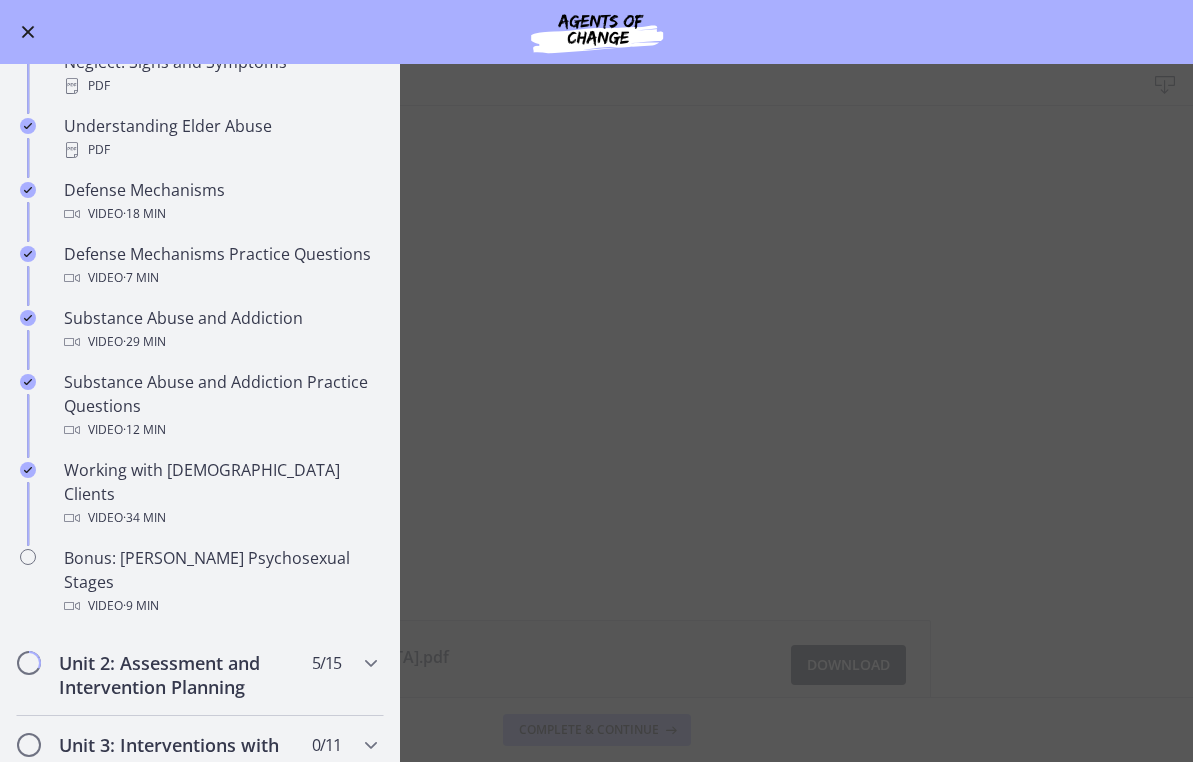scroll, scrollTop: 1093, scrollLeft: 0, axis: vertical 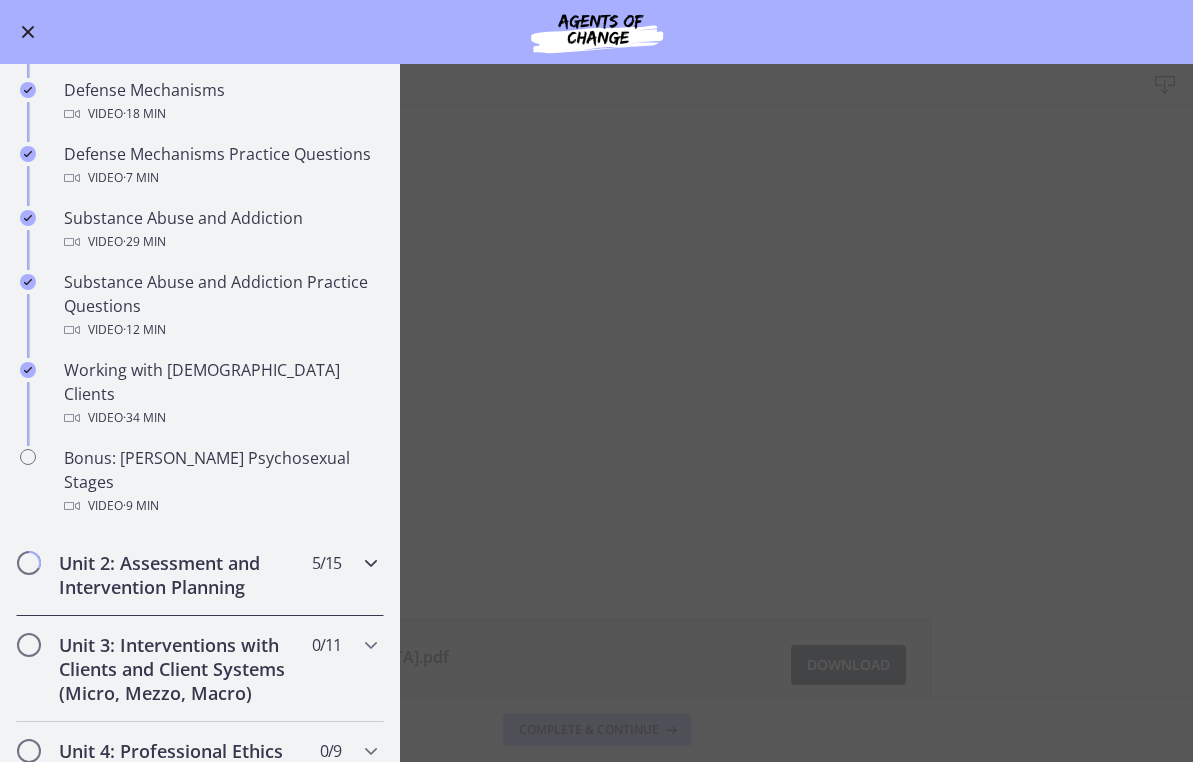 click at bounding box center [371, 563] 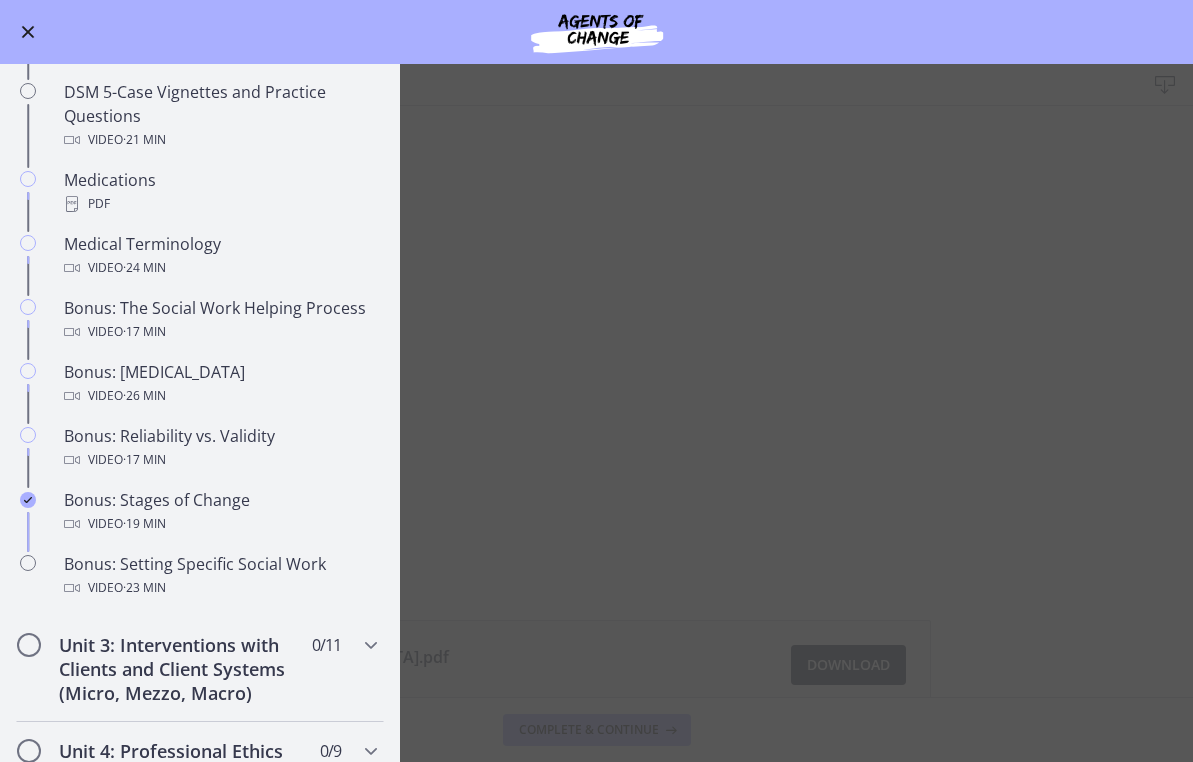 scroll, scrollTop: 1393, scrollLeft: 0, axis: vertical 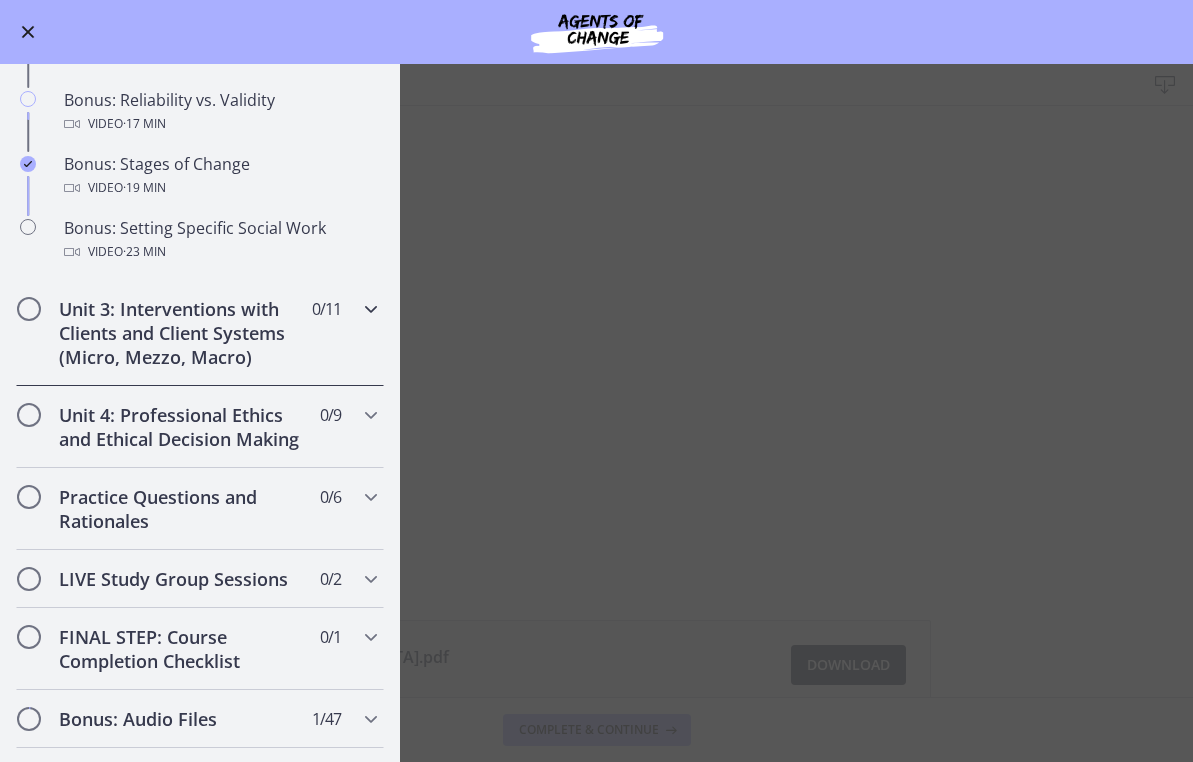 click at bounding box center [371, 309] 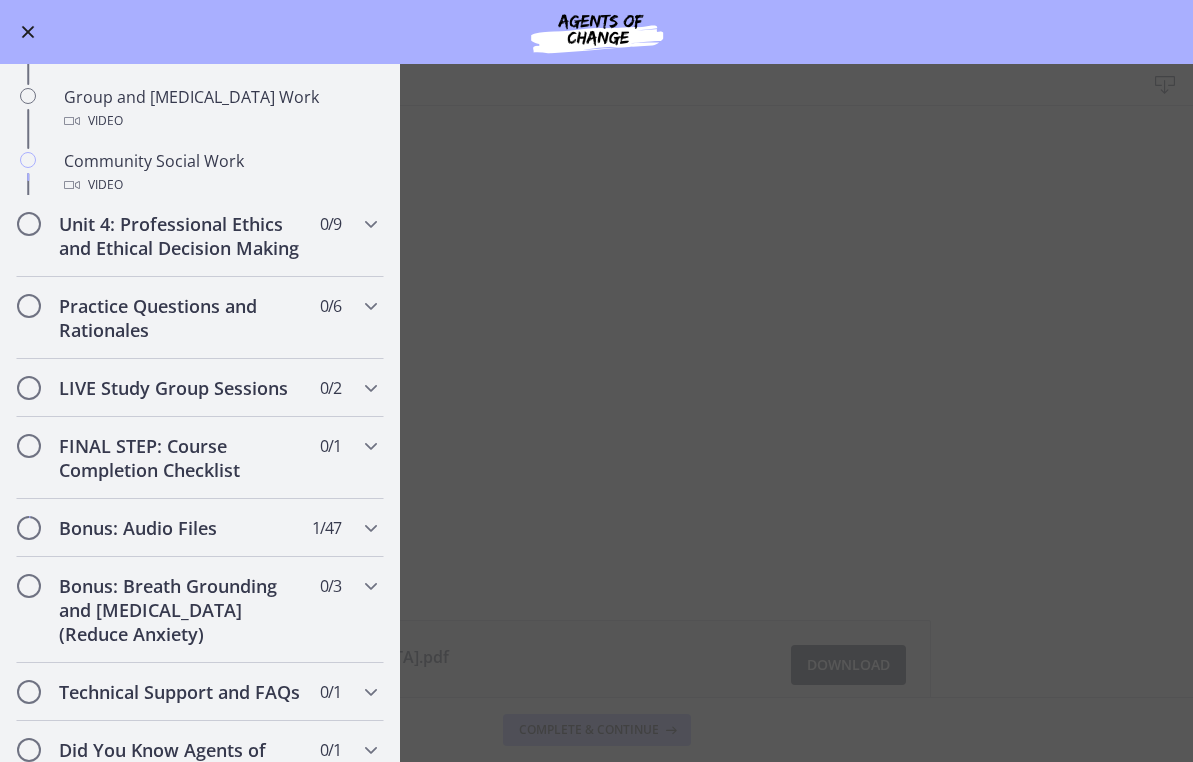 scroll, scrollTop: 1485, scrollLeft: 0, axis: vertical 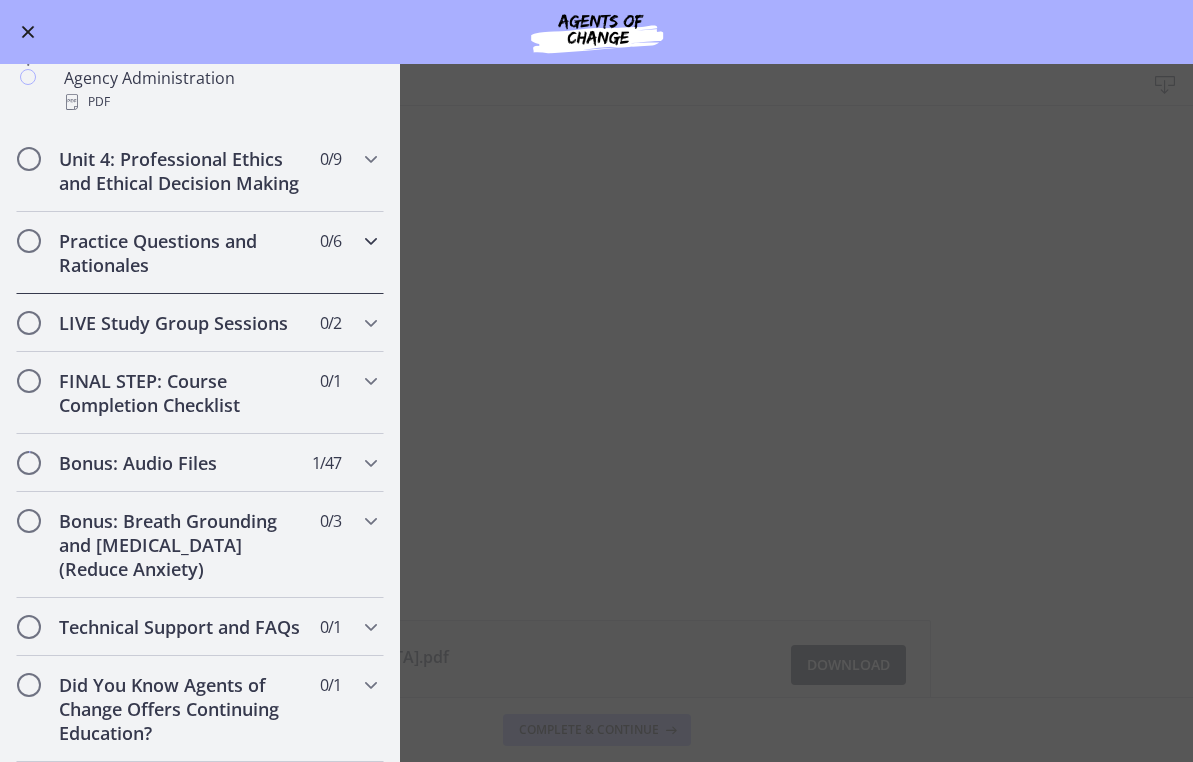 click at bounding box center [371, 241] 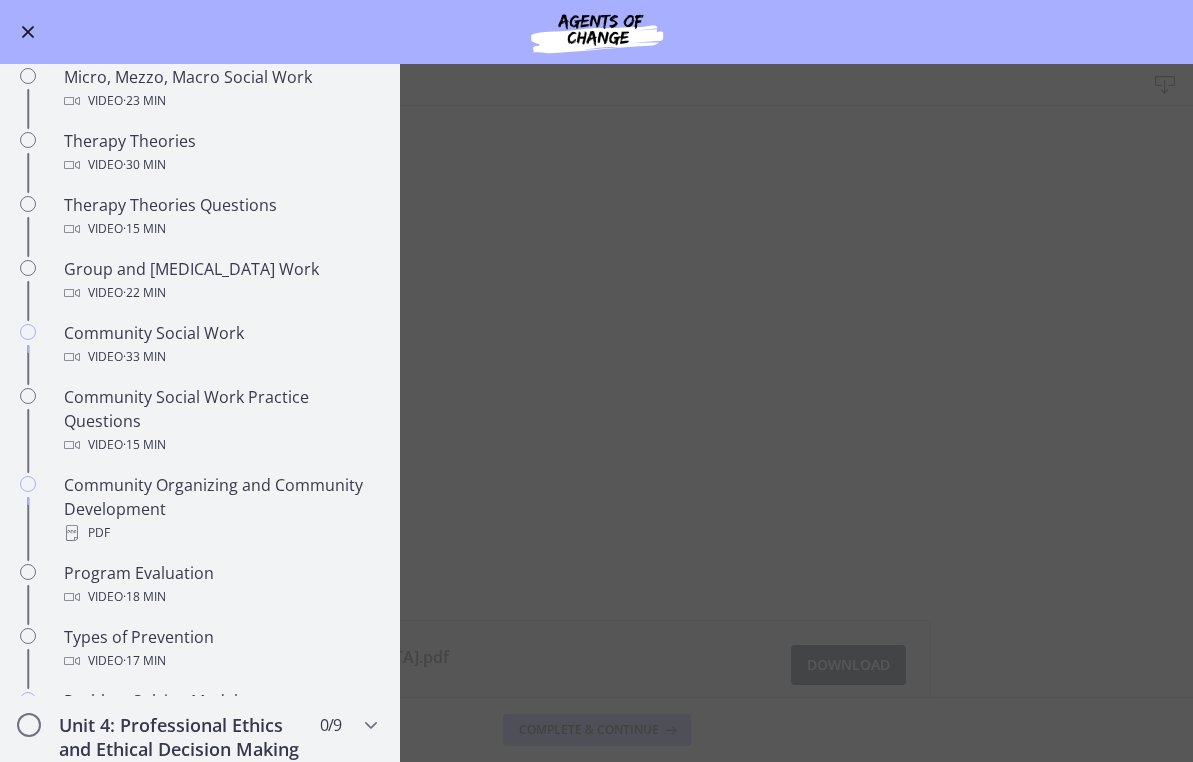 scroll, scrollTop: 750, scrollLeft: 0, axis: vertical 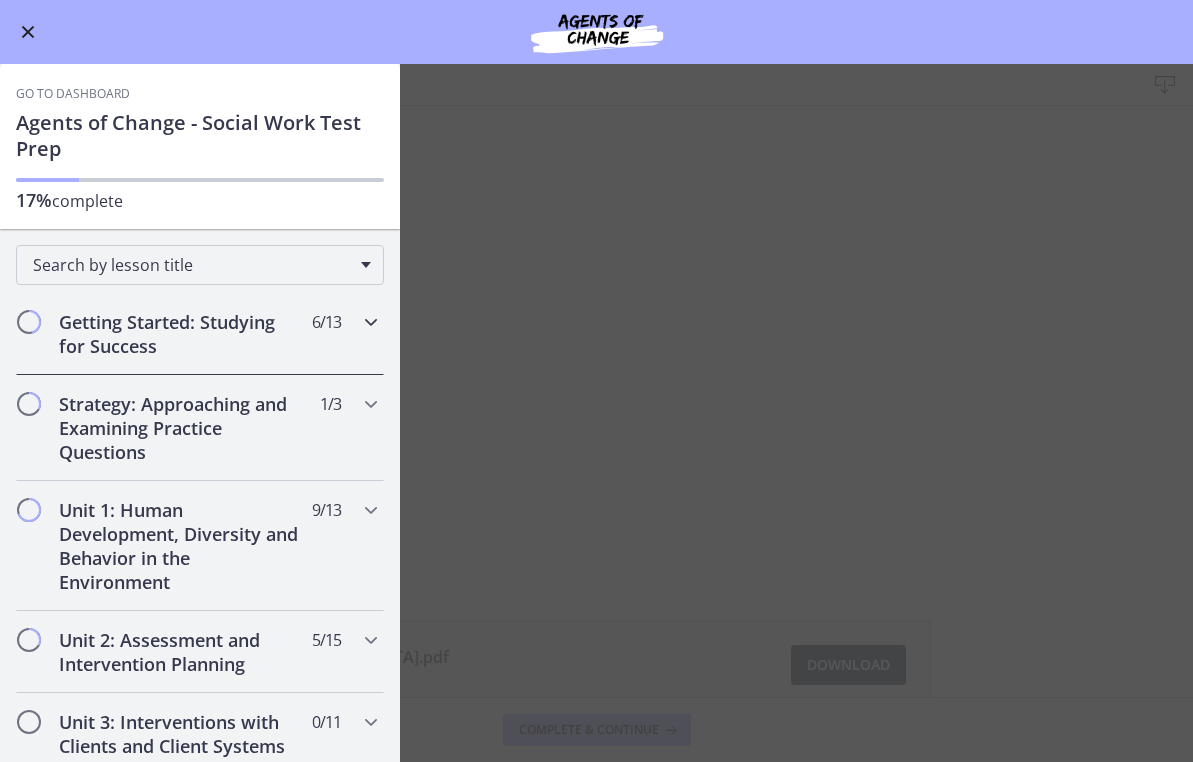 click at bounding box center (371, 322) 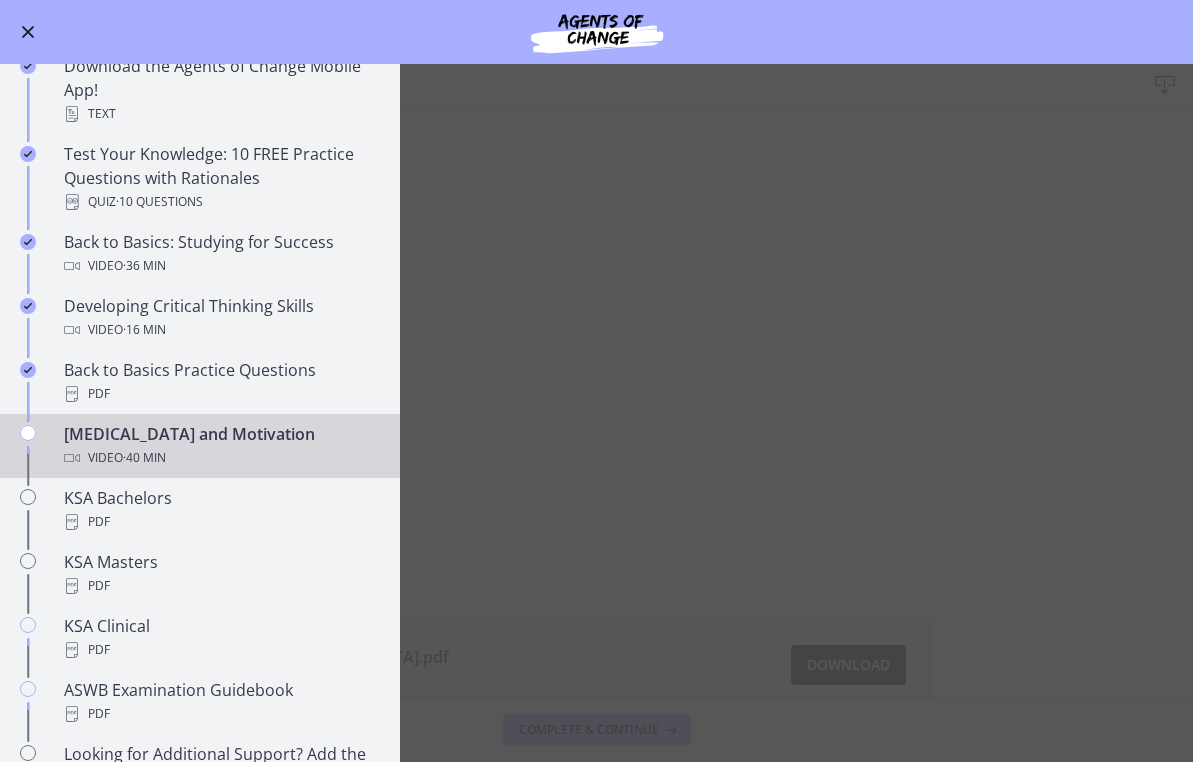 scroll, scrollTop: 405, scrollLeft: 0, axis: vertical 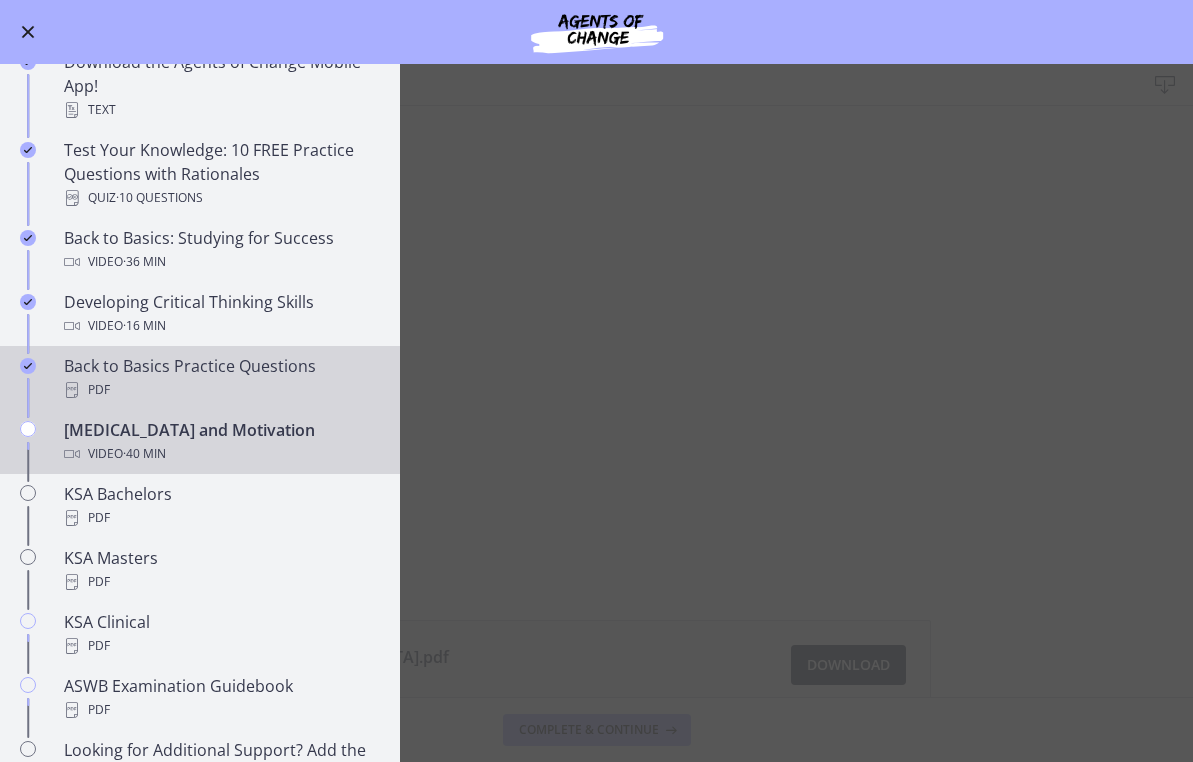 click on "PDF" at bounding box center [220, 390] 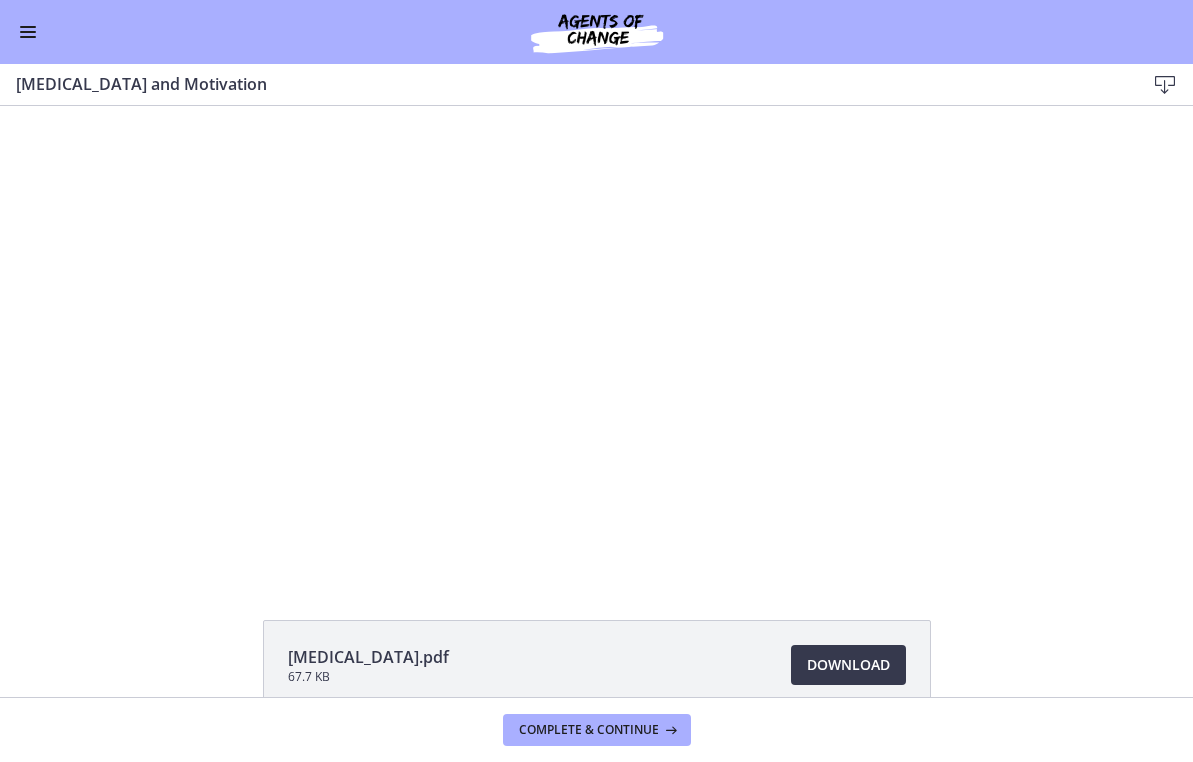 scroll, scrollTop: 0, scrollLeft: 0, axis: both 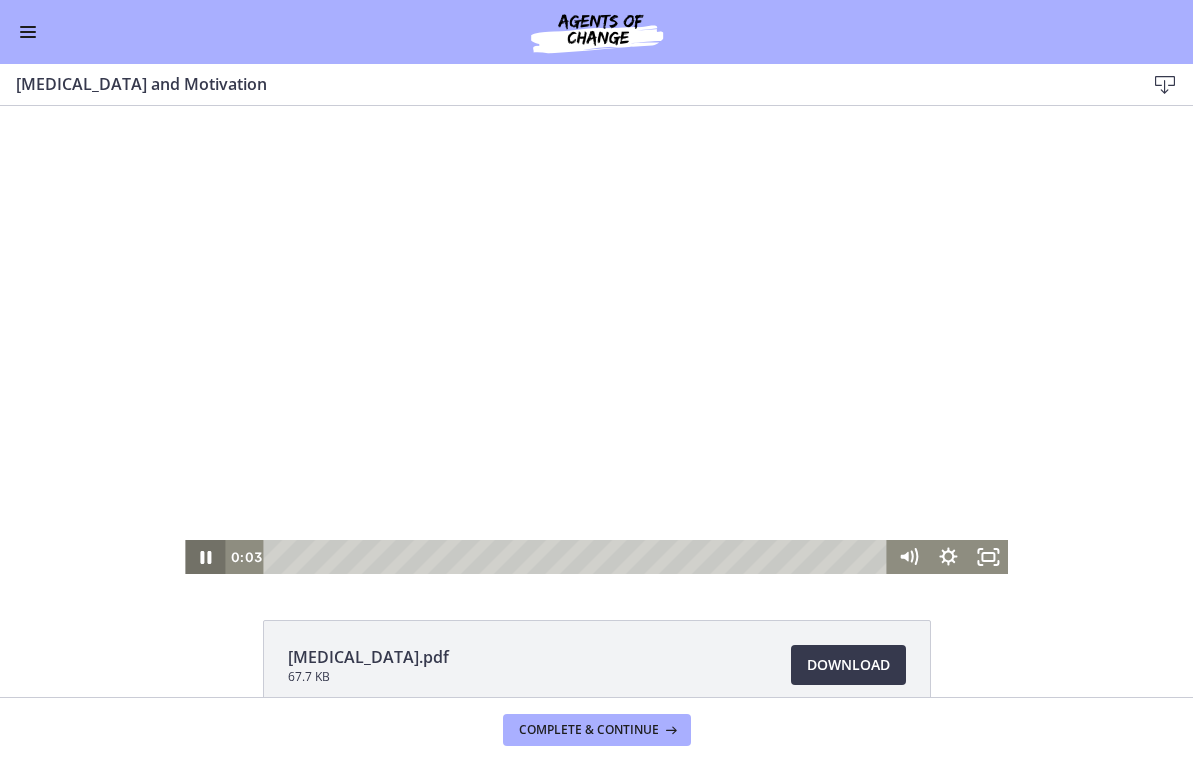 click 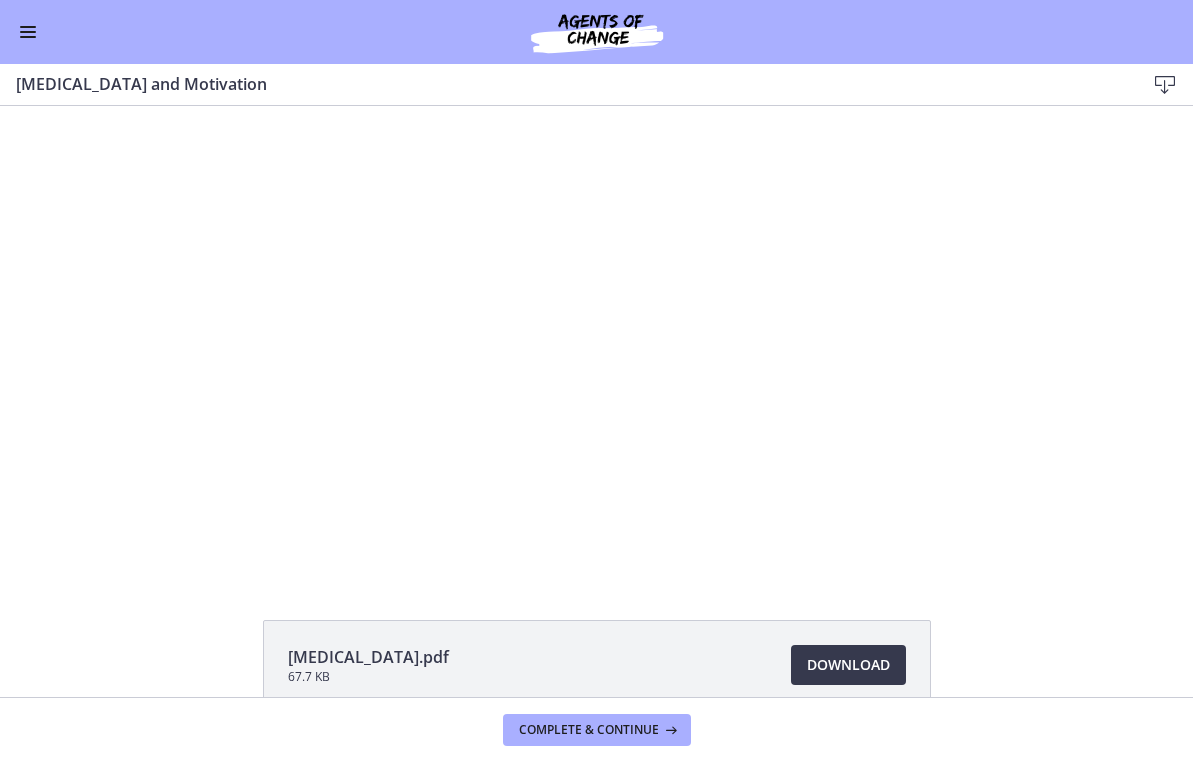 click at bounding box center [28, 32] 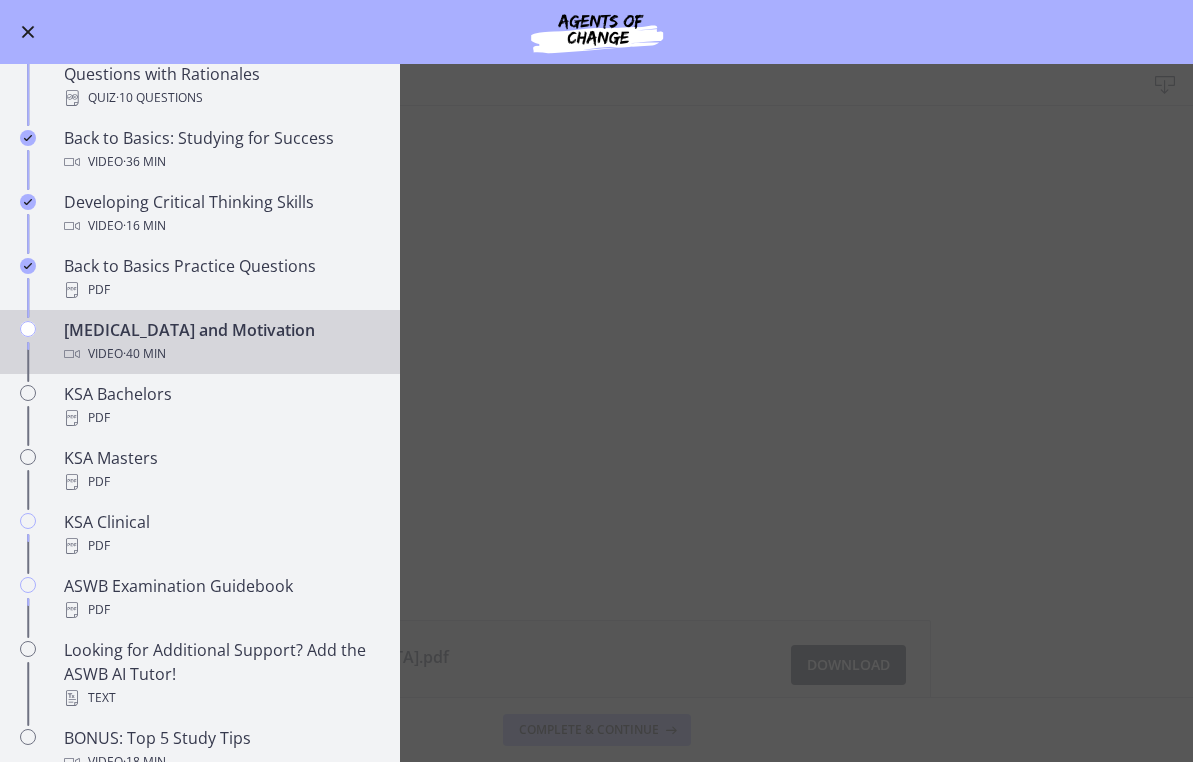 scroll, scrollTop: 605, scrollLeft: 0, axis: vertical 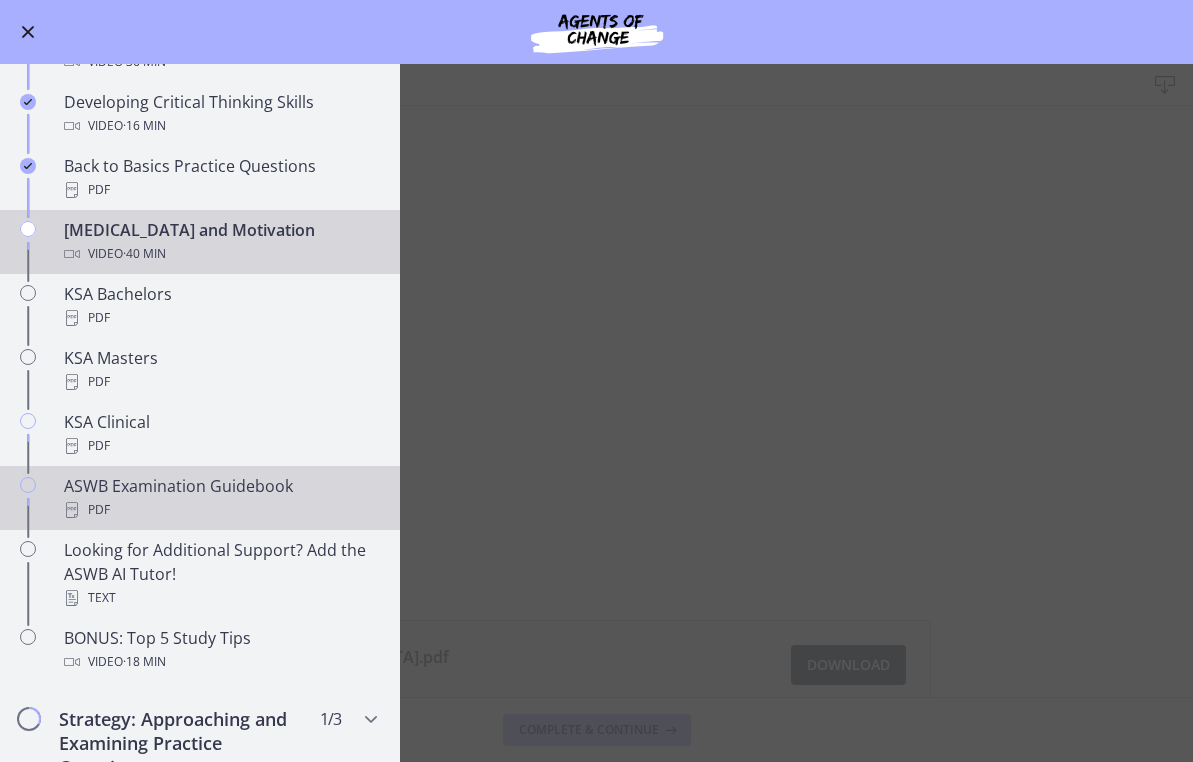 click on "ASWB Examination Guidebook
PDF" at bounding box center (220, 498) 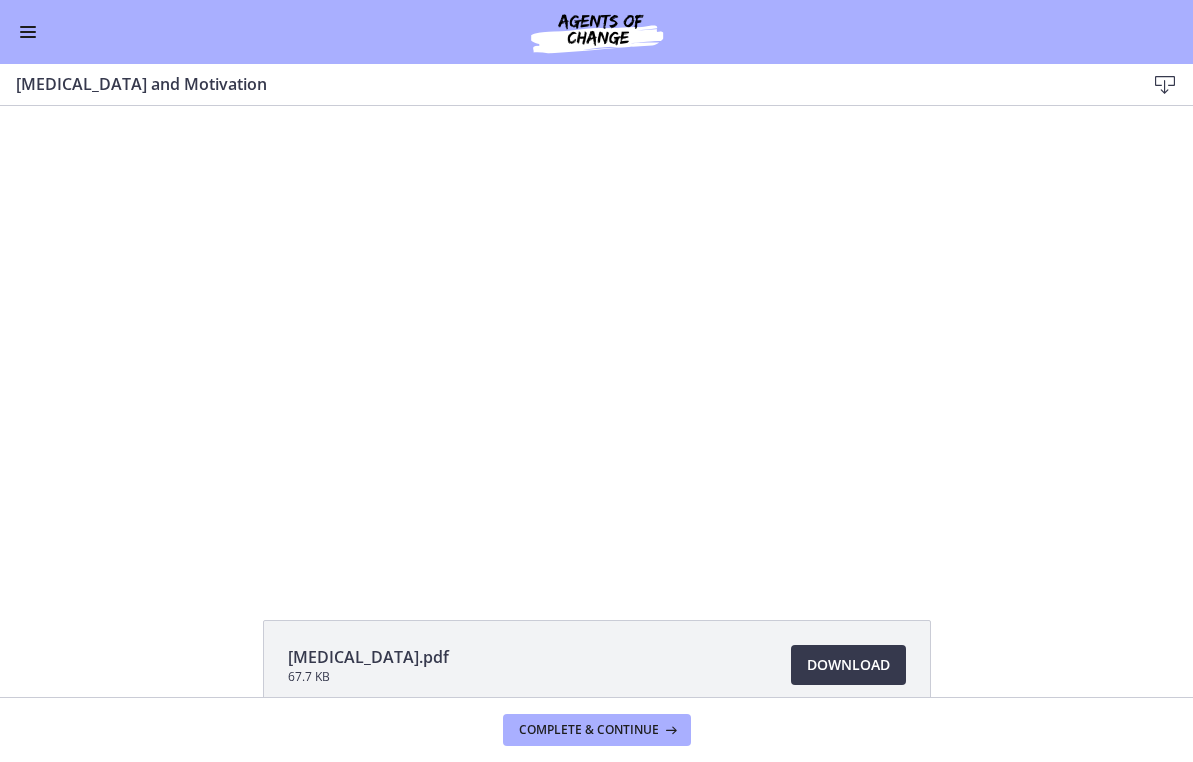 scroll, scrollTop: 0, scrollLeft: 0, axis: both 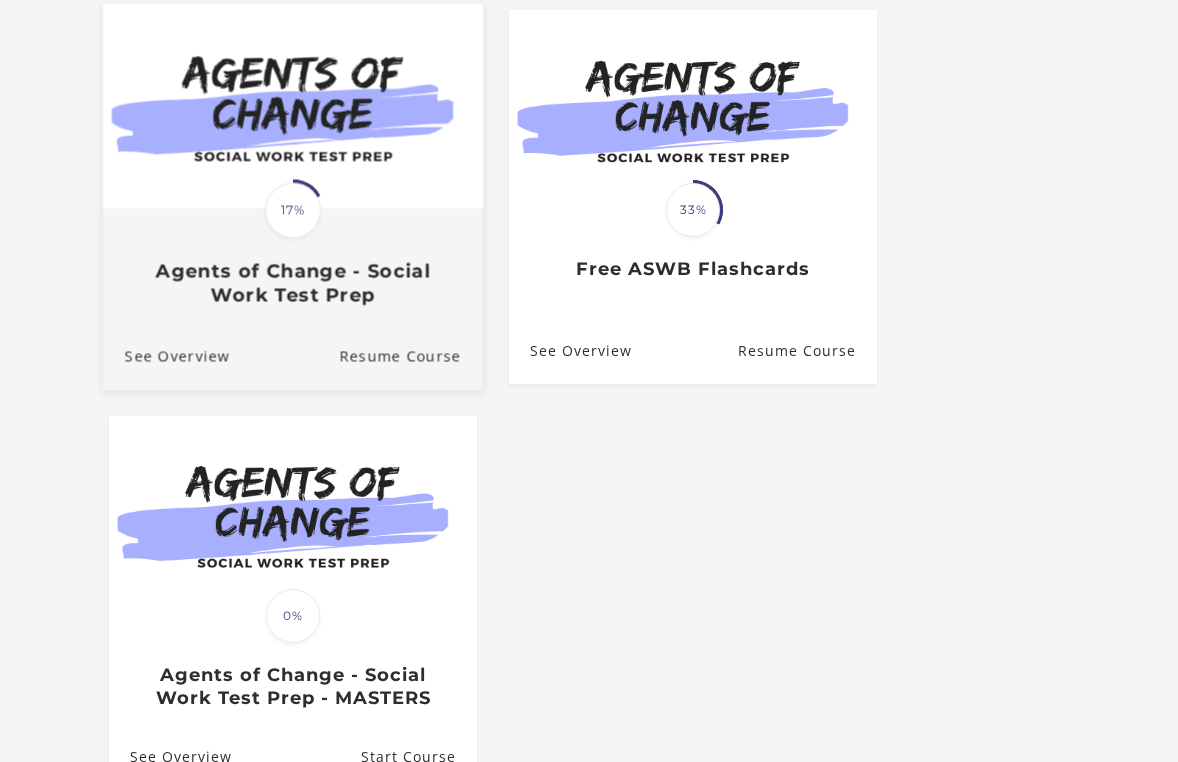 click at bounding box center (293, 105) 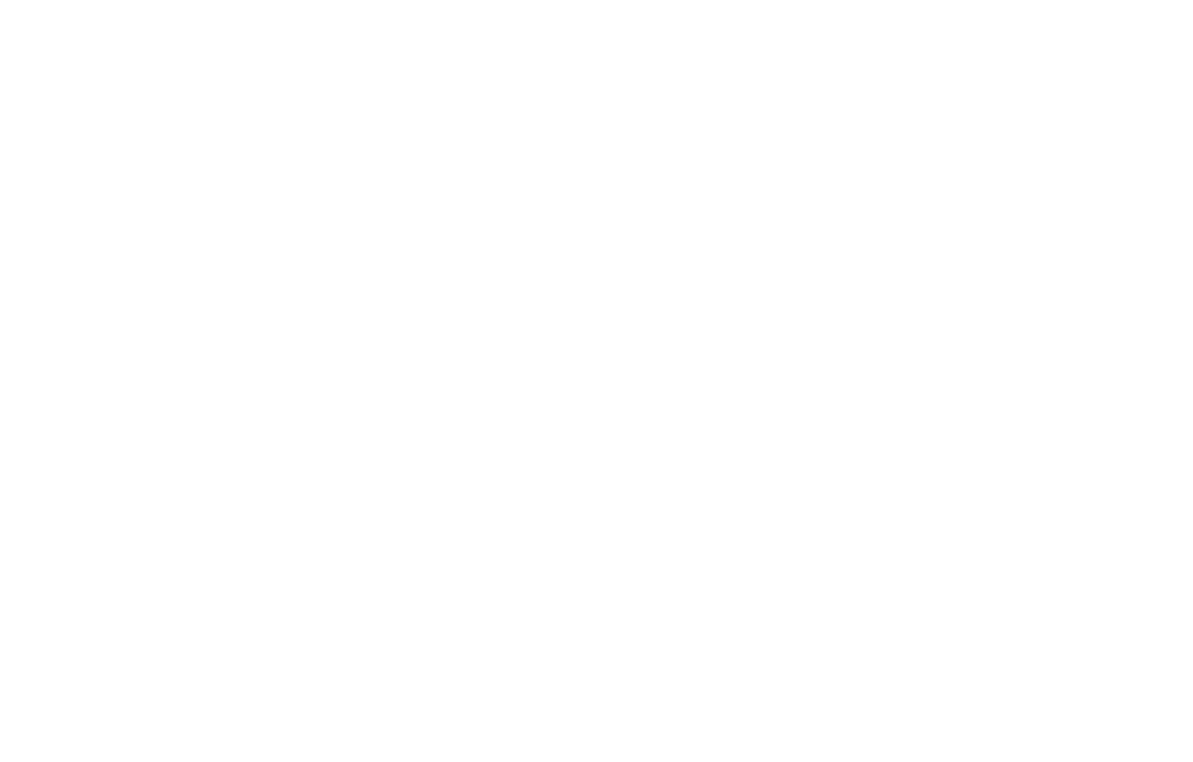 scroll, scrollTop: 0, scrollLeft: 0, axis: both 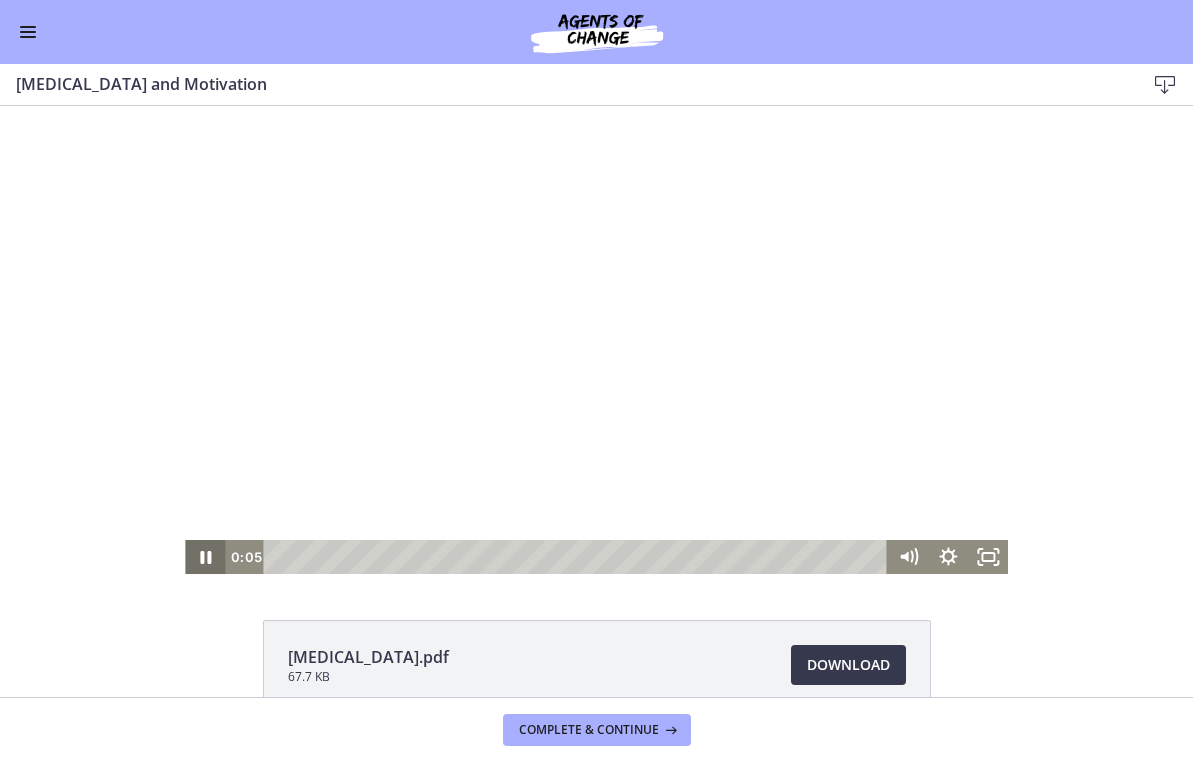 click 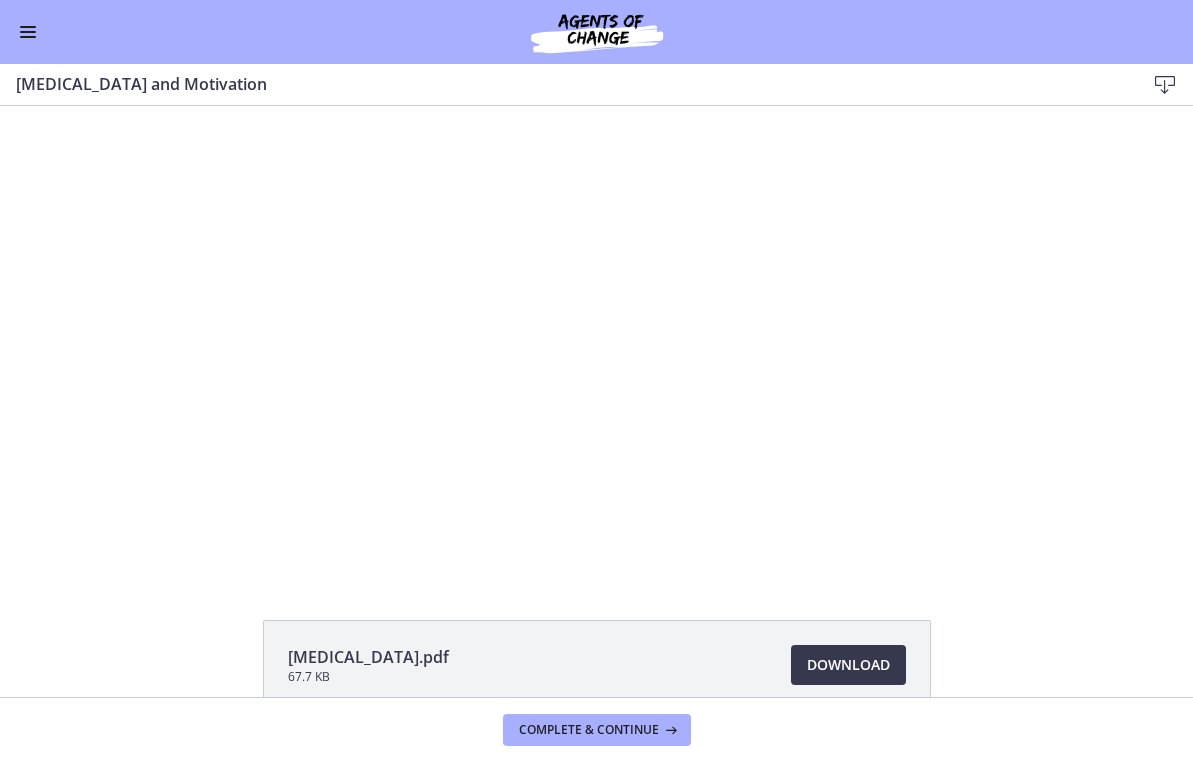 click at bounding box center [28, 32] 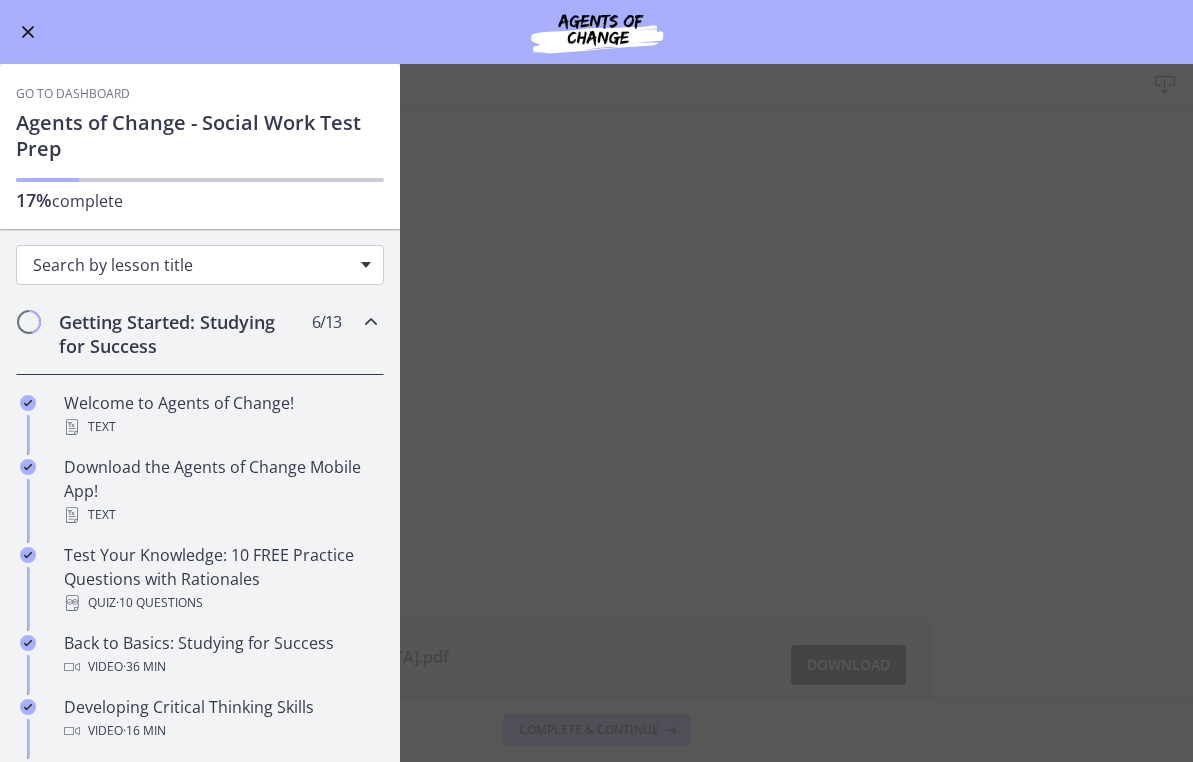 click on "Search by lesson title" at bounding box center (200, 265) 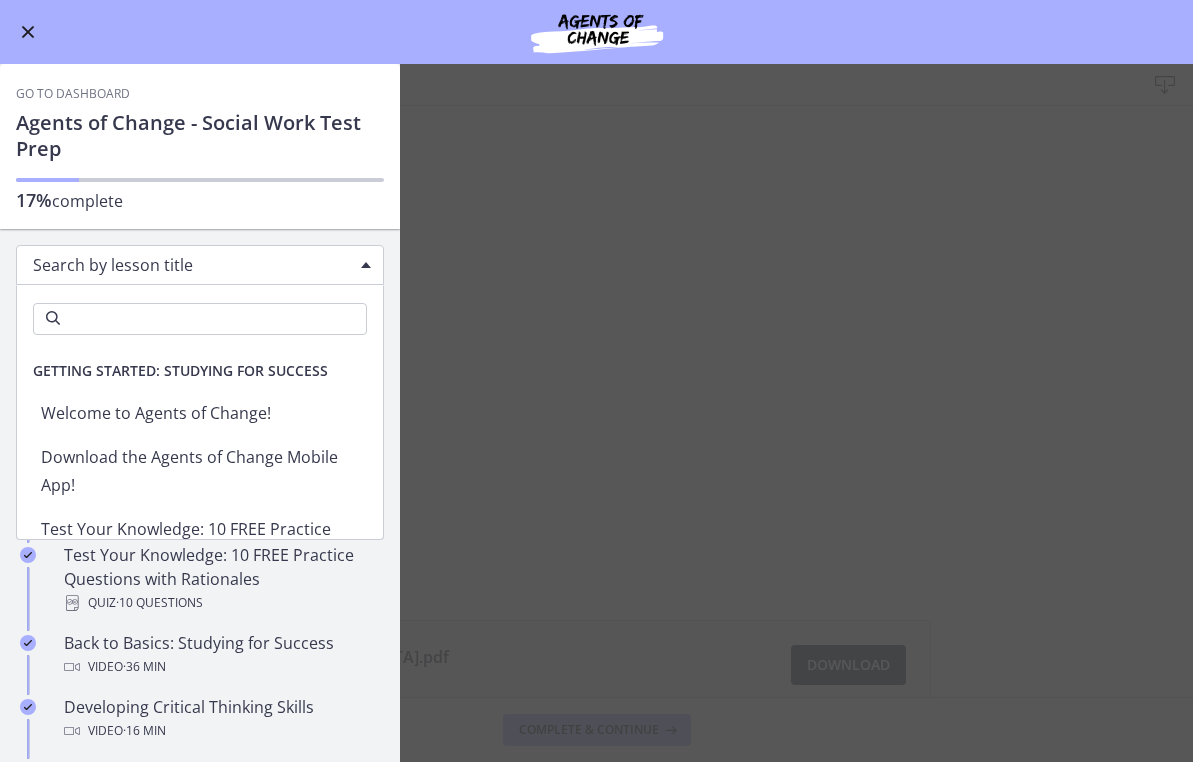 click on "Getting Started: Studying for Success" at bounding box center (180, 371) 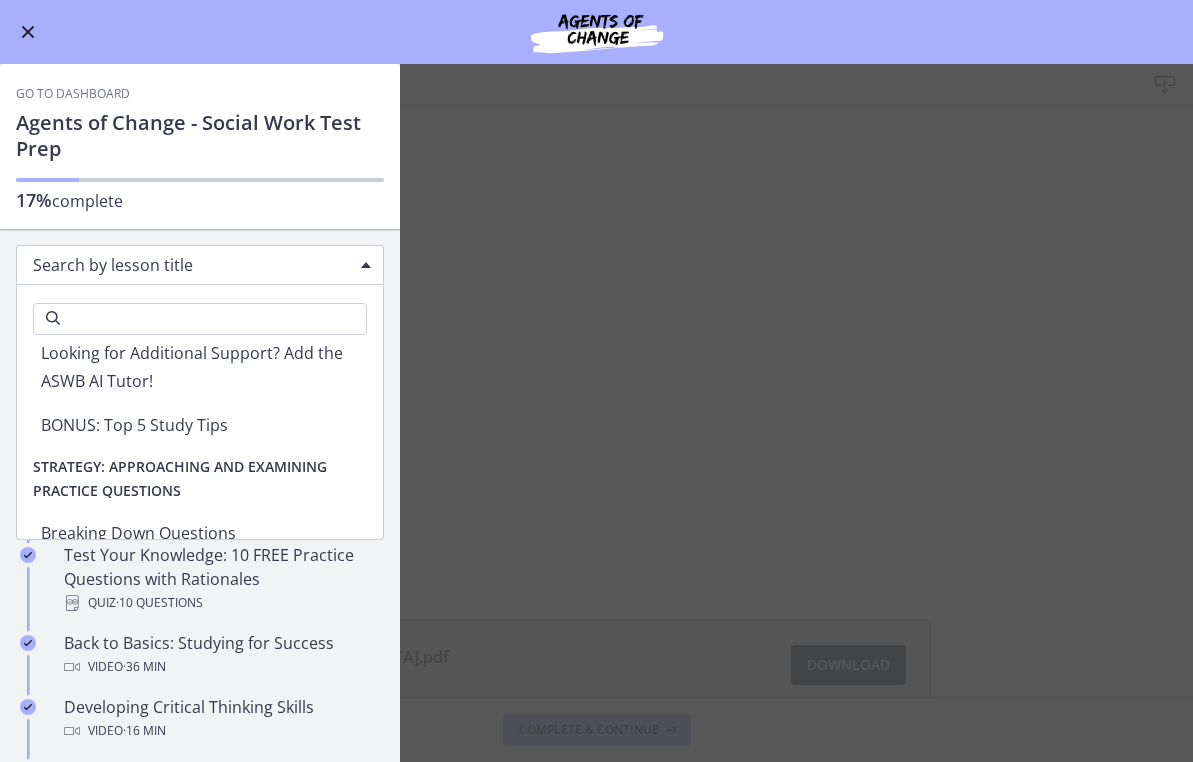 scroll, scrollTop: 700, scrollLeft: 0, axis: vertical 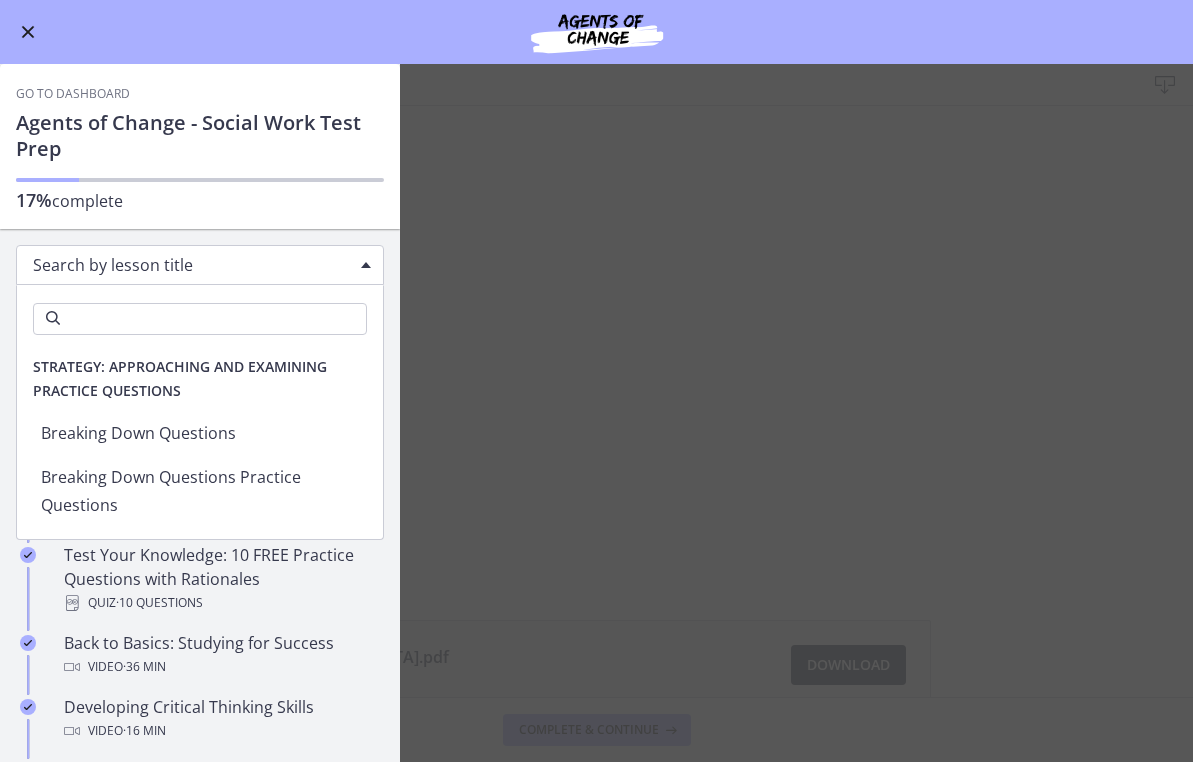 click on "Strategy: Approaching and Examining Practice Questions" at bounding box center [200, 379] 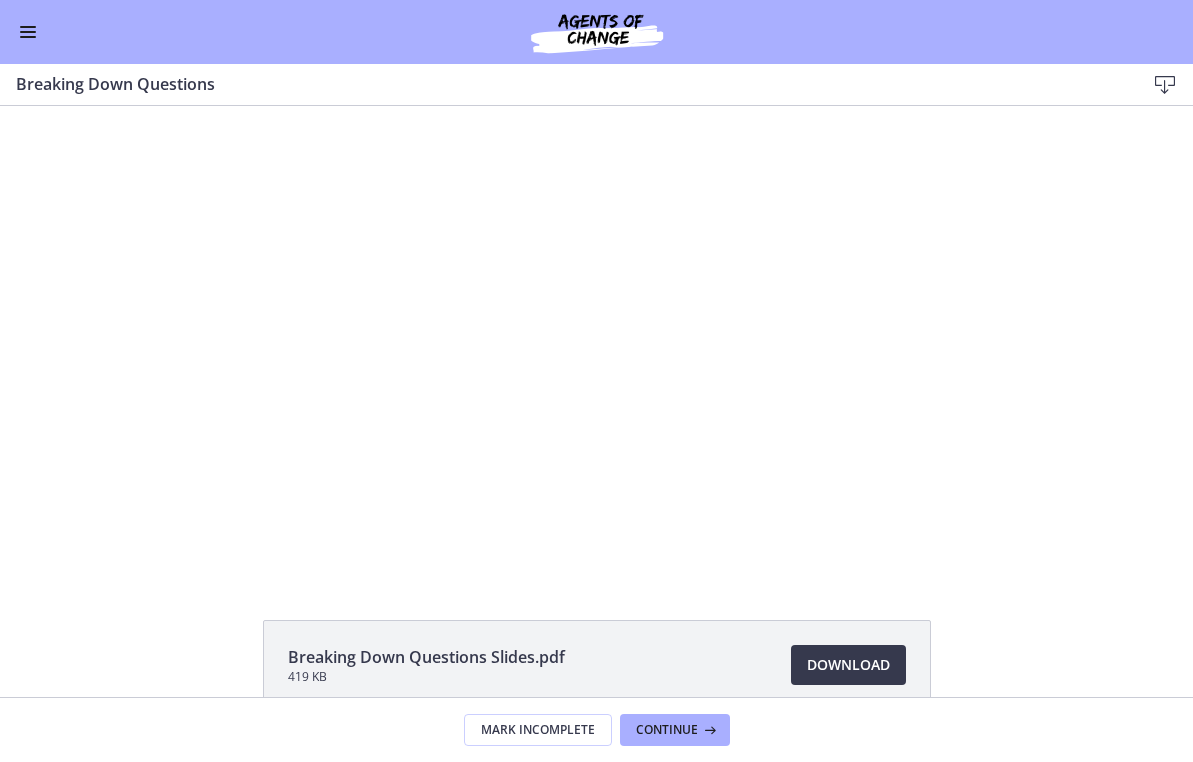 scroll, scrollTop: 0, scrollLeft: 0, axis: both 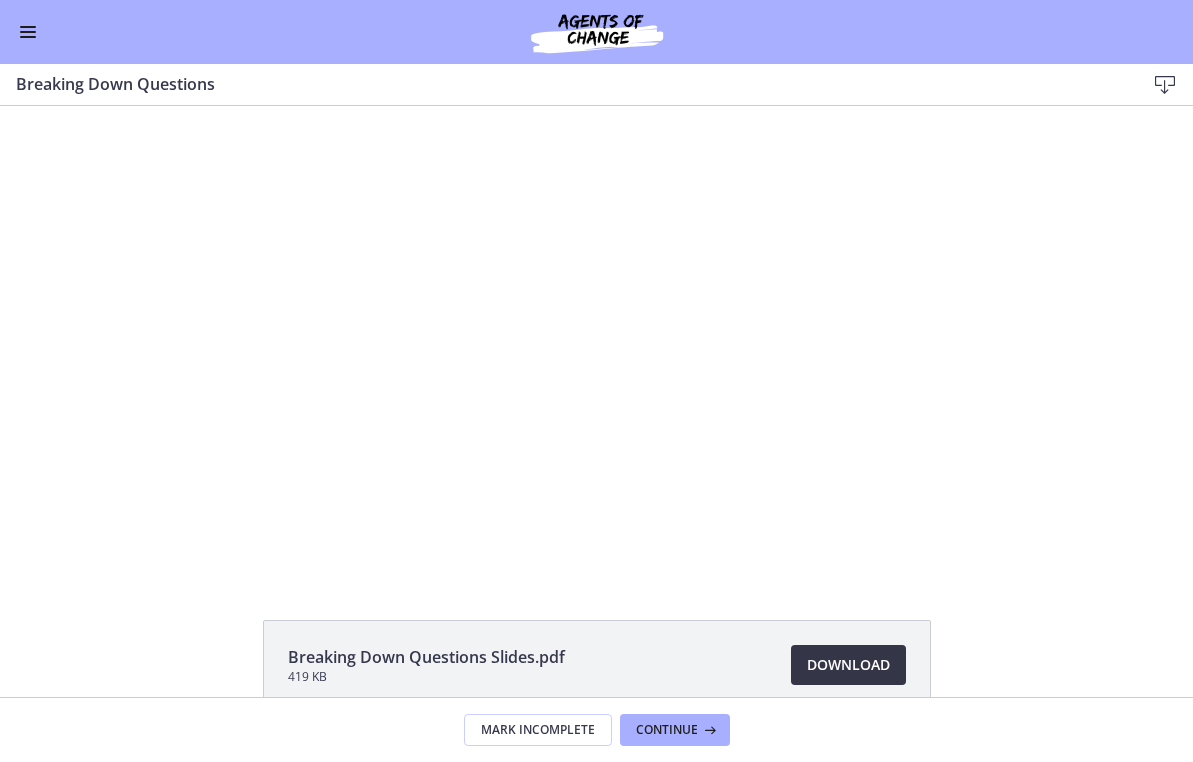 click on "Download
Opens in a new window" at bounding box center [848, 665] 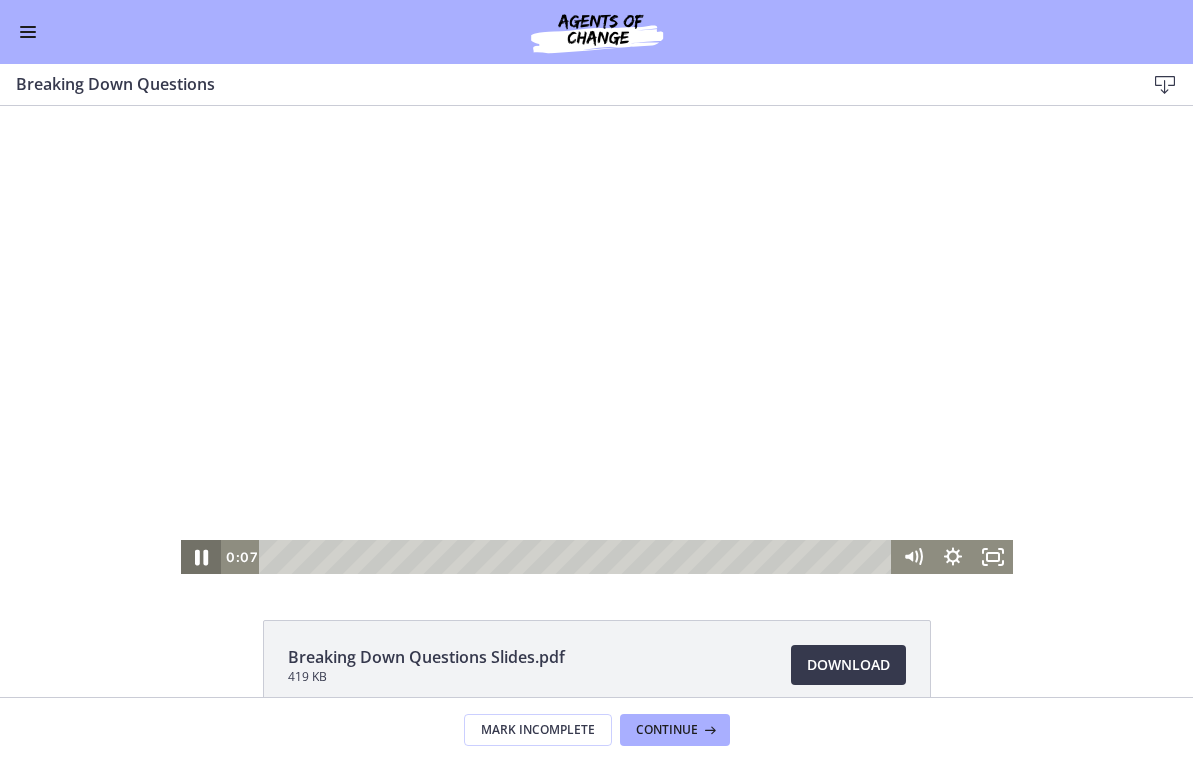 click 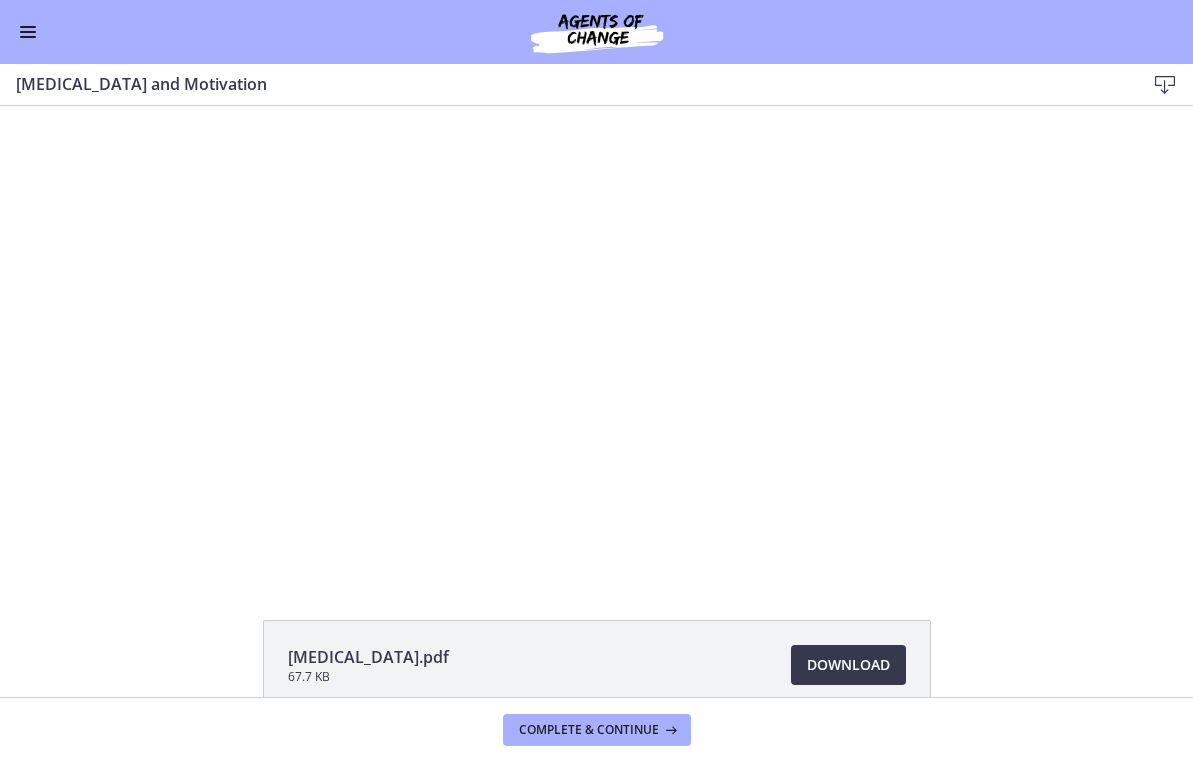scroll, scrollTop: 0, scrollLeft: 0, axis: both 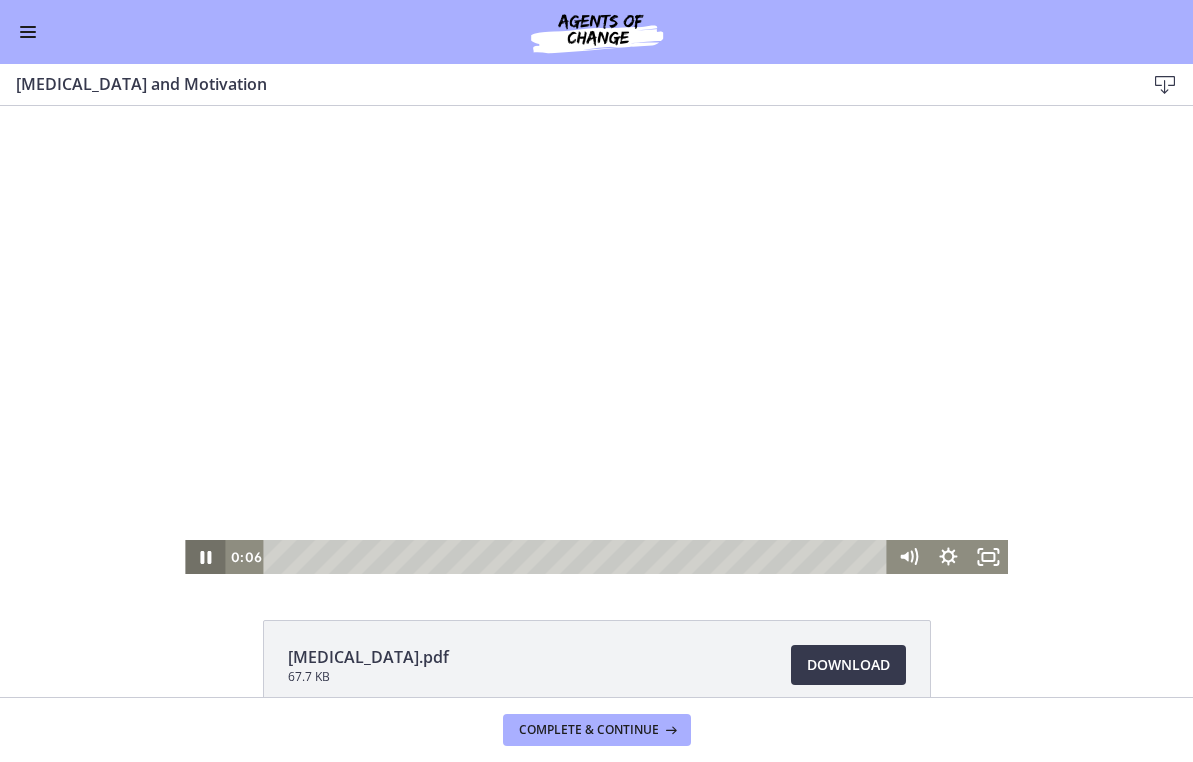 click 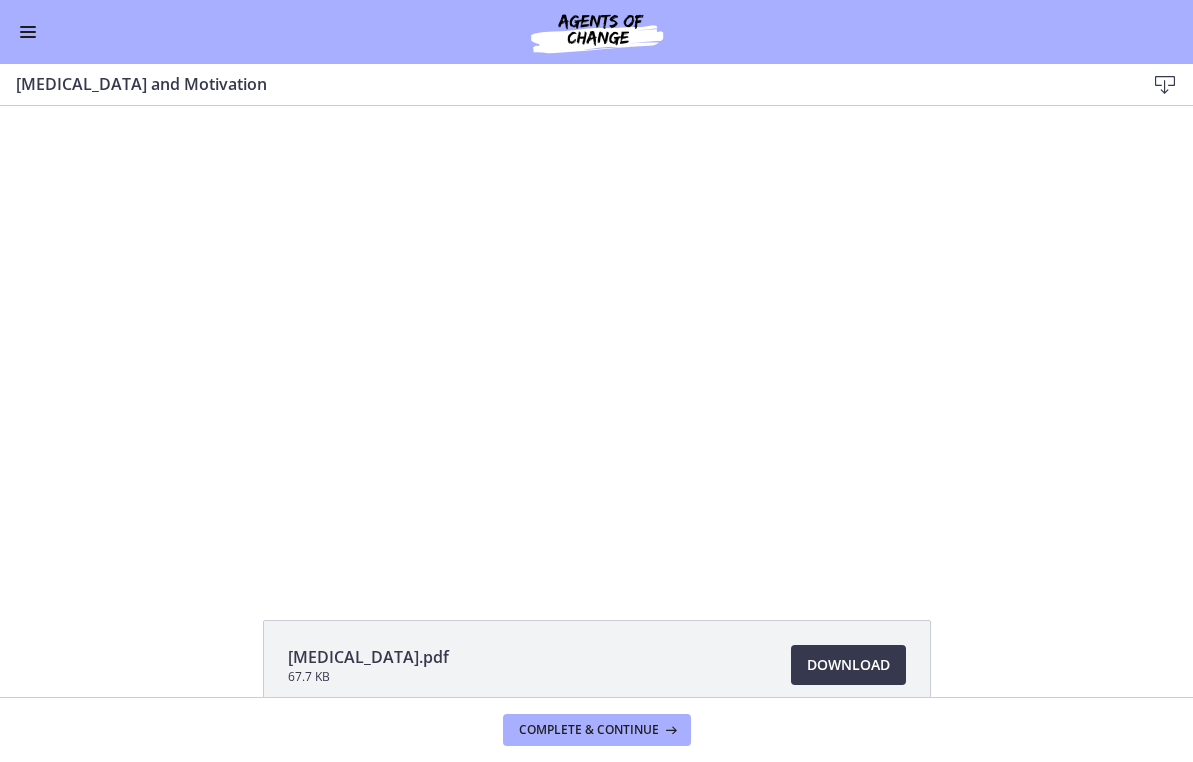 click at bounding box center [28, 32] 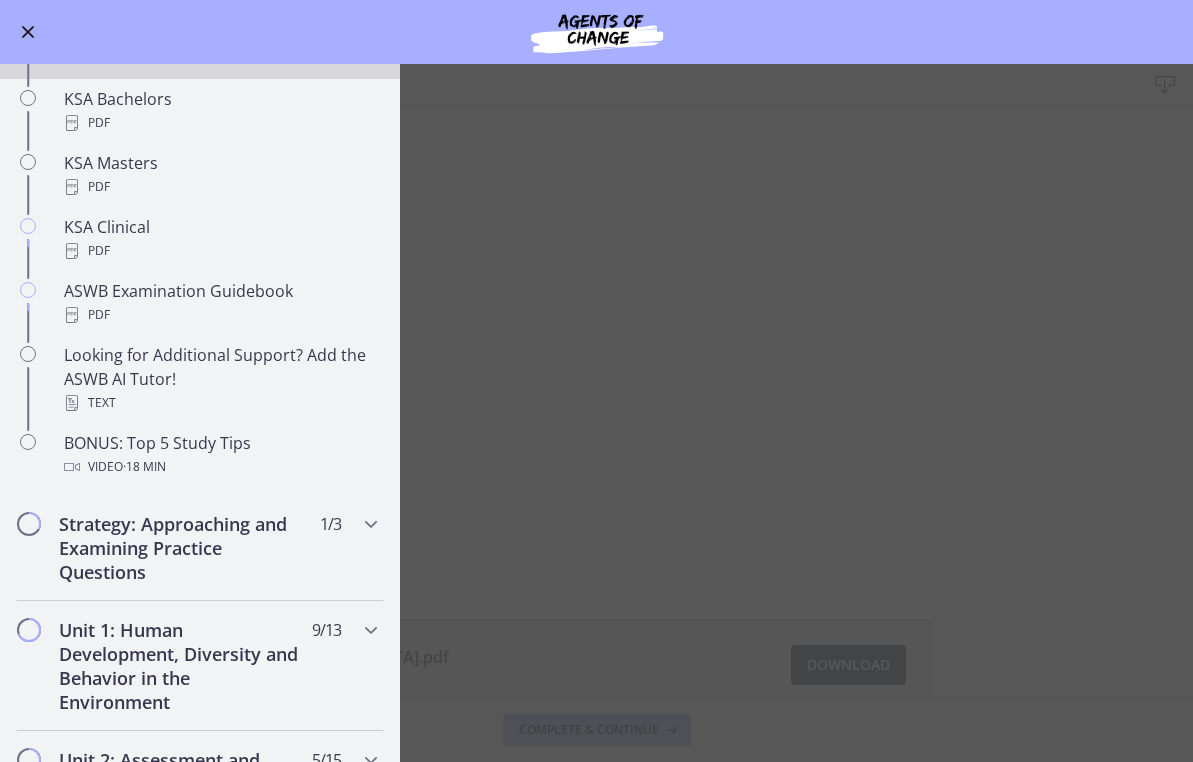 scroll, scrollTop: 900, scrollLeft: 0, axis: vertical 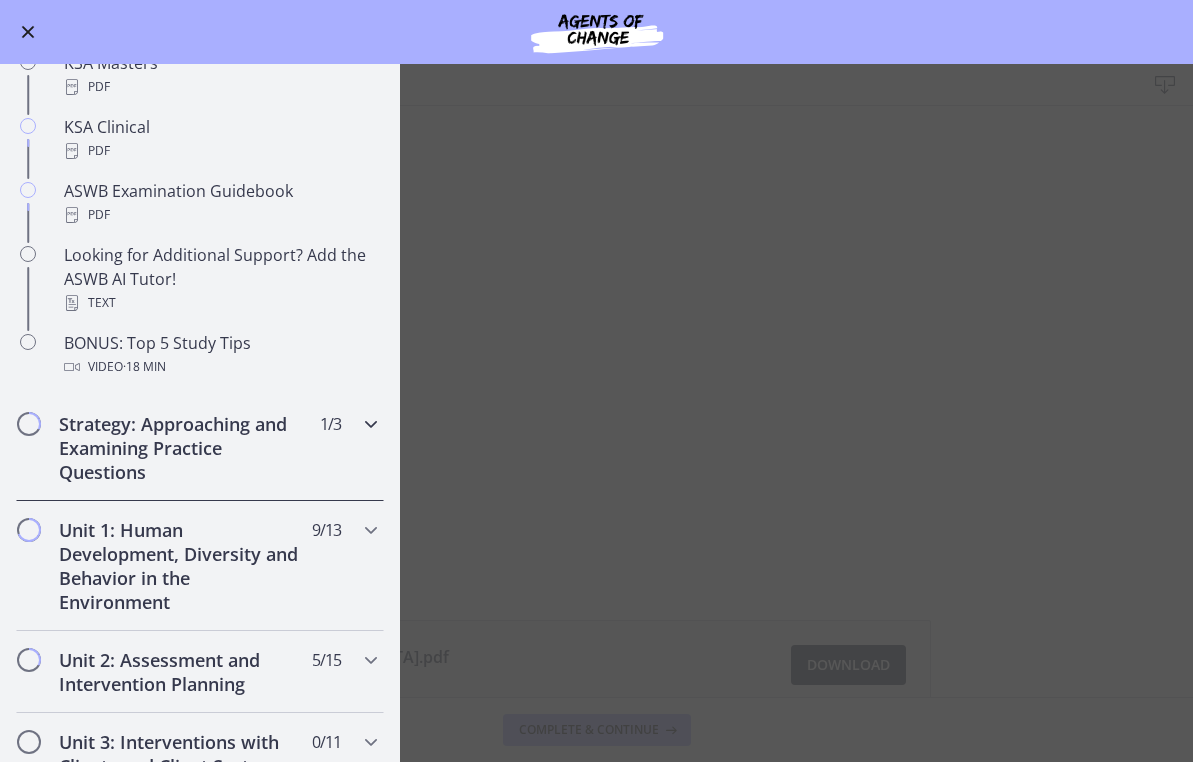 click at bounding box center [371, 424] 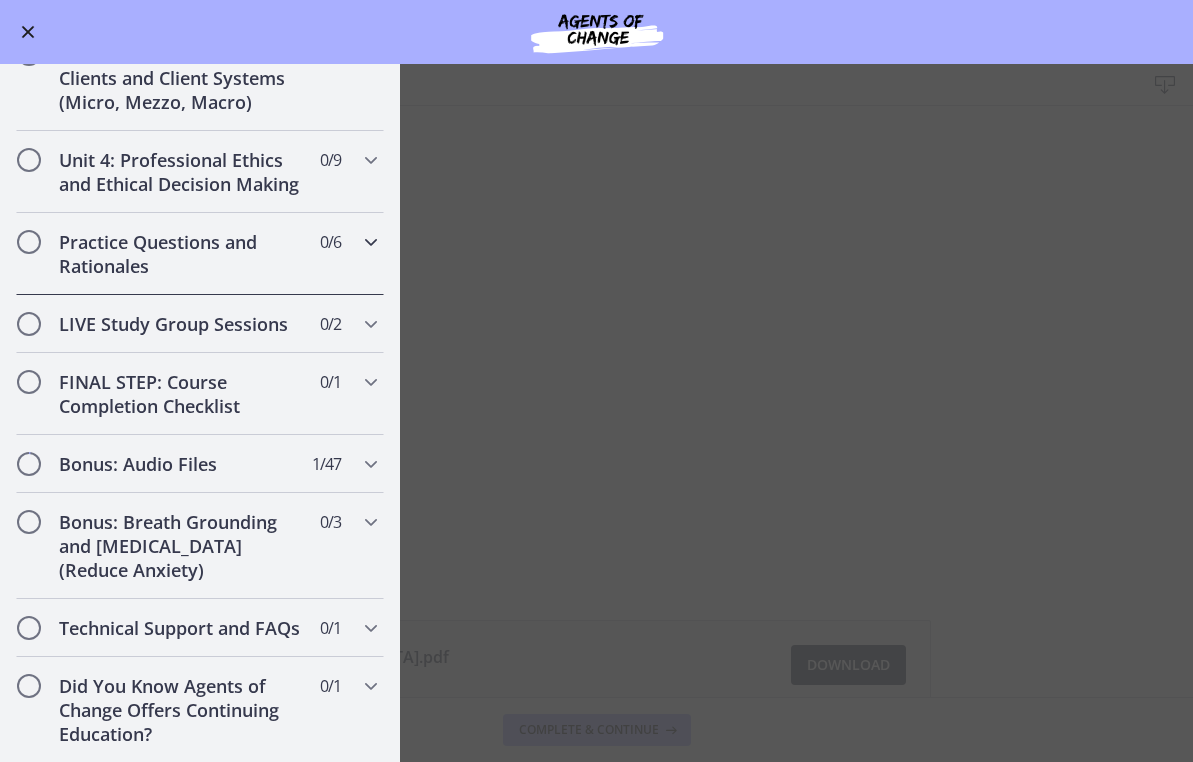 click at bounding box center (371, 242) 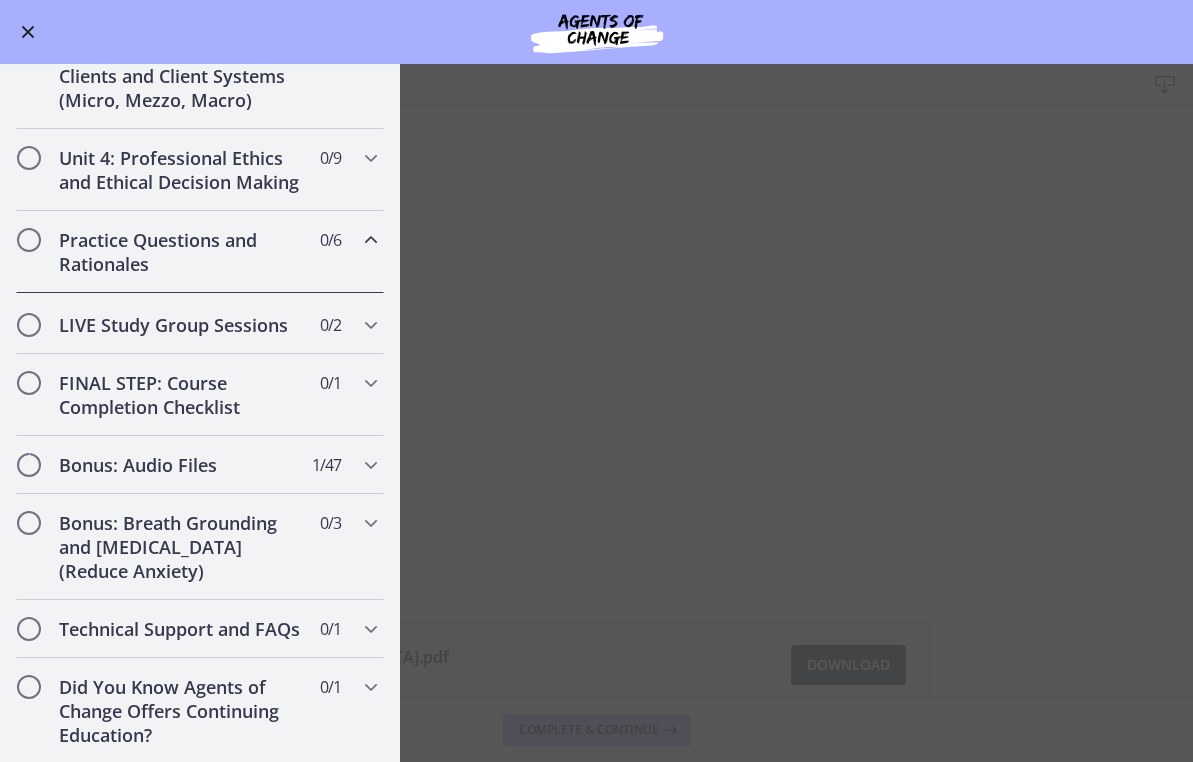 scroll, scrollTop: 668, scrollLeft: 0, axis: vertical 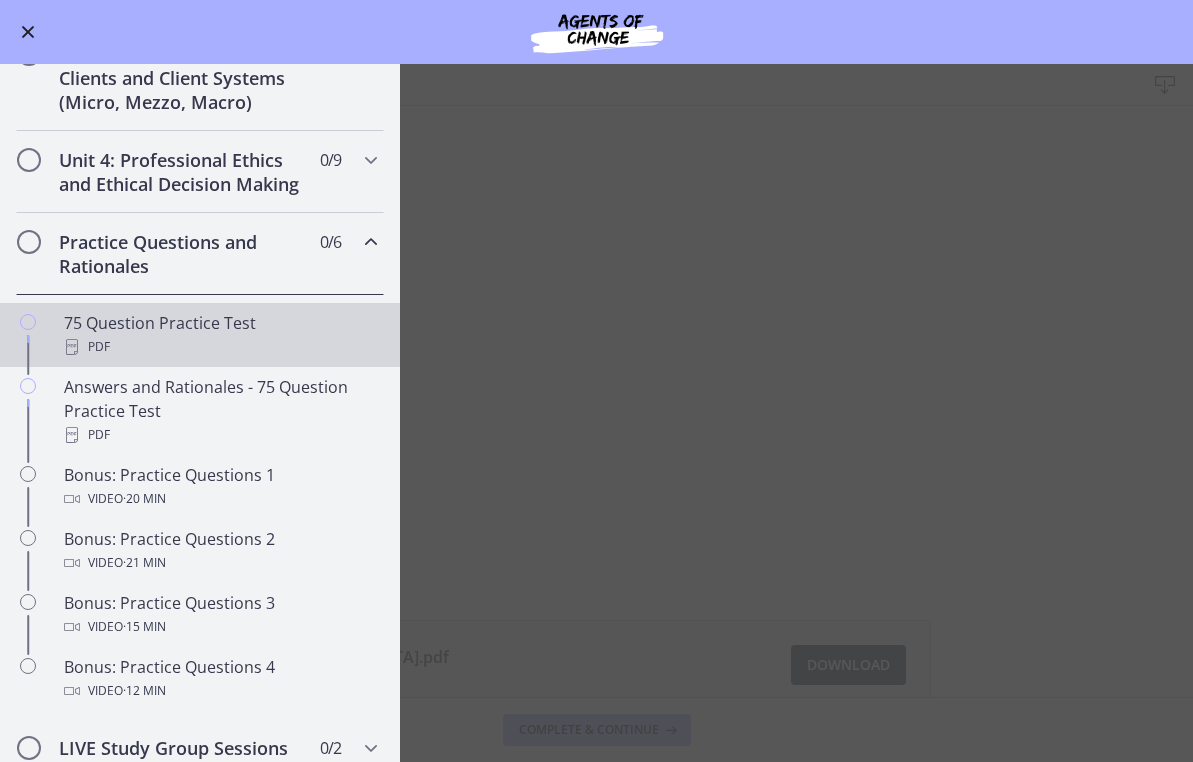 click on "75 Question Practice Test
PDF" at bounding box center [220, 335] 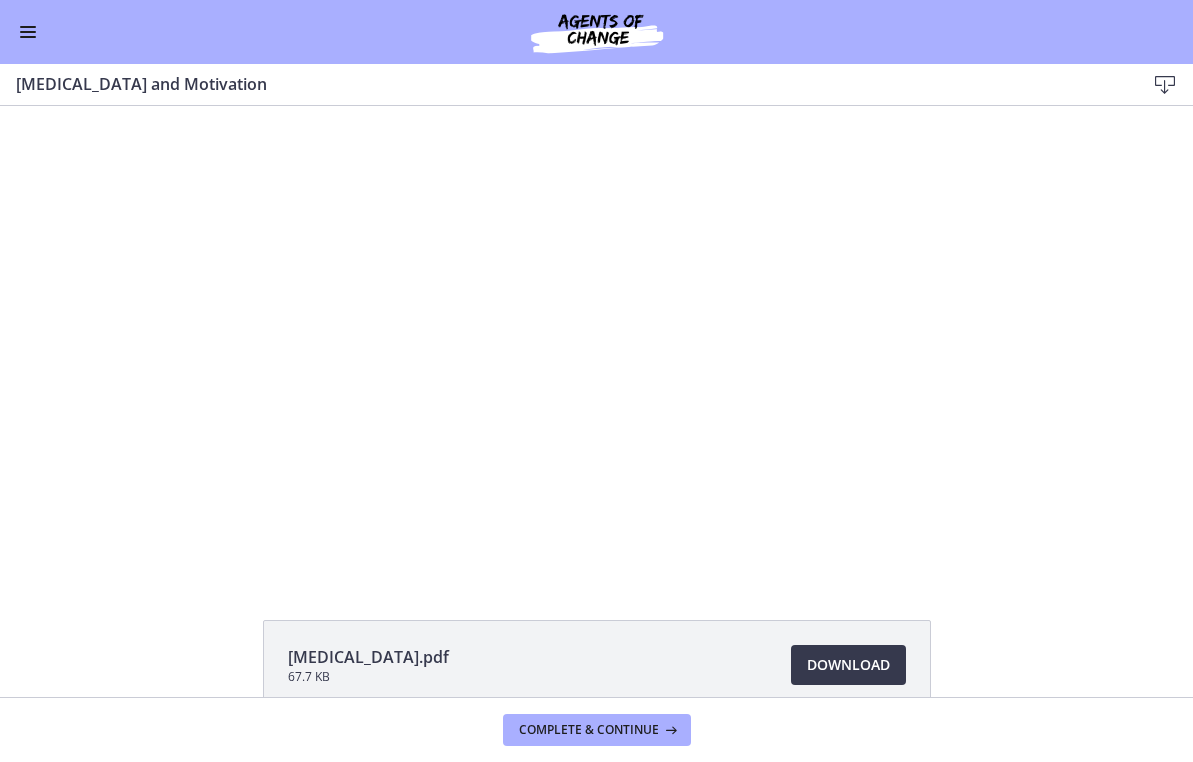 scroll, scrollTop: 1588, scrollLeft: 0, axis: vertical 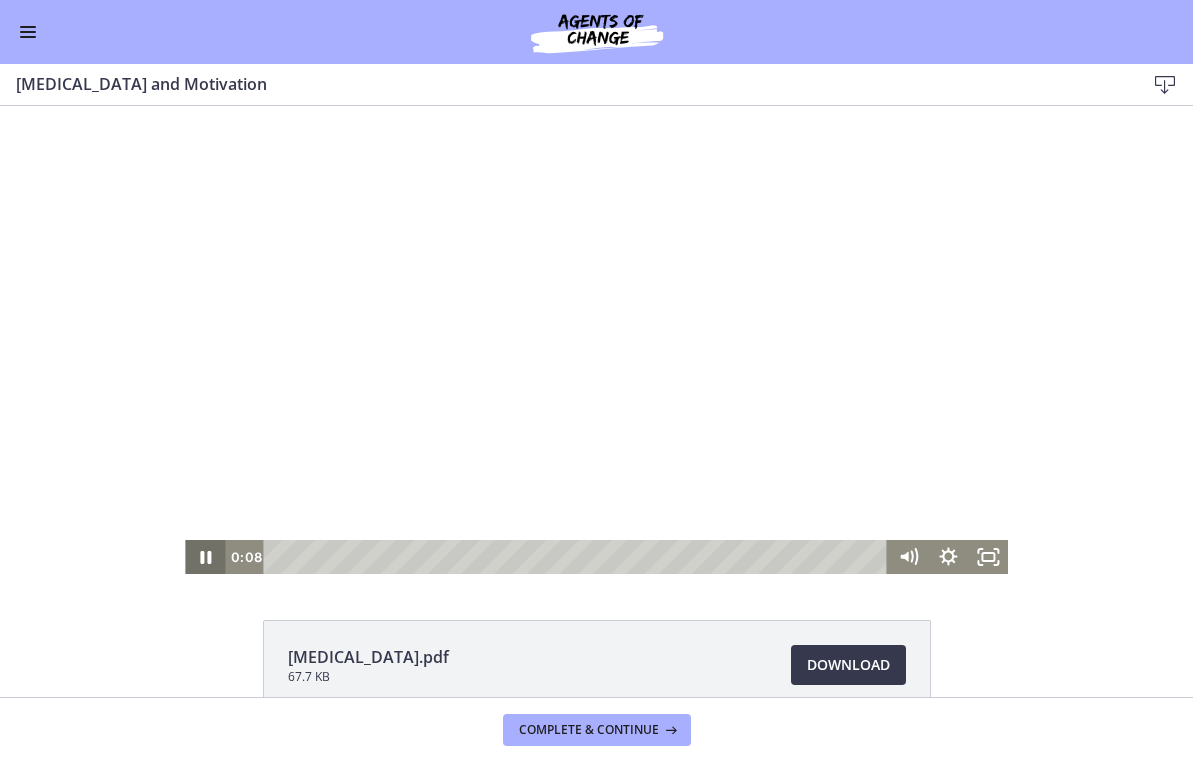 click 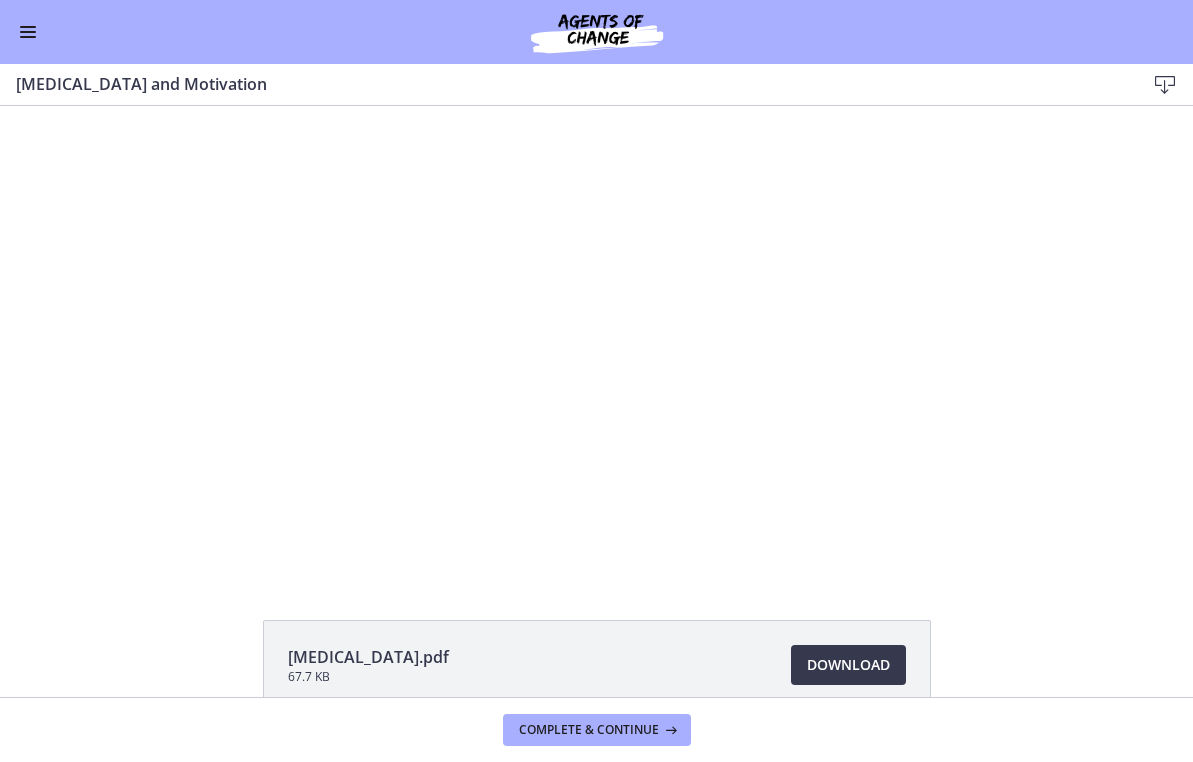 click at bounding box center (28, 37) 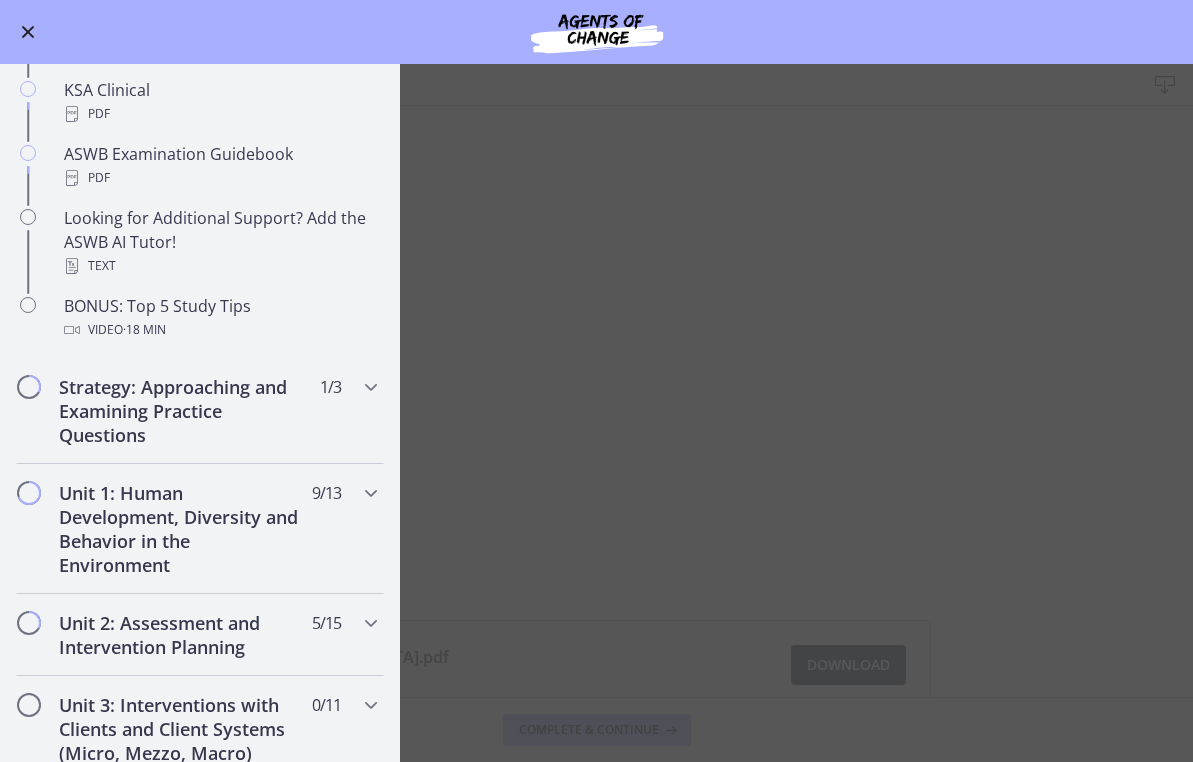 scroll, scrollTop: 1037, scrollLeft: 0, axis: vertical 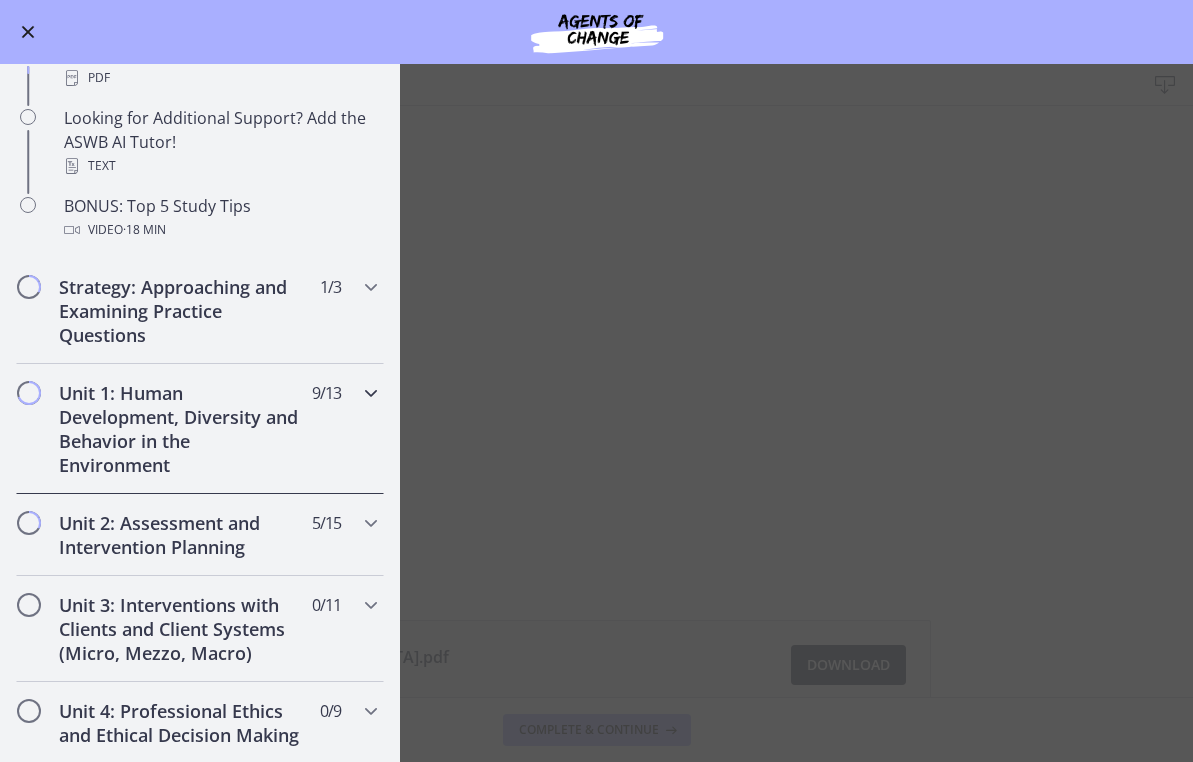 click at bounding box center (371, 393) 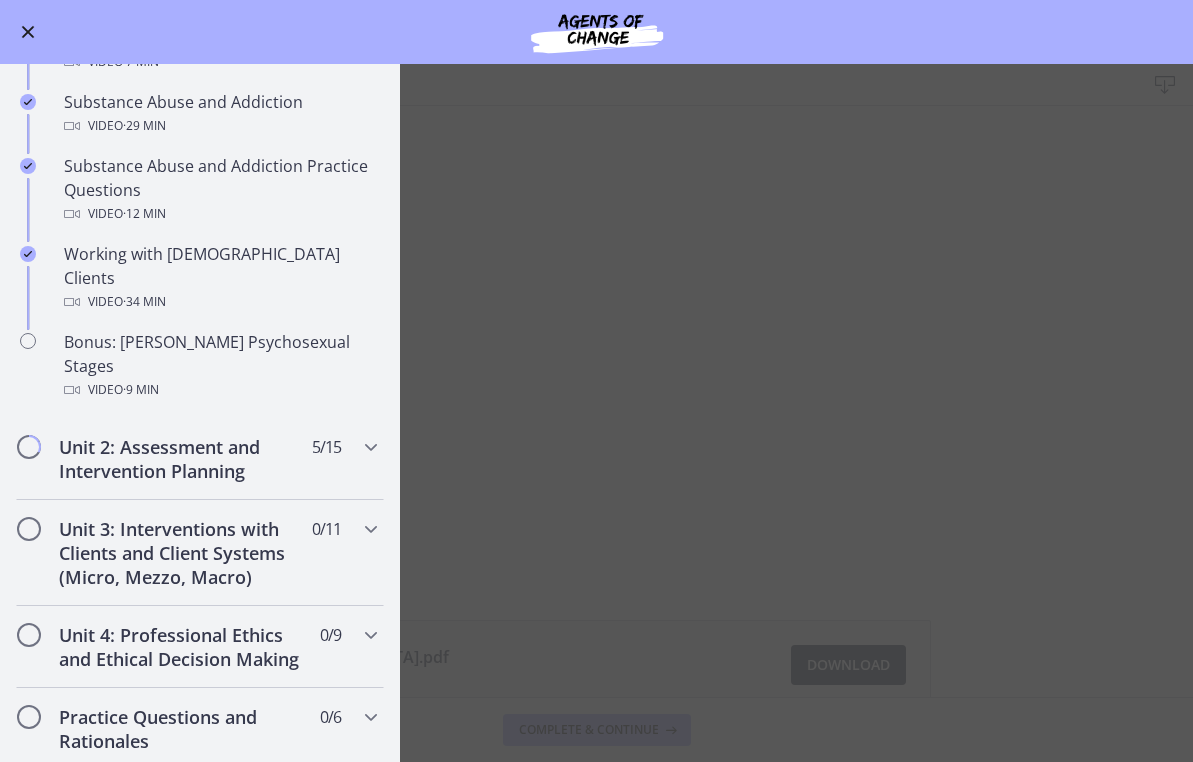 scroll, scrollTop: 1253, scrollLeft: 0, axis: vertical 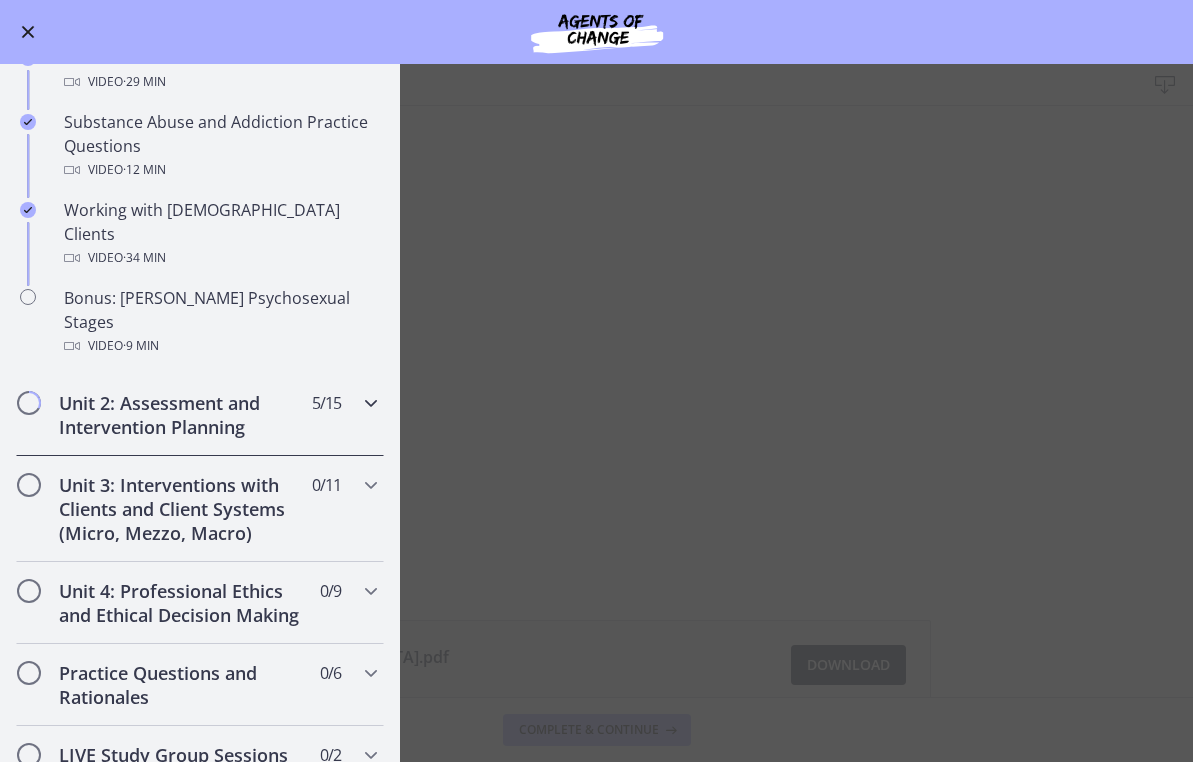 click at bounding box center [371, 403] 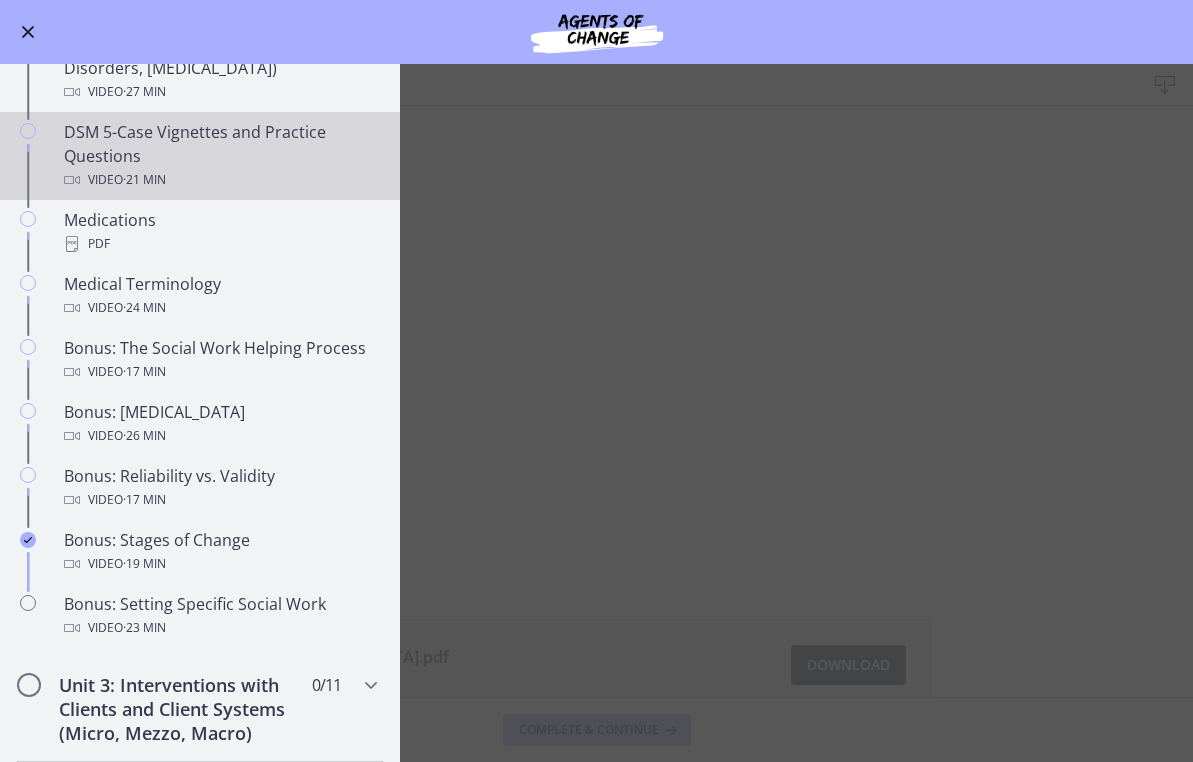 click on "DSM 5-Case Vignettes and Practice Questions
Video
·  21 min" at bounding box center (220, 156) 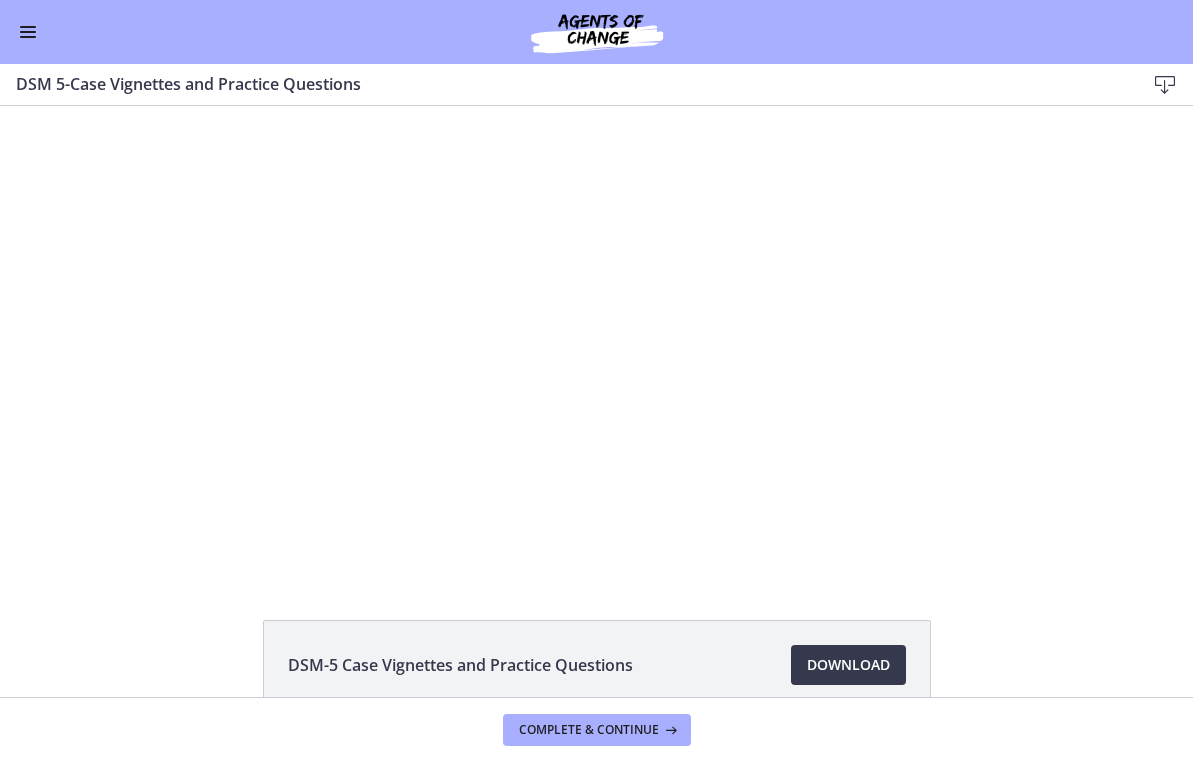 scroll, scrollTop: 0, scrollLeft: 0, axis: both 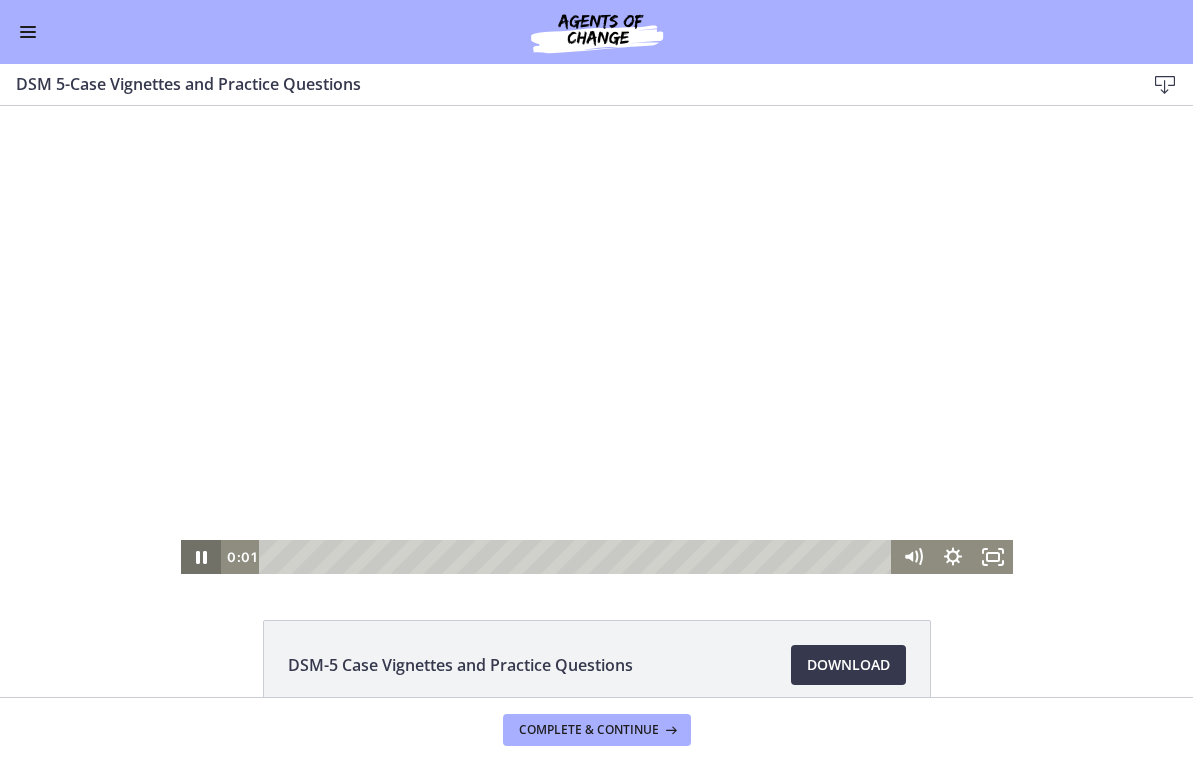 click 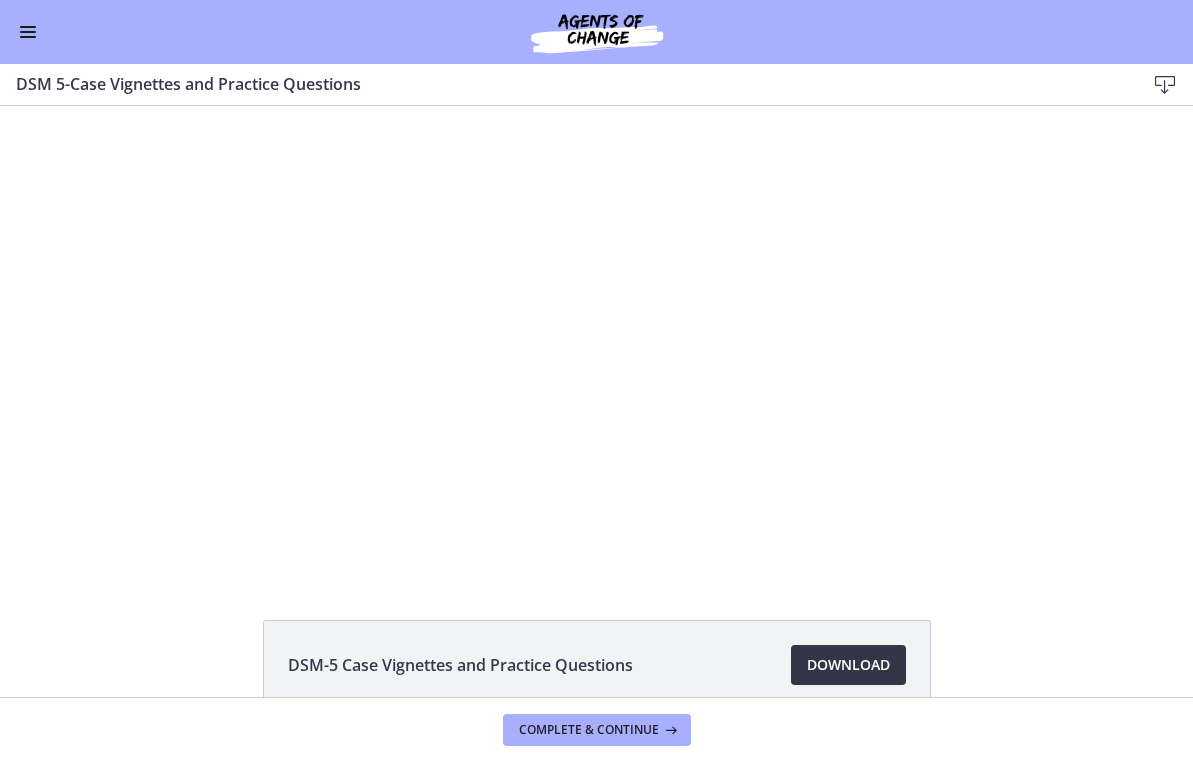 click on "Download
Opens in a new window" at bounding box center [848, 665] 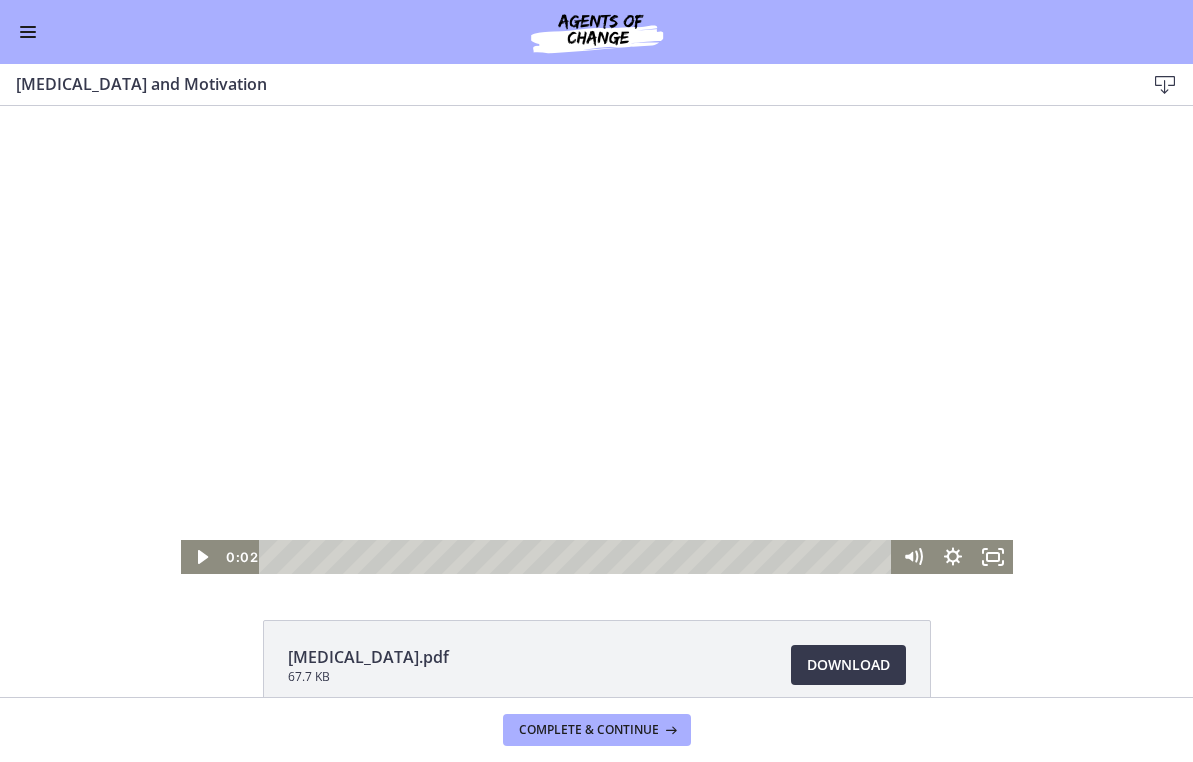 scroll, scrollTop: 1253, scrollLeft: 0, axis: vertical 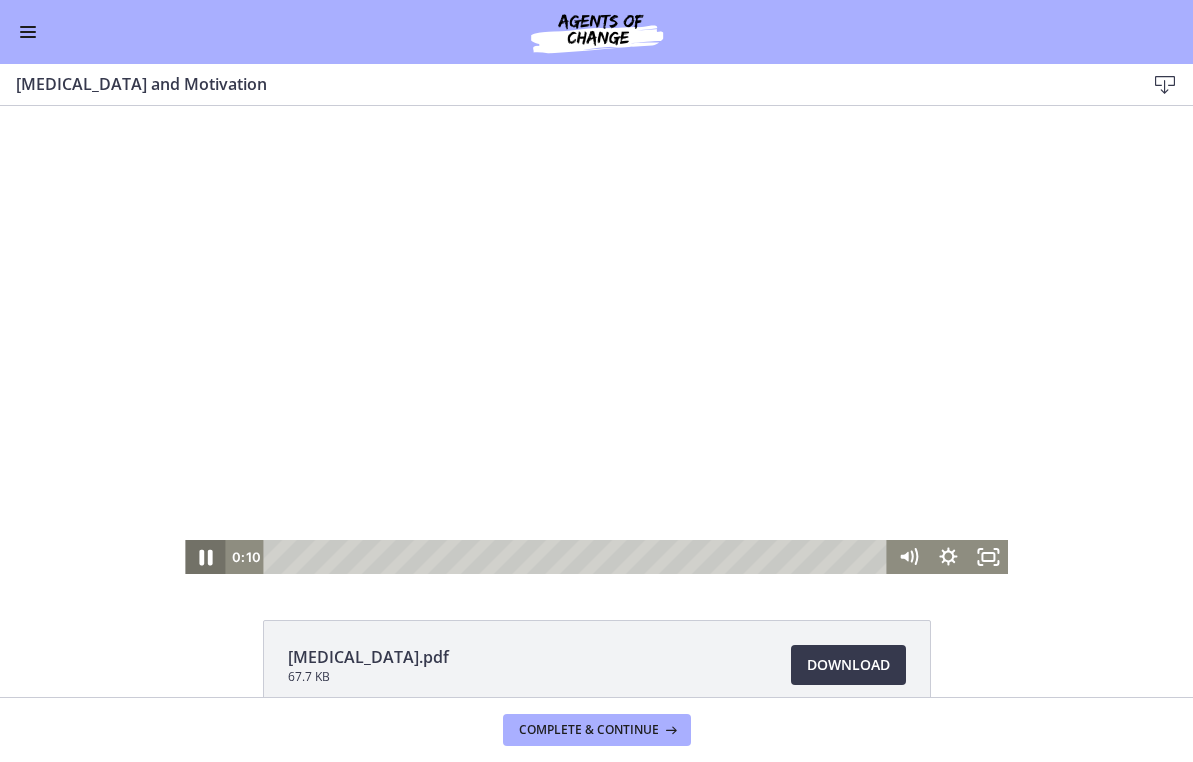 click 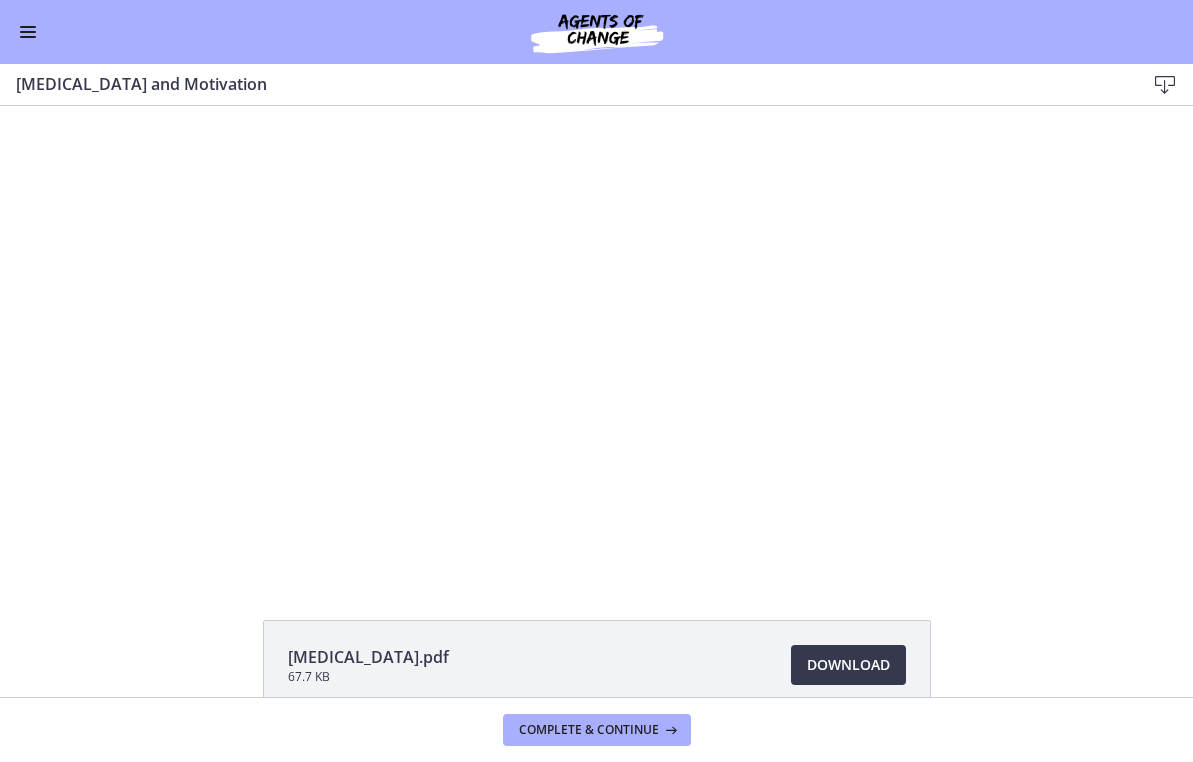 click at bounding box center (28, 37) 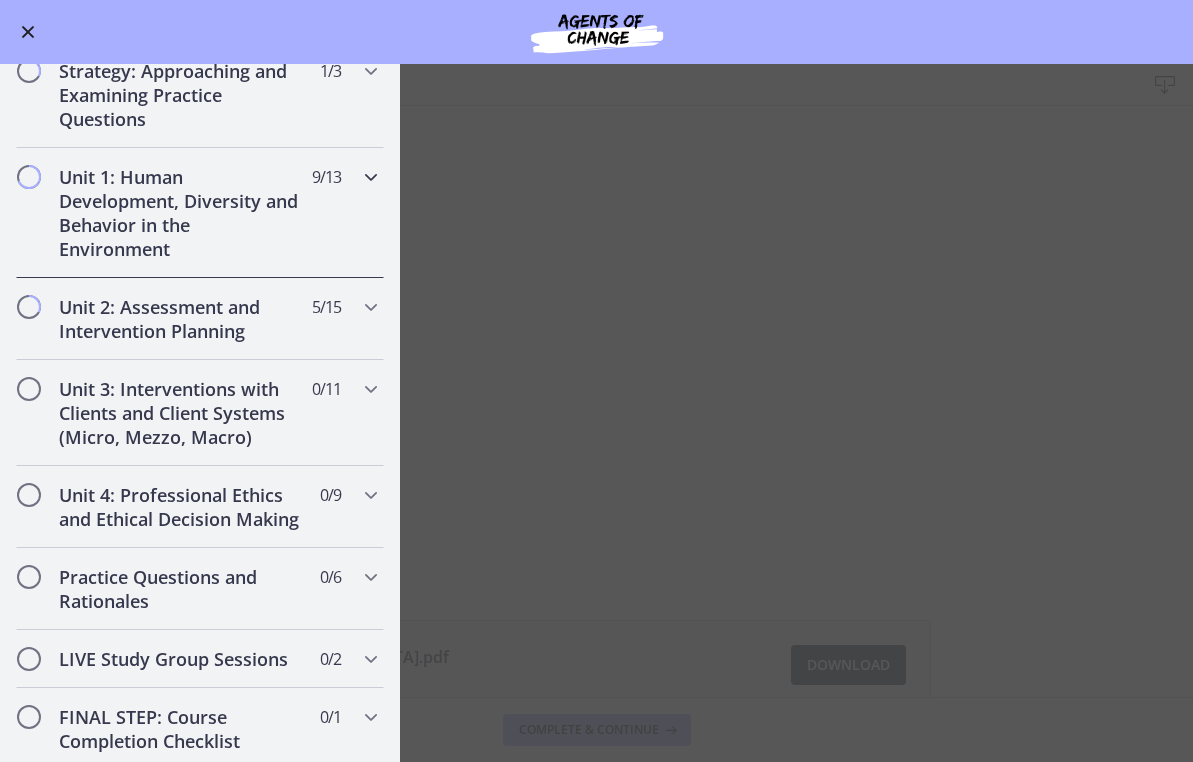 click at bounding box center (371, 177) 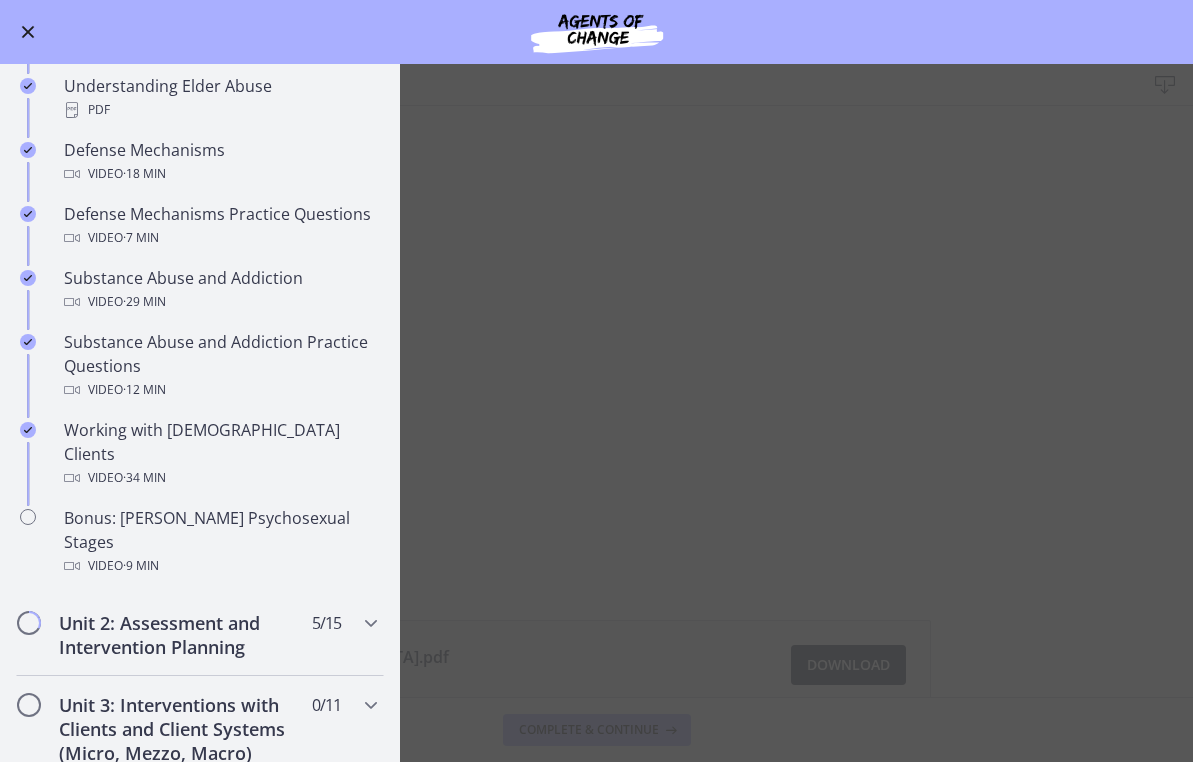 scroll, scrollTop: 1133, scrollLeft: 0, axis: vertical 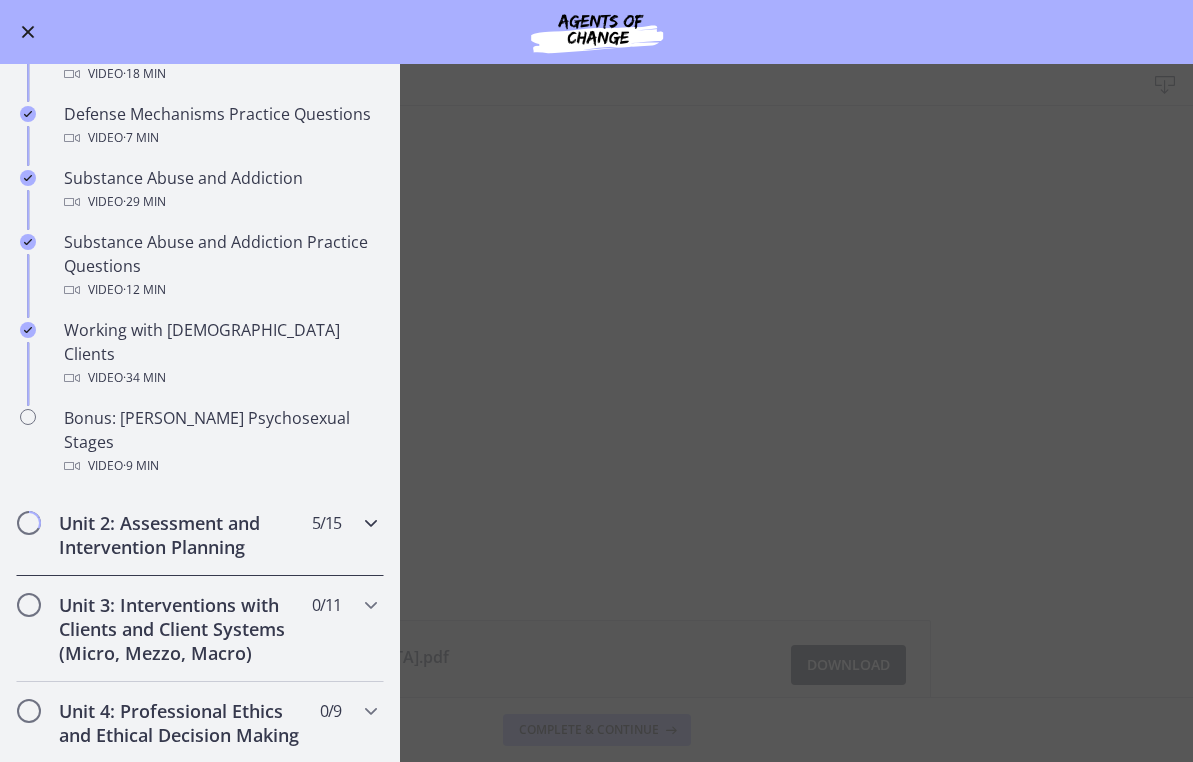 click at bounding box center [371, 523] 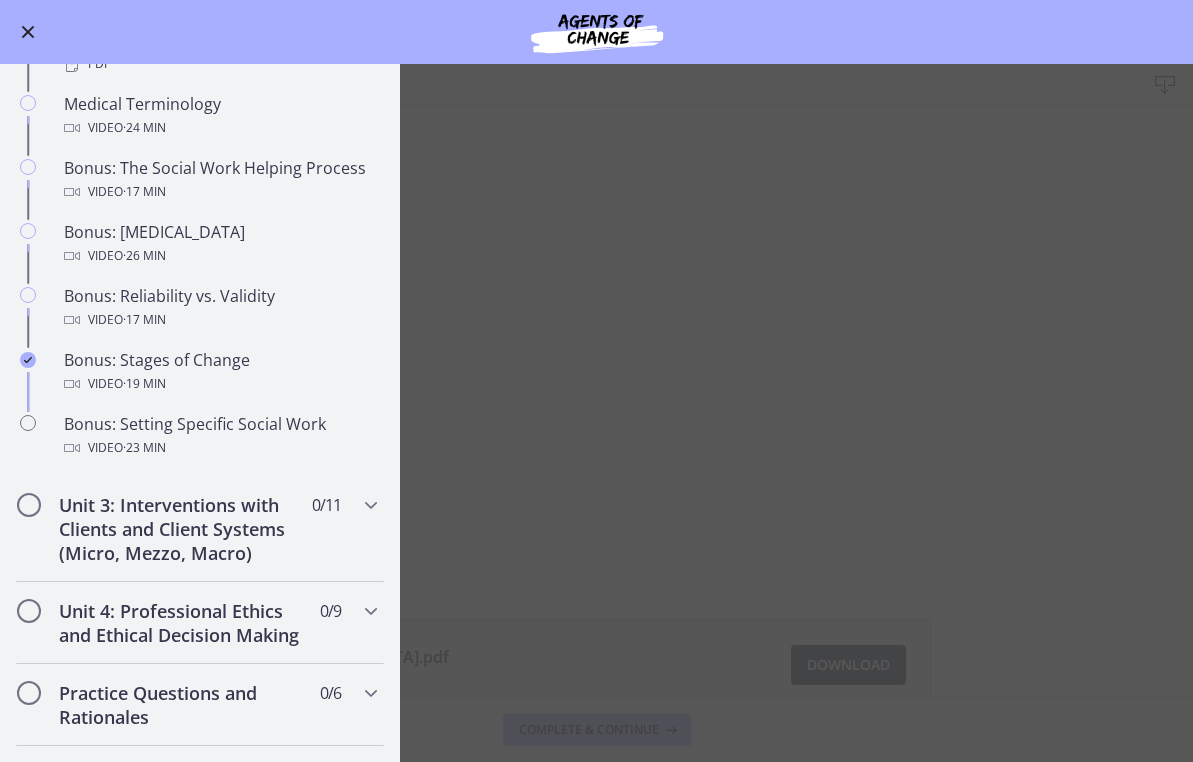 scroll, scrollTop: 1533, scrollLeft: 0, axis: vertical 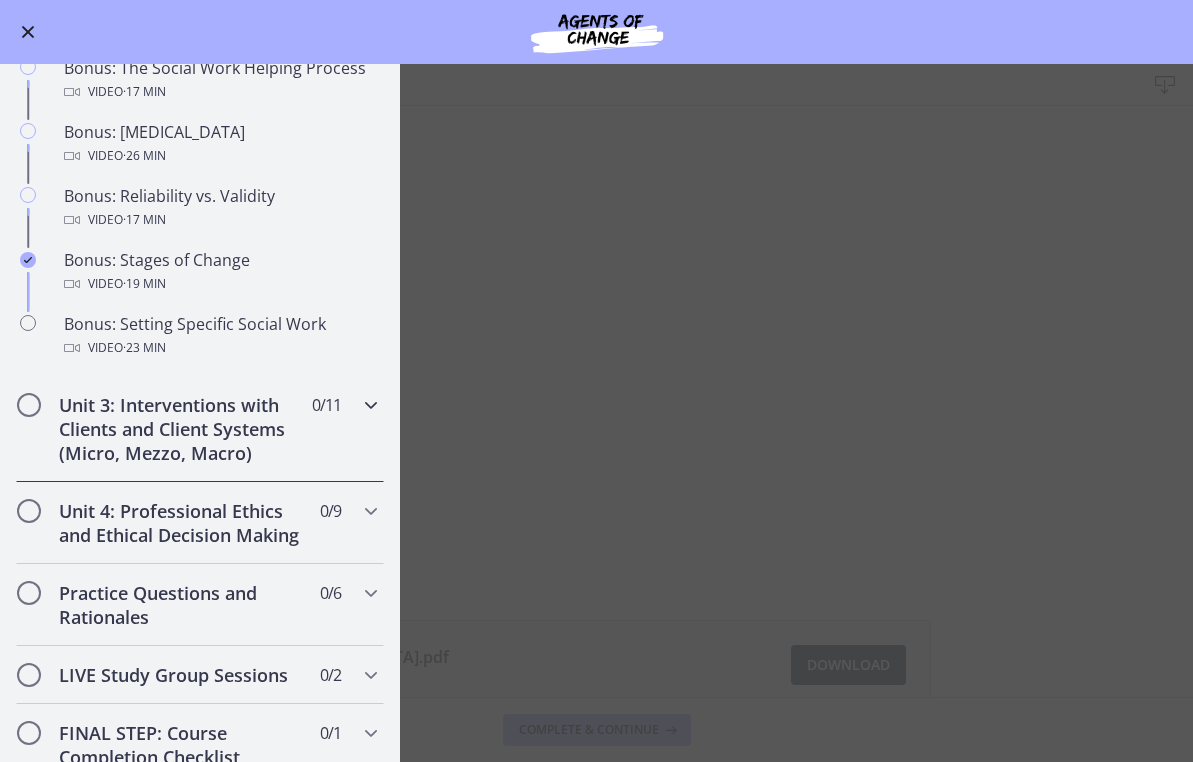 click at bounding box center [371, 405] 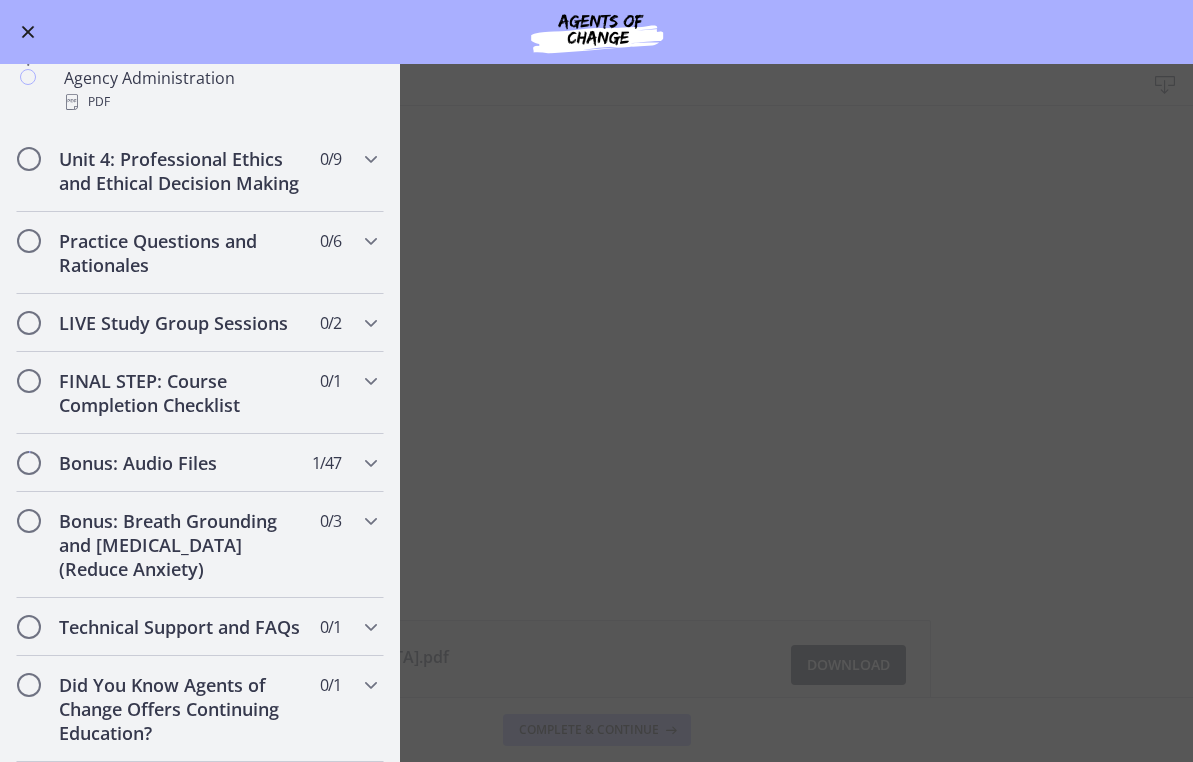 scroll, scrollTop: 1485, scrollLeft: 0, axis: vertical 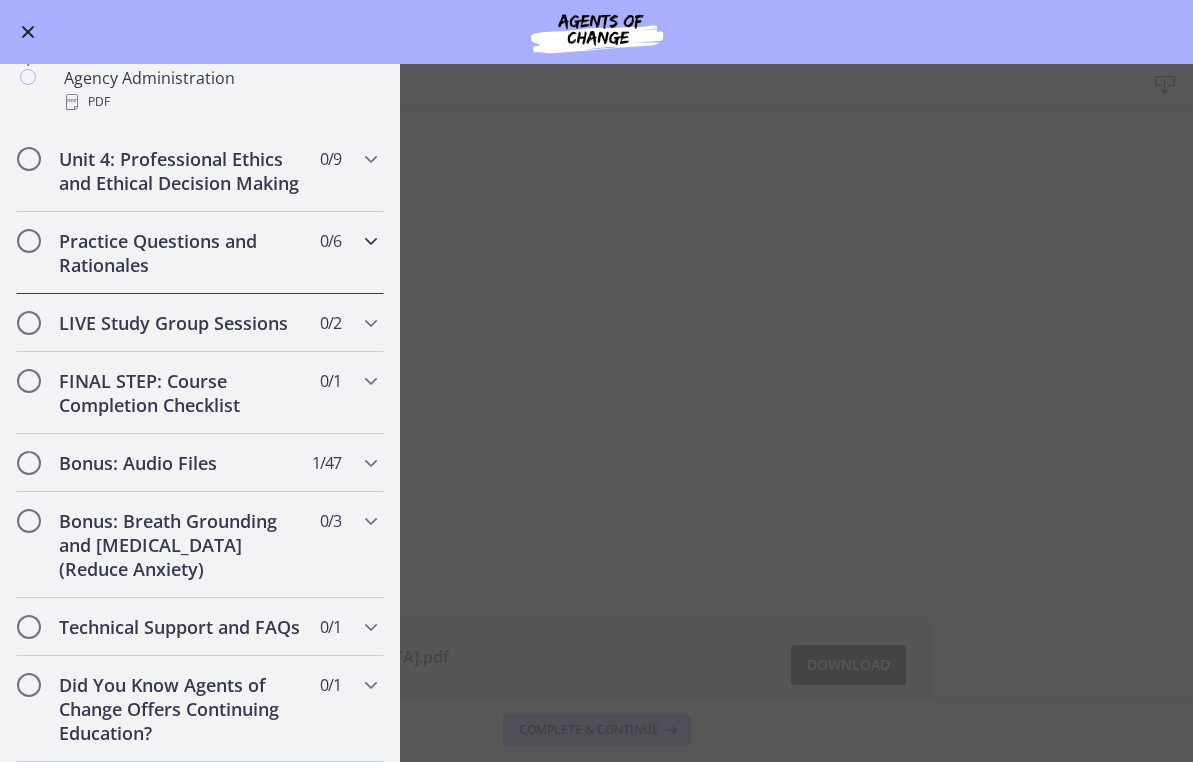 click at bounding box center [371, 241] 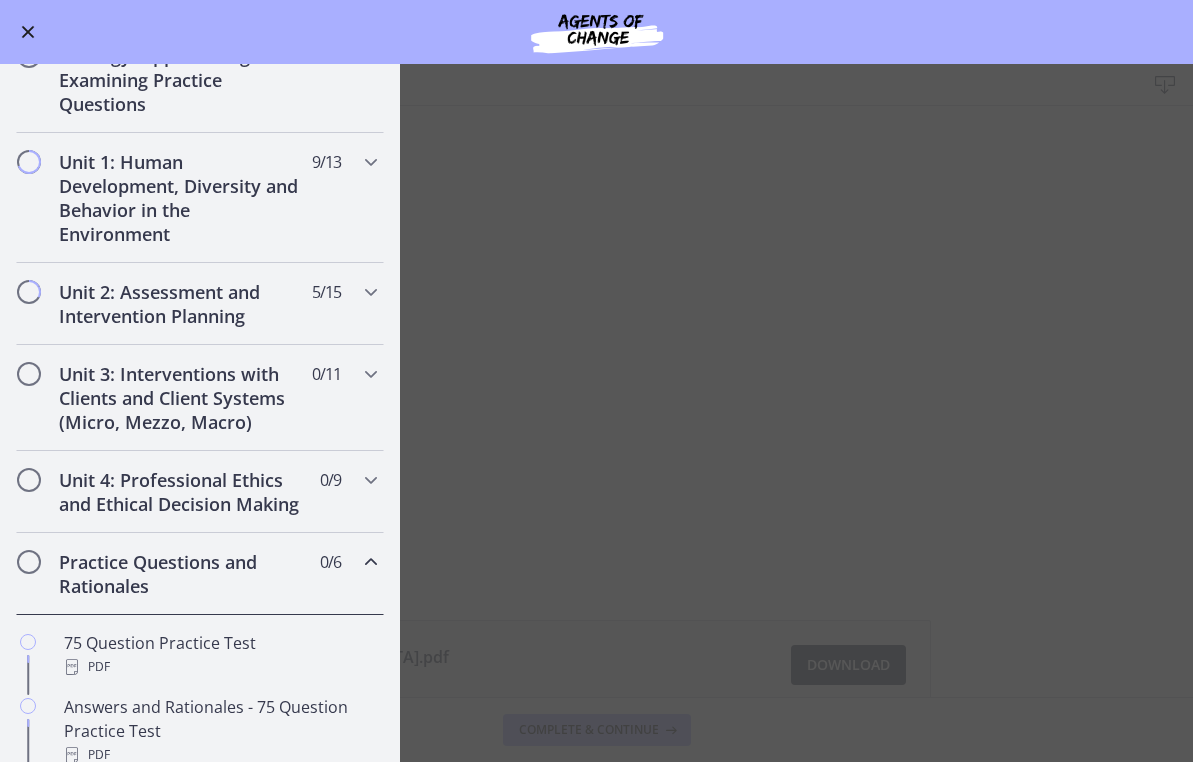 scroll, scrollTop: 148, scrollLeft: 0, axis: vertical 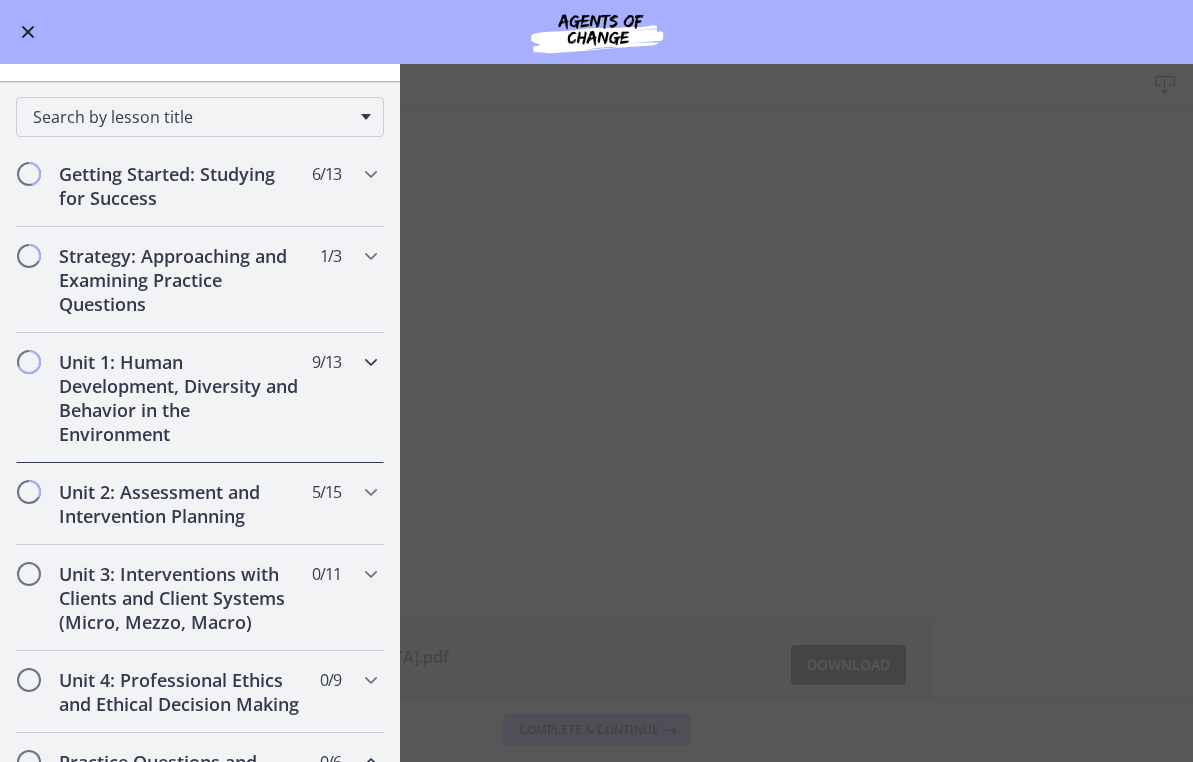 click at bounding box center [371, 362] 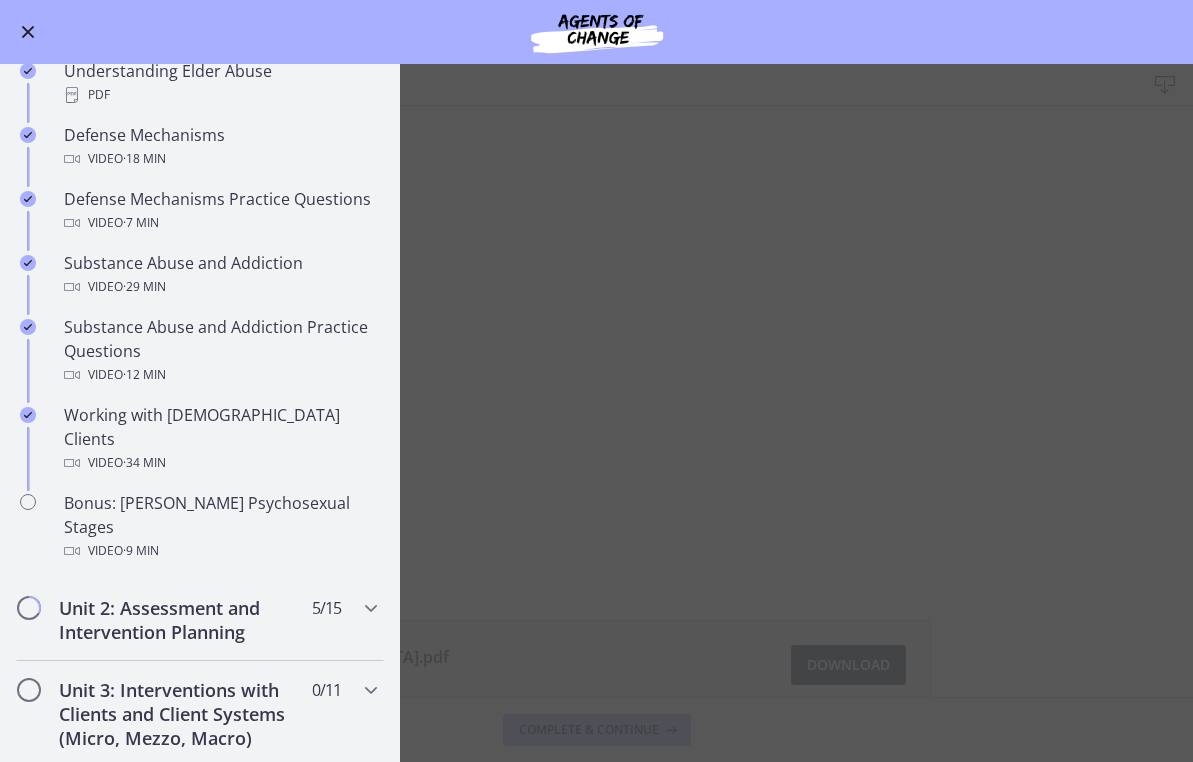 scroll, scrollTop: 1148, scrollLeft: 0, axis: vertical 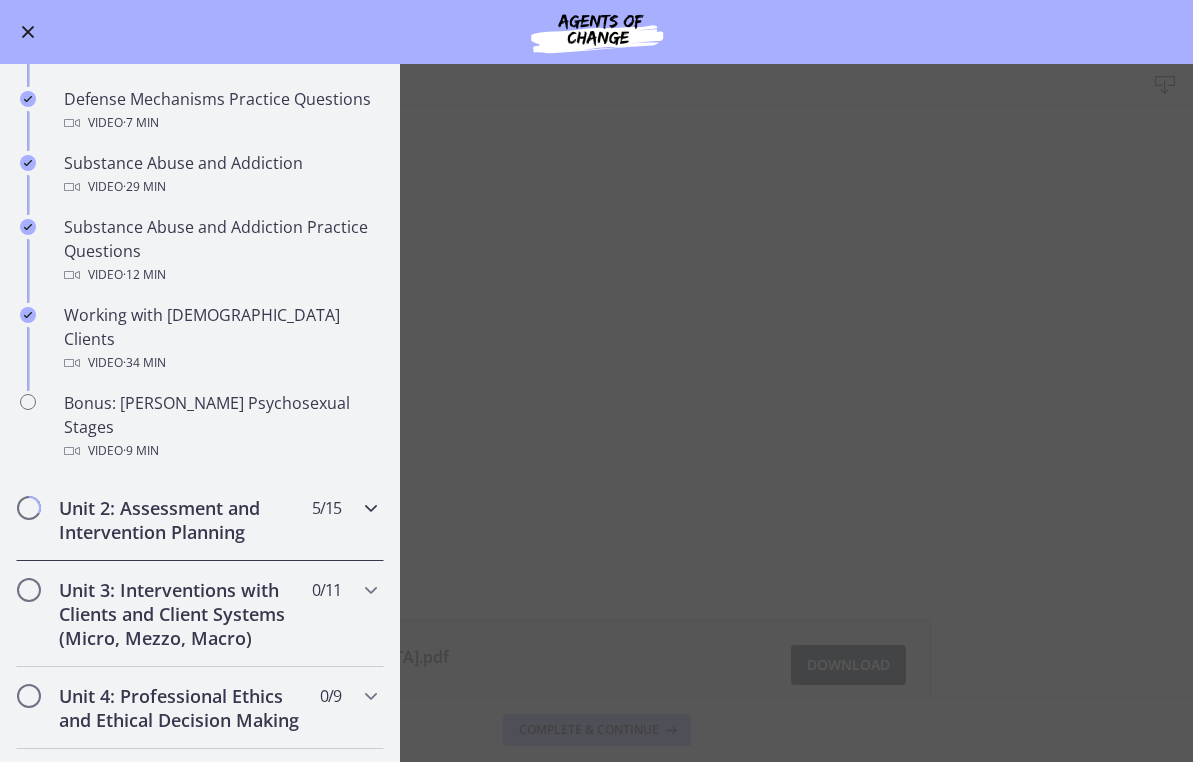 click at bounding box center (371, 508) 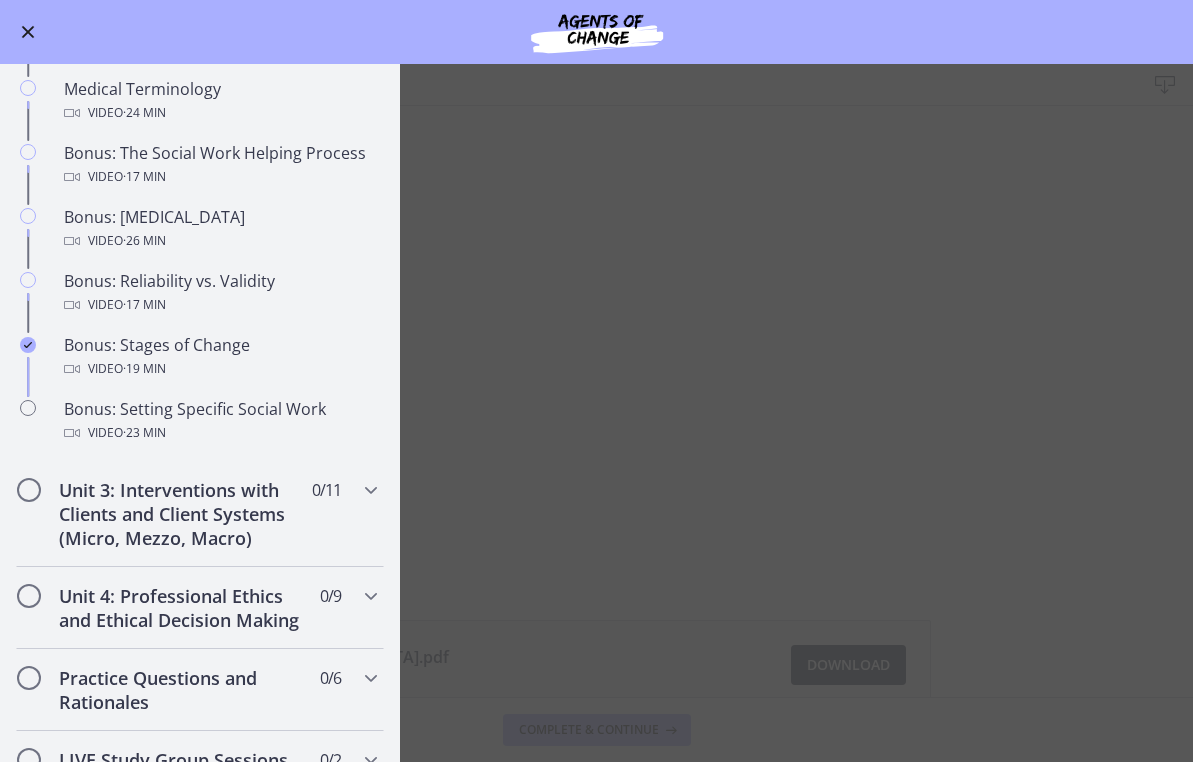scroll, scrollTop: 1548, scrollLeft: 0, axis: vertical 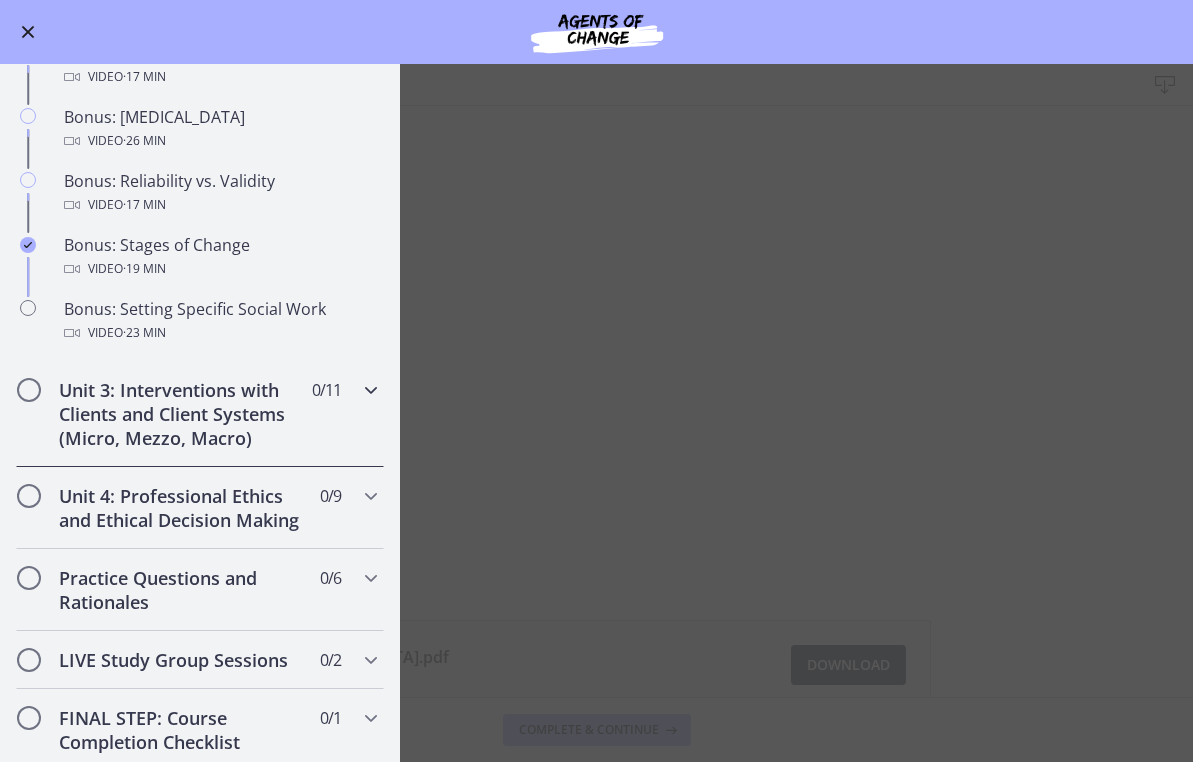 click at bounding box center (371, 390) 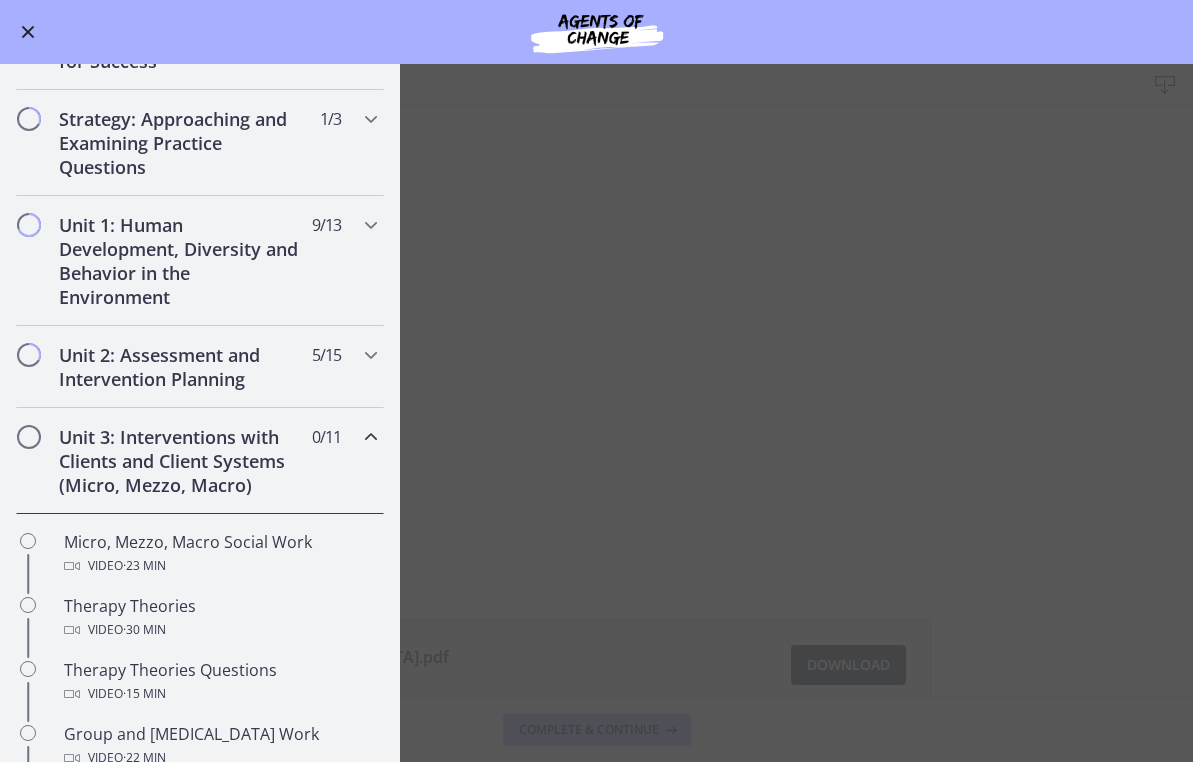 scroll, scrollTop: 0, scrollLeft: 0, axis: both 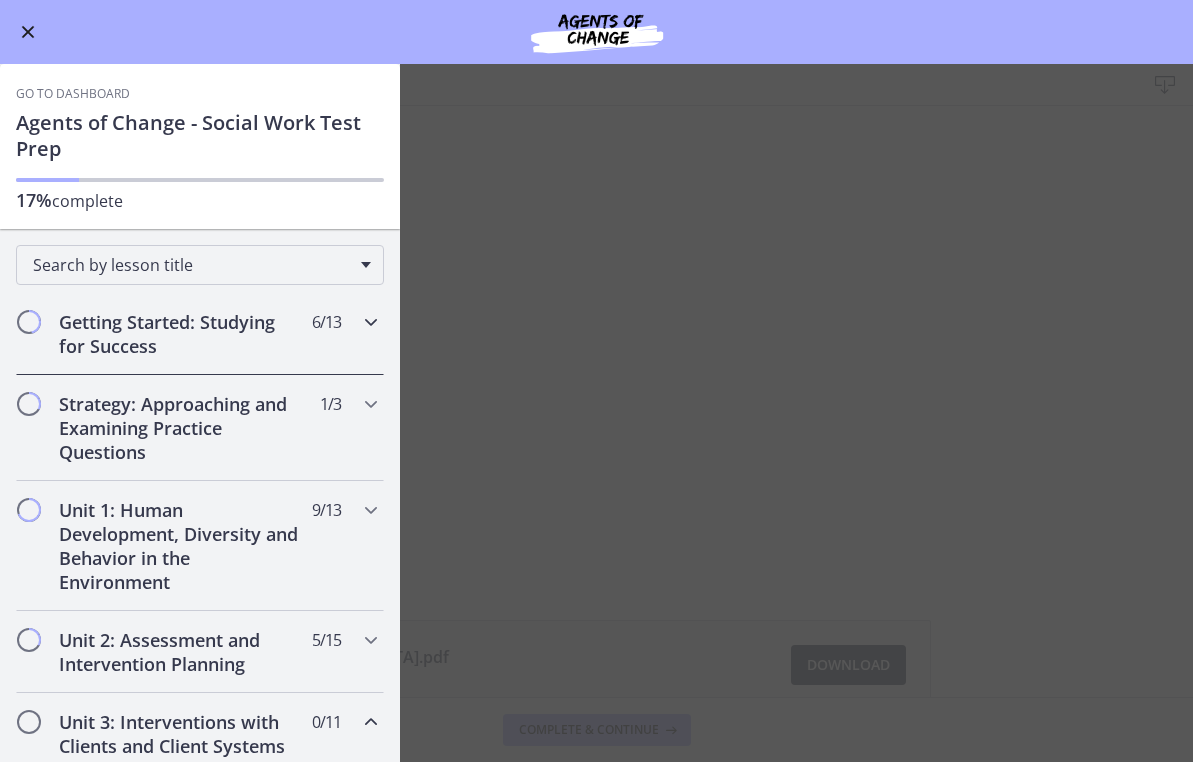 click at bounding box center [371, 322] 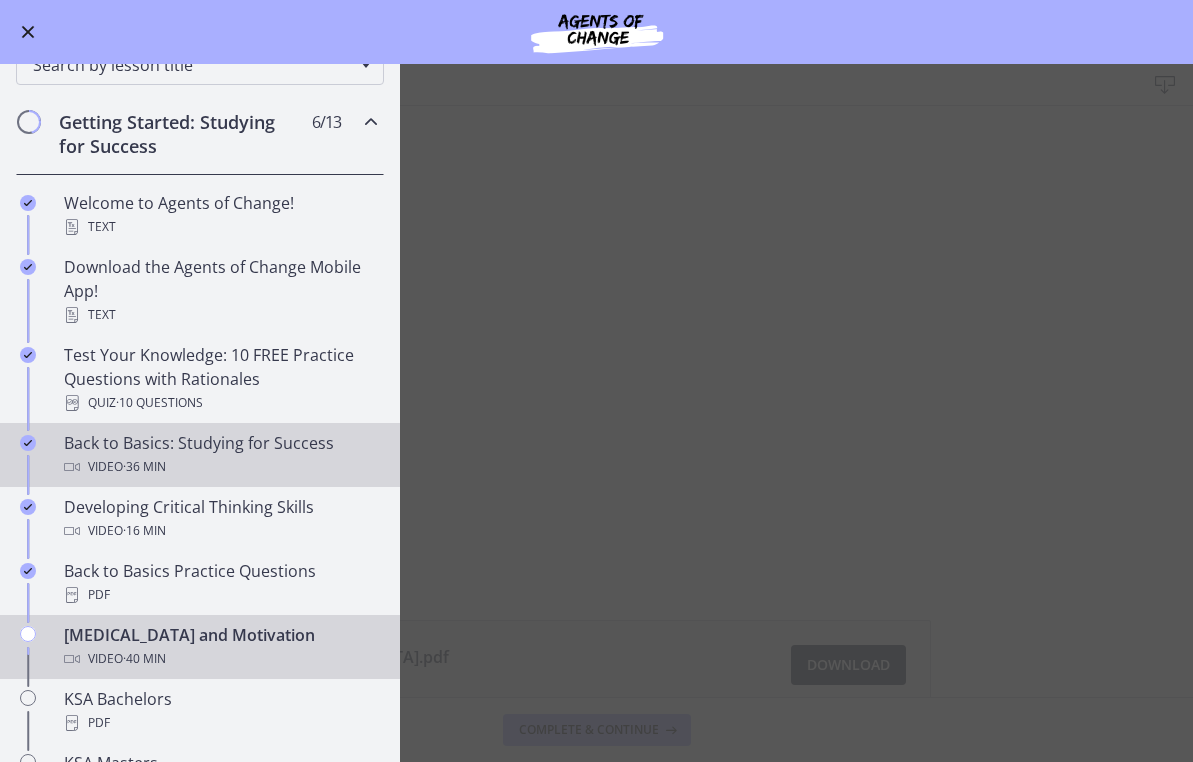 scroll, scrollTop: 300, scrollLeft: 0, axis: vertical 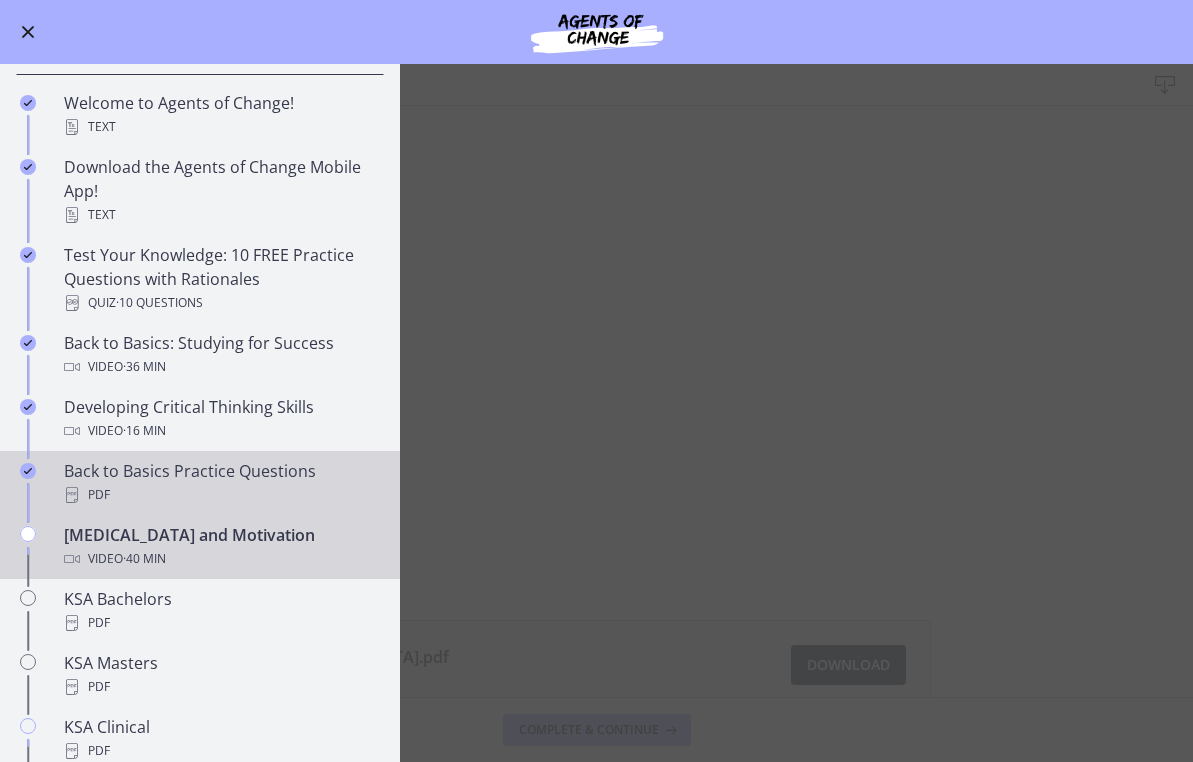 click on "Back to Basics Practice Questions
PDF" at bounding box center (220, 483) 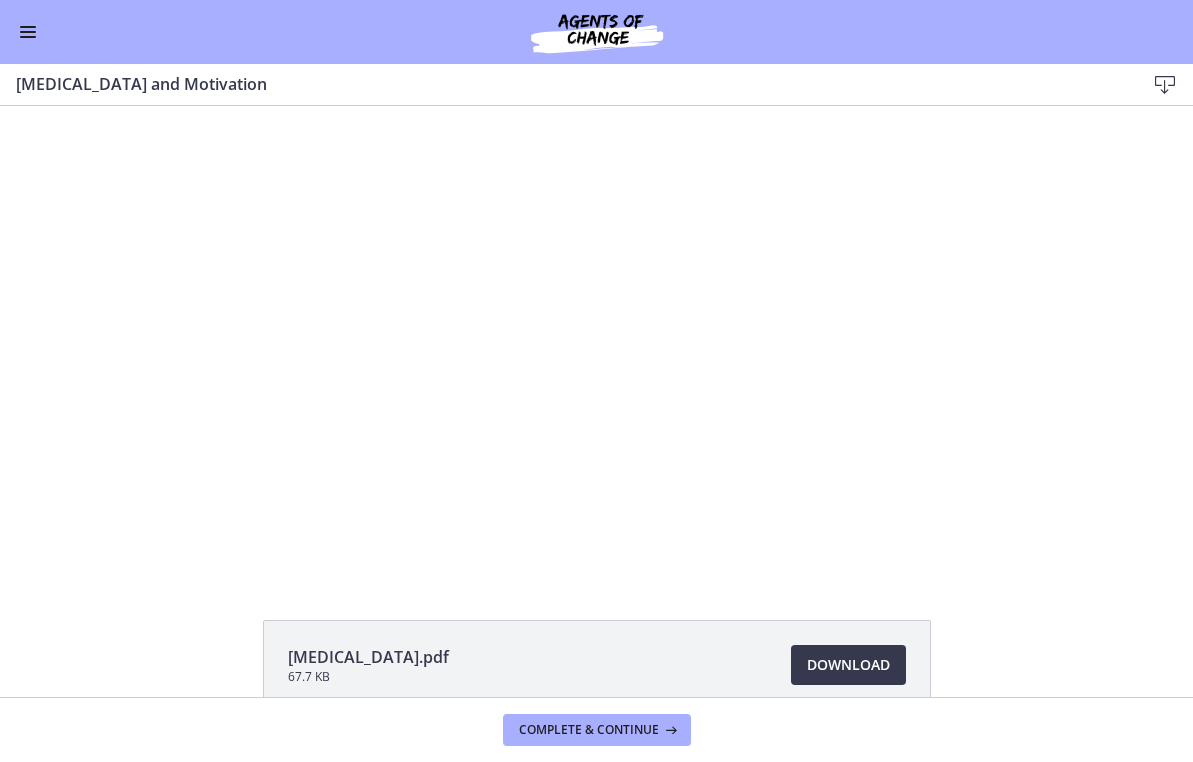 scroll, scrollTop: 0, scrollLeft: 0, axis: both 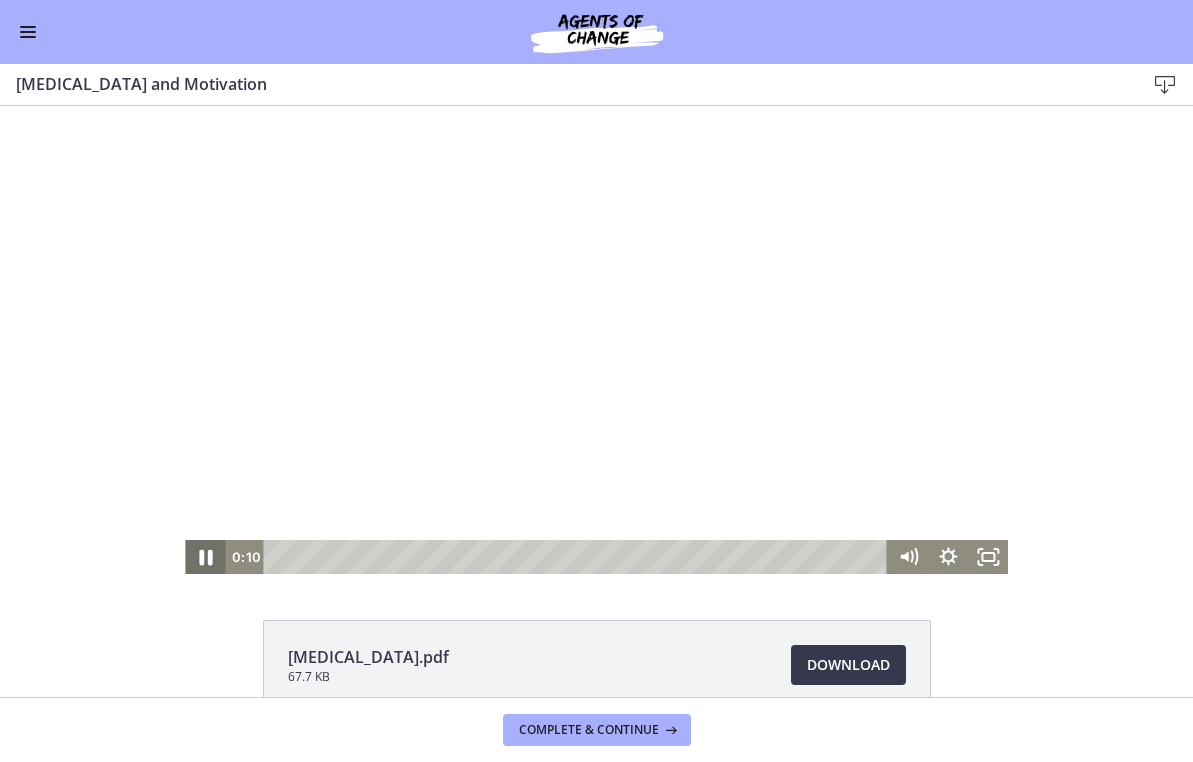 click 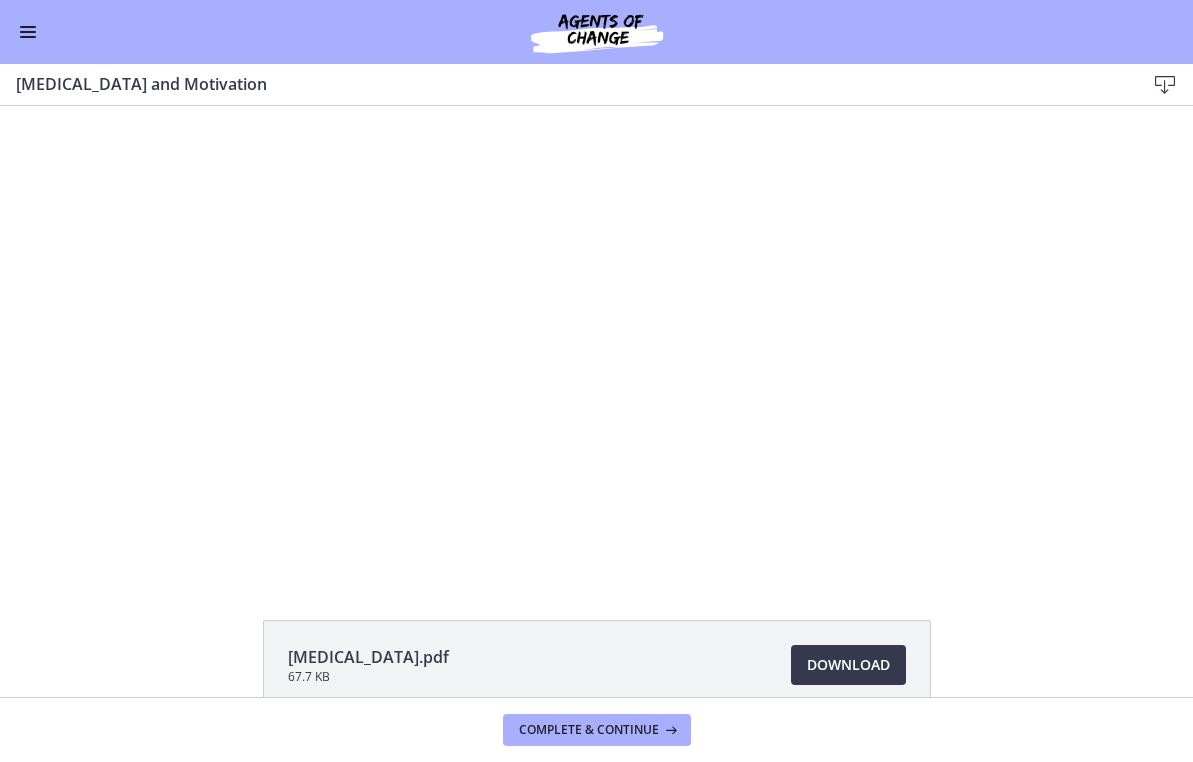 click at bounding box center [28, 32] 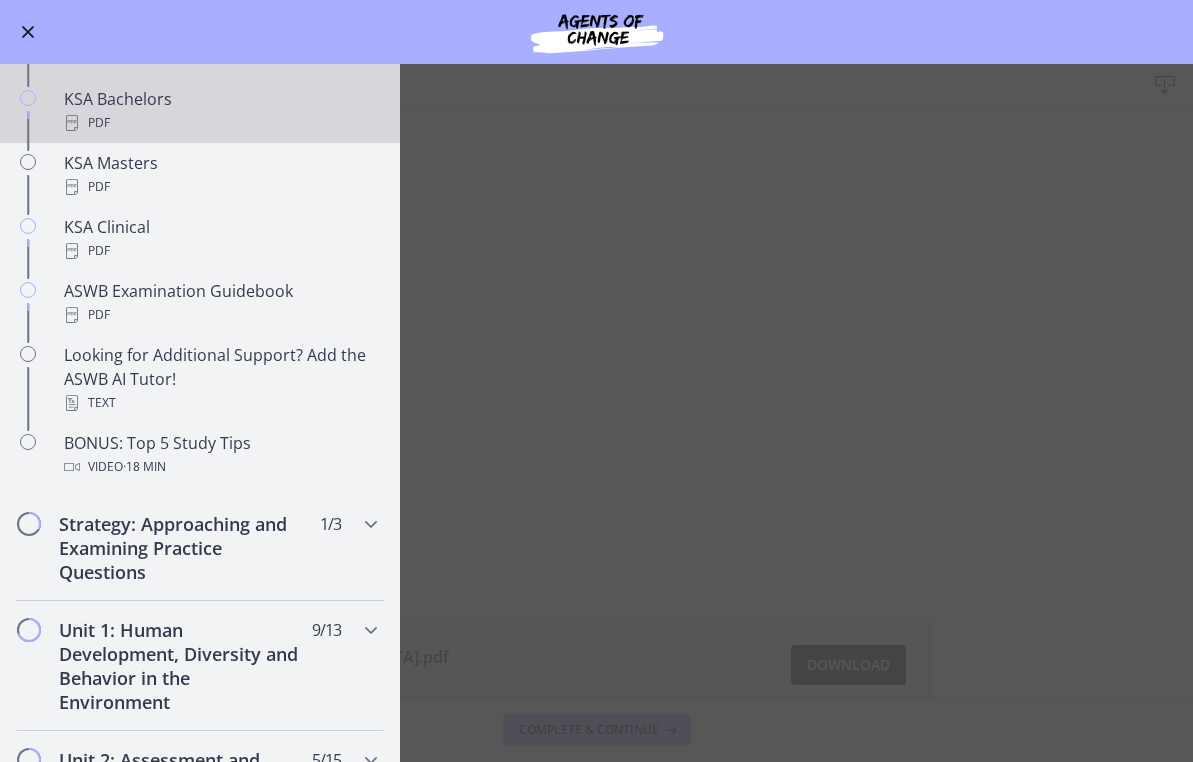 scroll, scrollTop: 900, scrollLeft: 0, axis: vertical 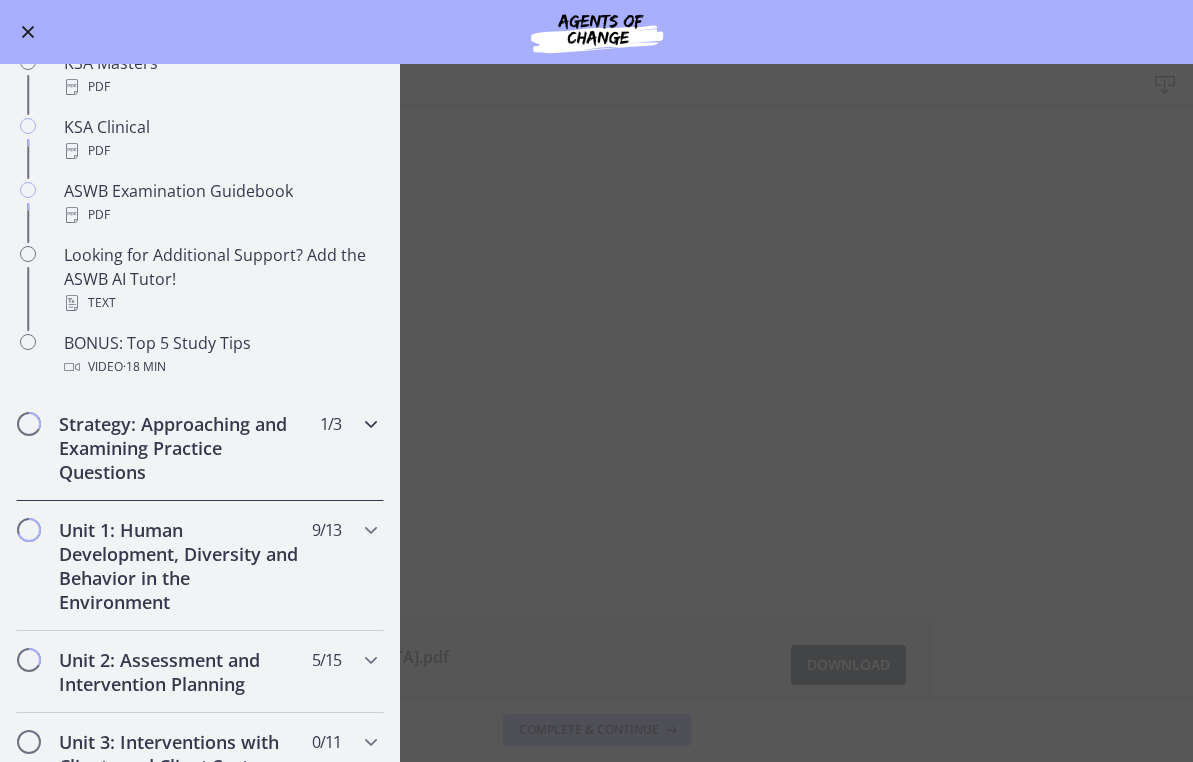 click at bounding box center [371, 424] 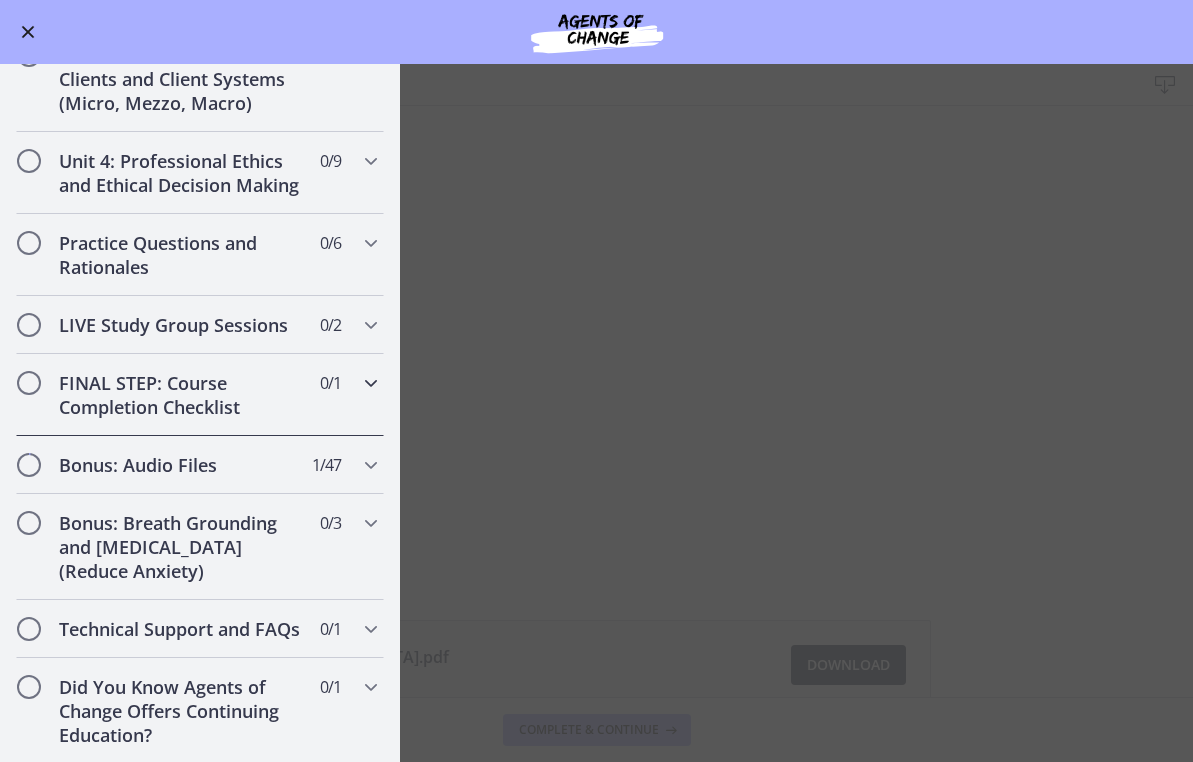 scroll, scrollTop: 799, scrollLeft: 0, axis: vertical 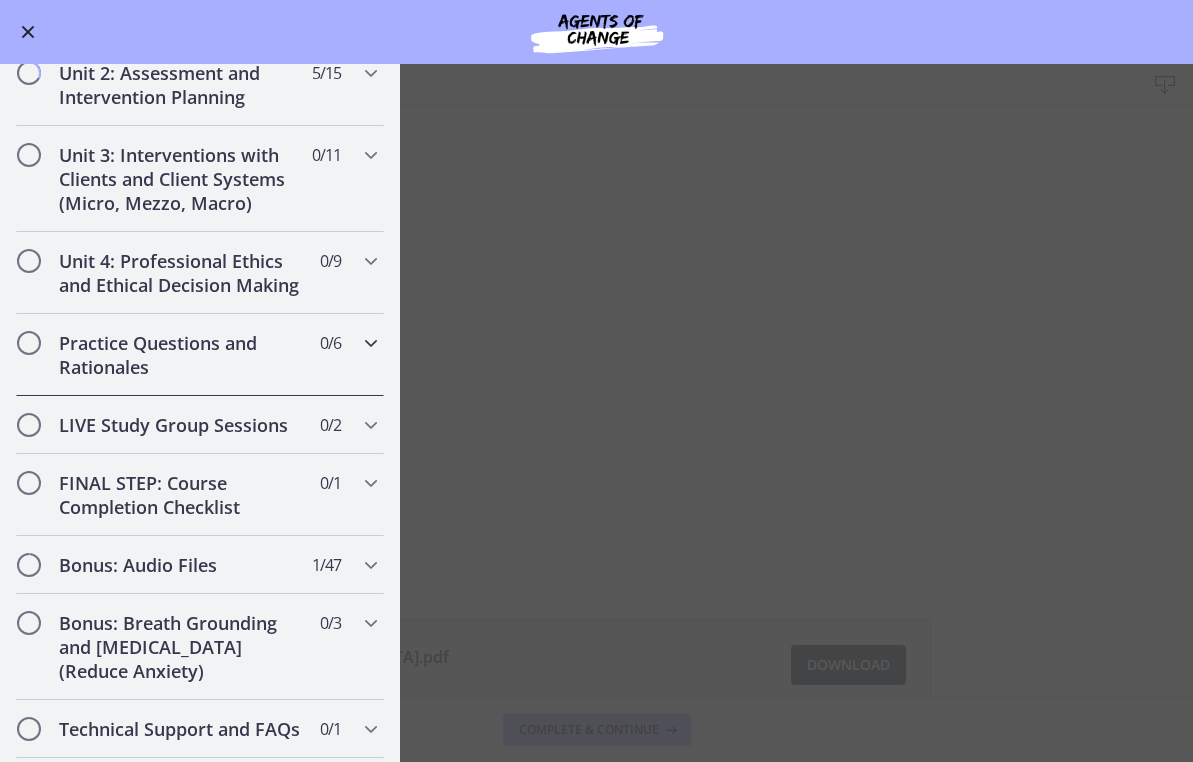click at bounding box center [371, 343] 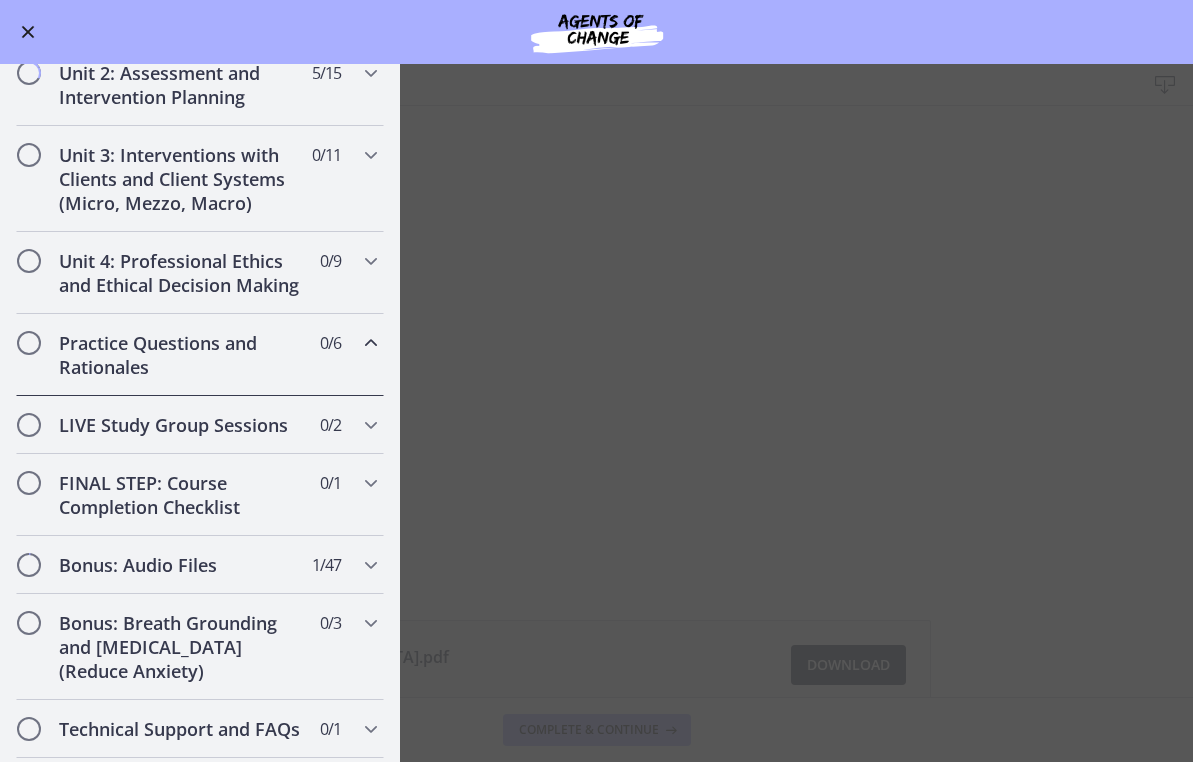 scroll, scrollTop: 567, scrollLeft: 0, axis: vertical 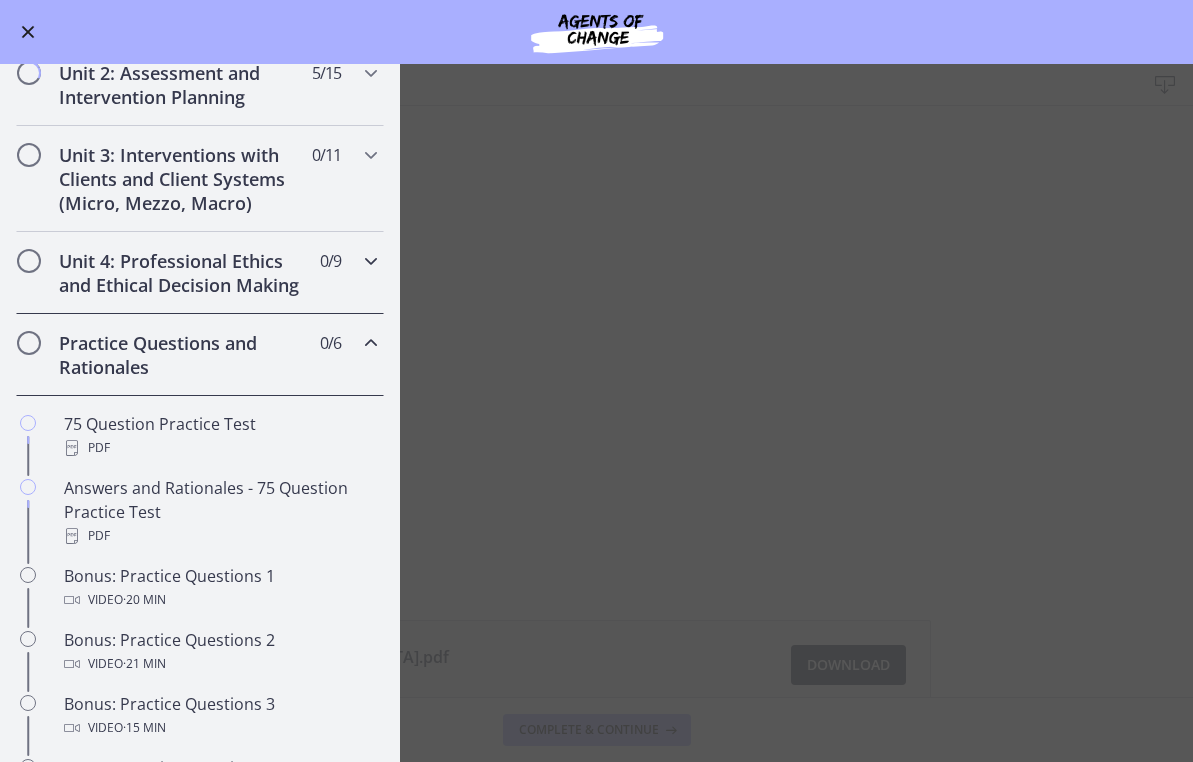 click at bounding box center [371, 261] 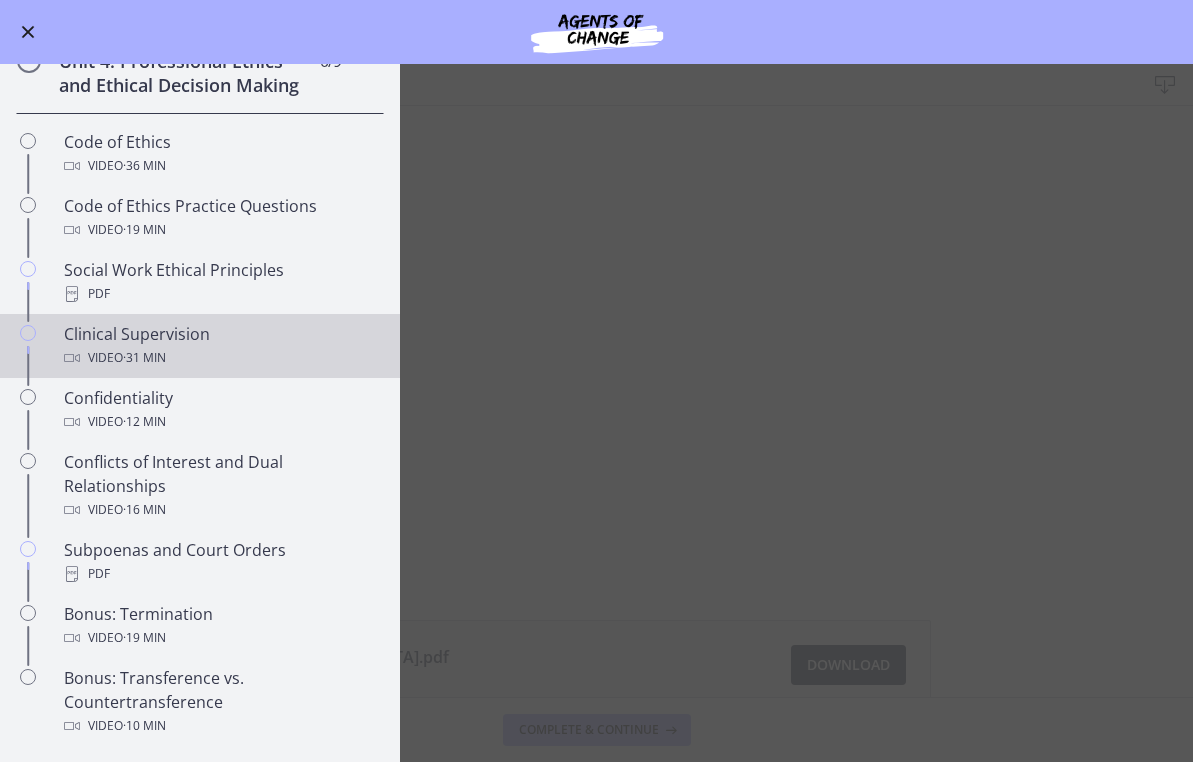 scroll, scrollTop: 867, scrollLeft: 0, axis: vertical 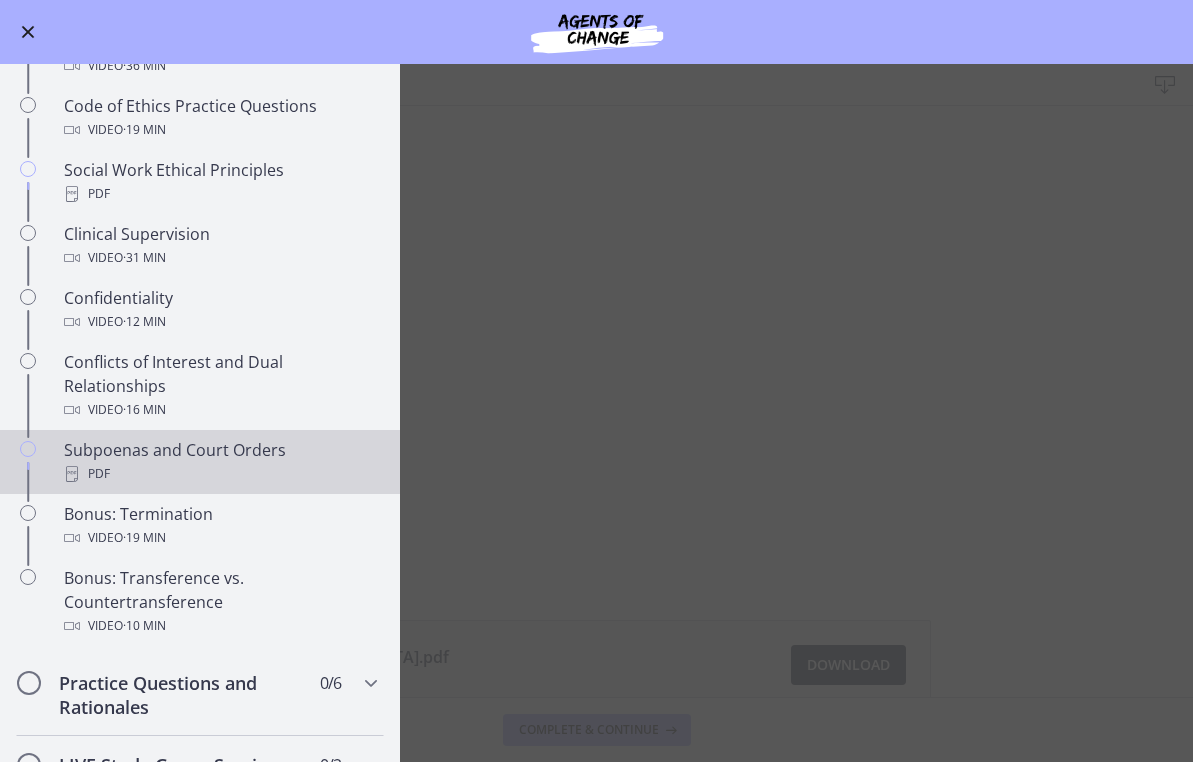 click on "Subpoenas and Court Orders
PDF" at bounding box center [220, 462] 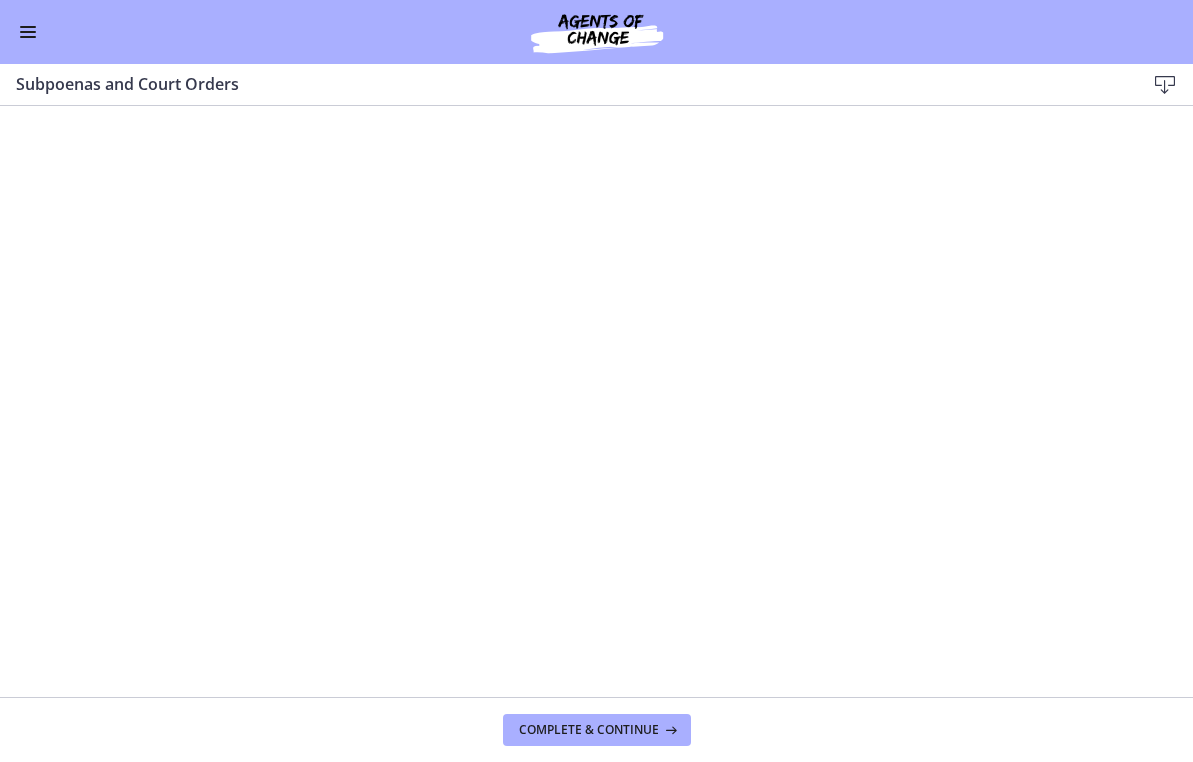 click at bounding box center [1165, 85] 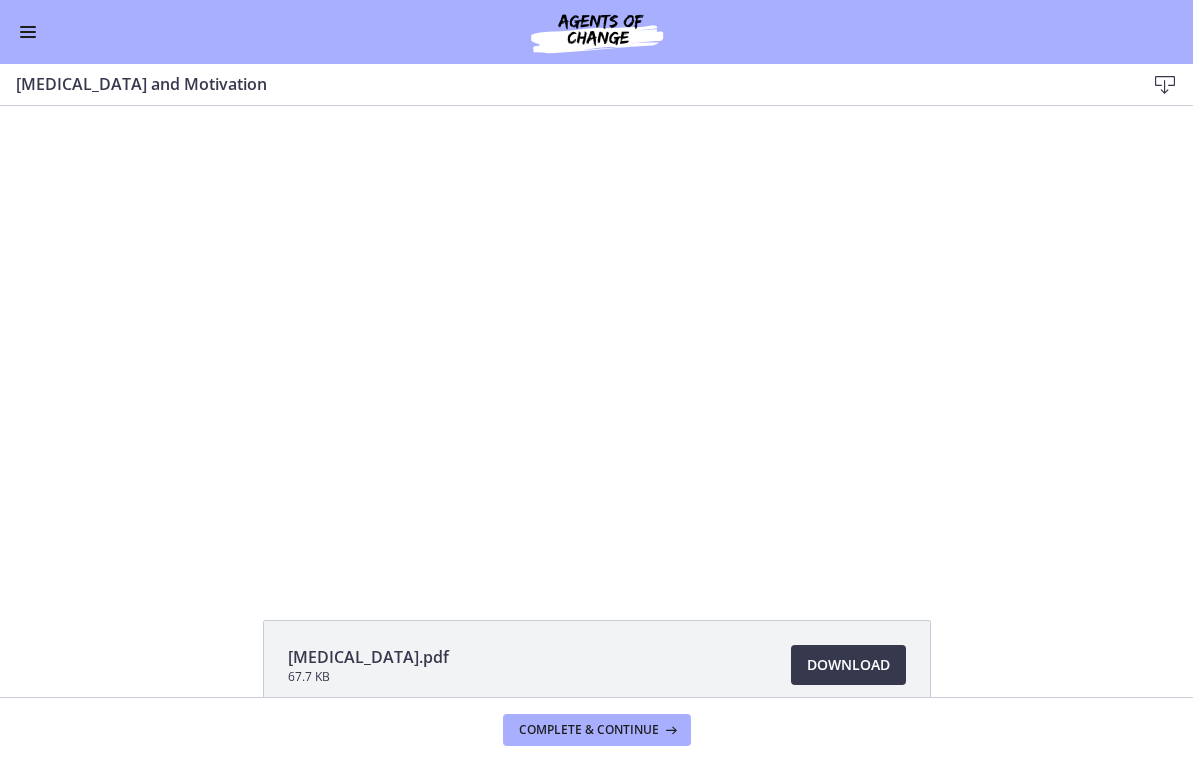 scroll, scrollTop: 0, scrollLeft: 0, axis: both 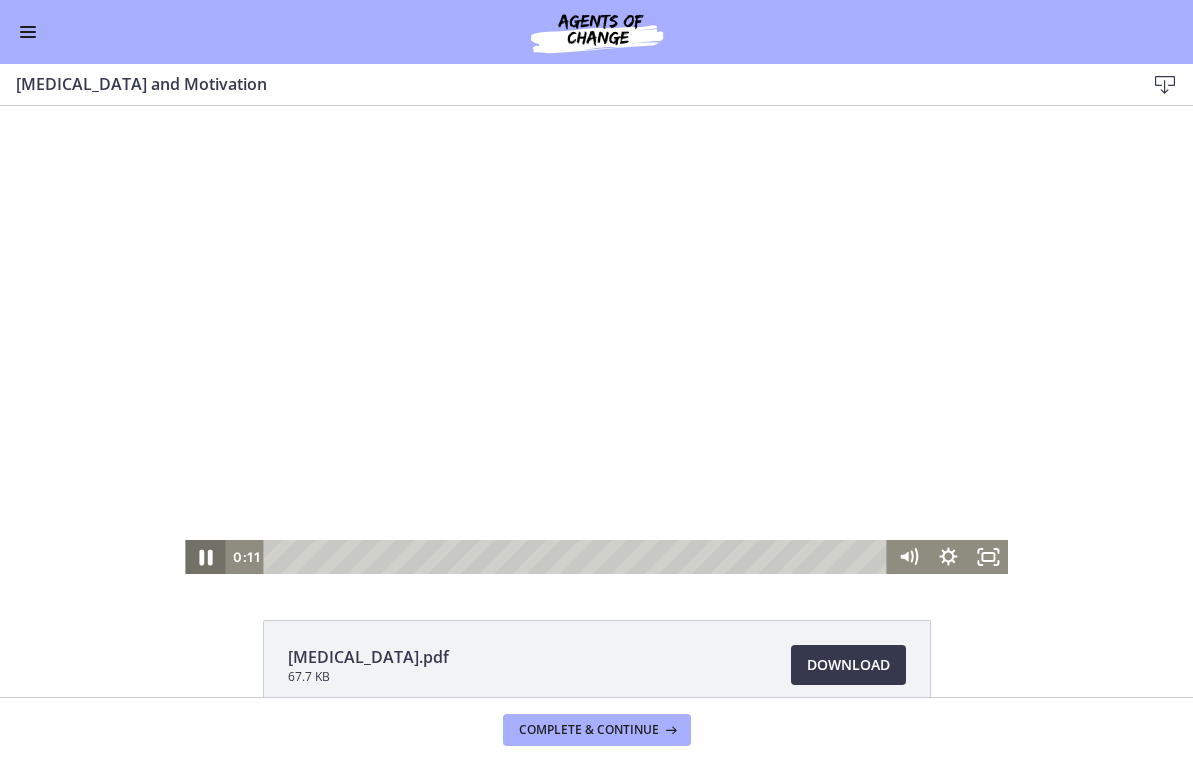 click 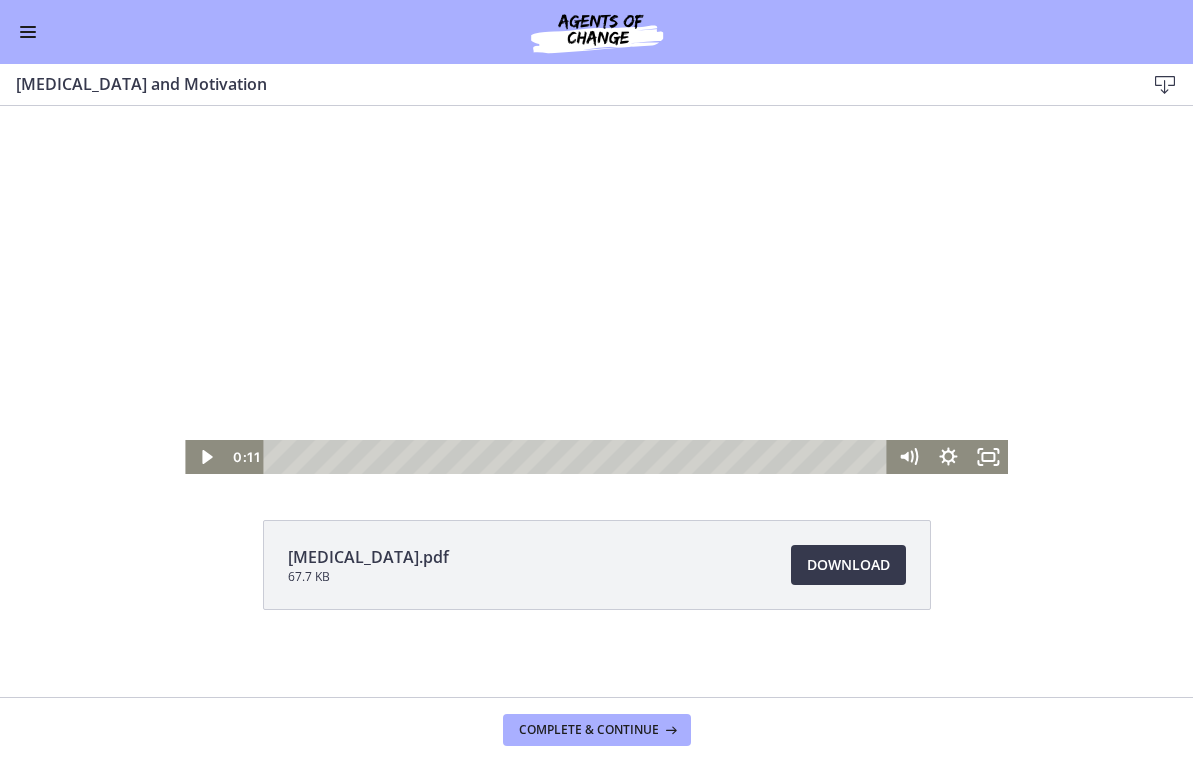 scroll, scrollTop: 109, scrollLeft: 0, axis: vertical 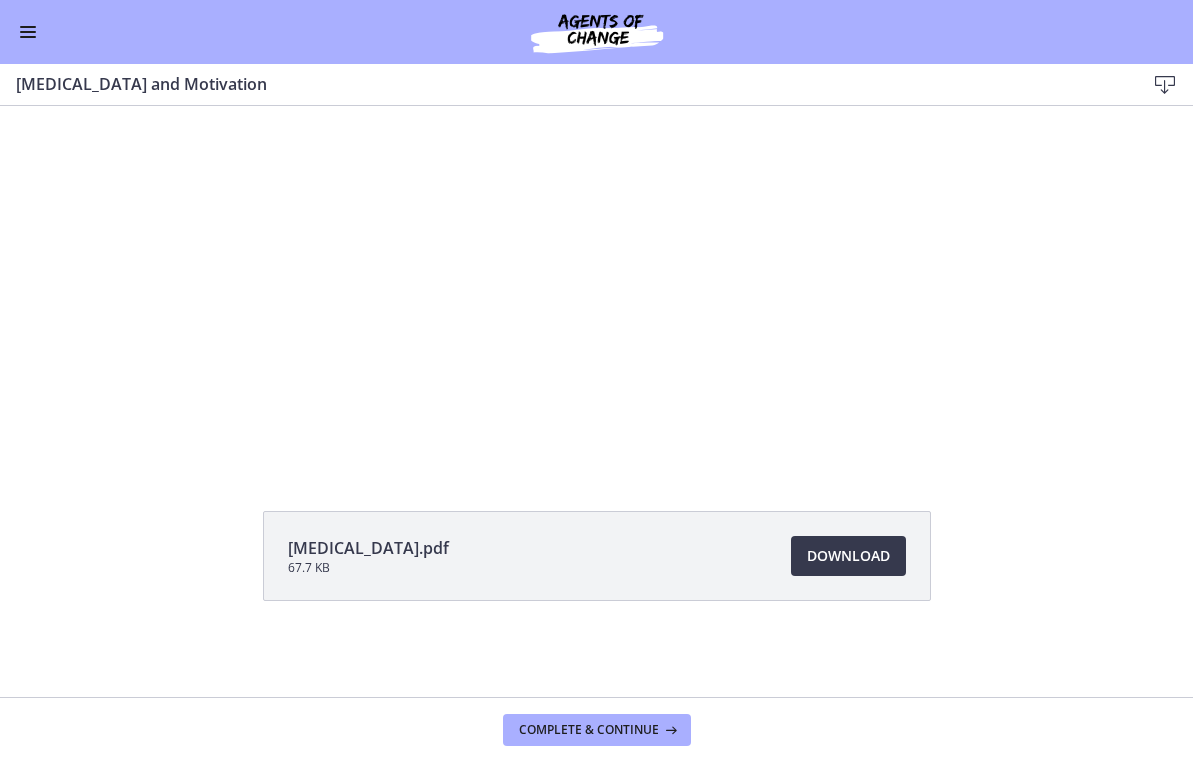 click on "Go to Dashboard" at bounding box center (596, 32) 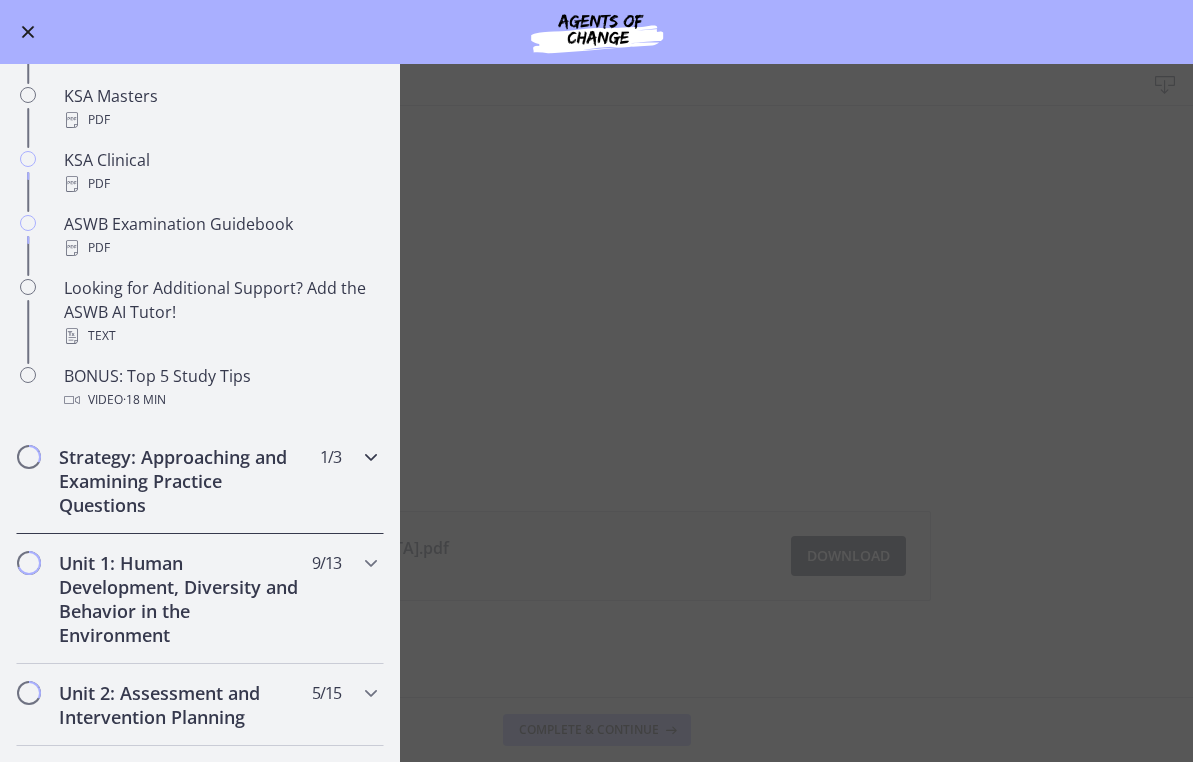 scroll, scrollTop: 967, scrollLeft: 0, axis: vertical 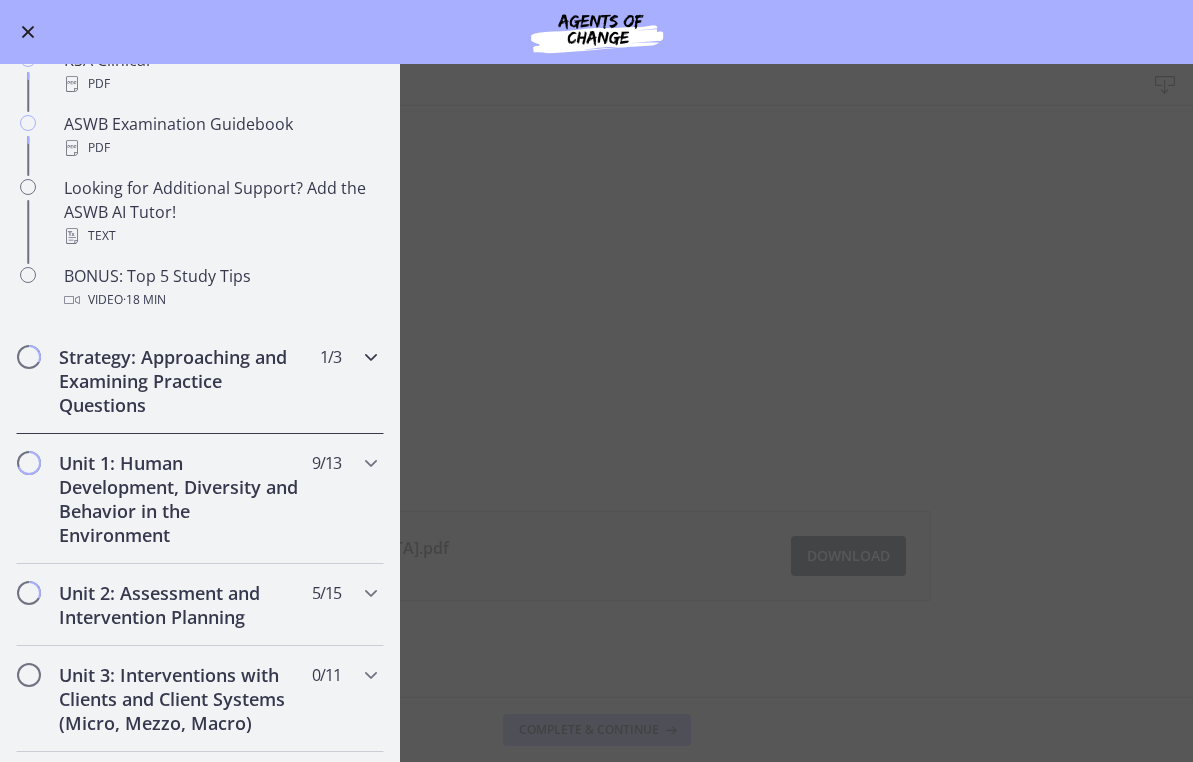 click at bounding box center [371, 357] 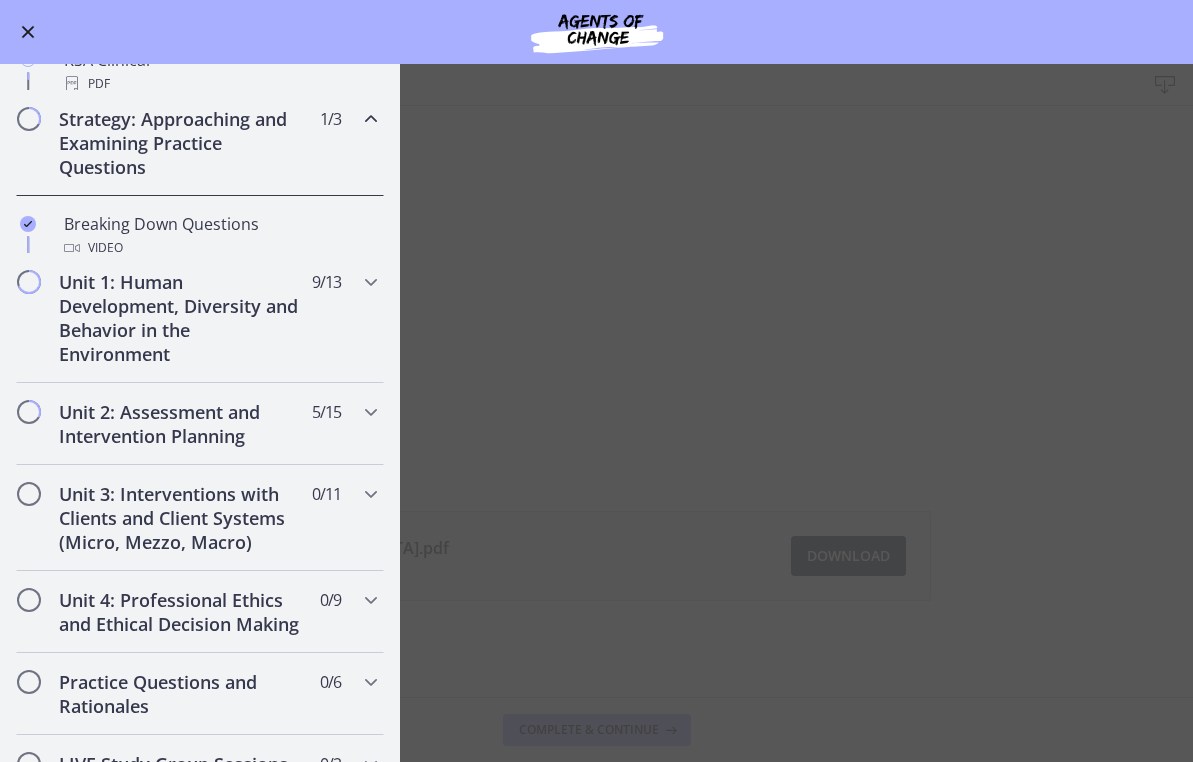 scroll, scrollTop: 949, scrollLeft: 0, axis: vertical 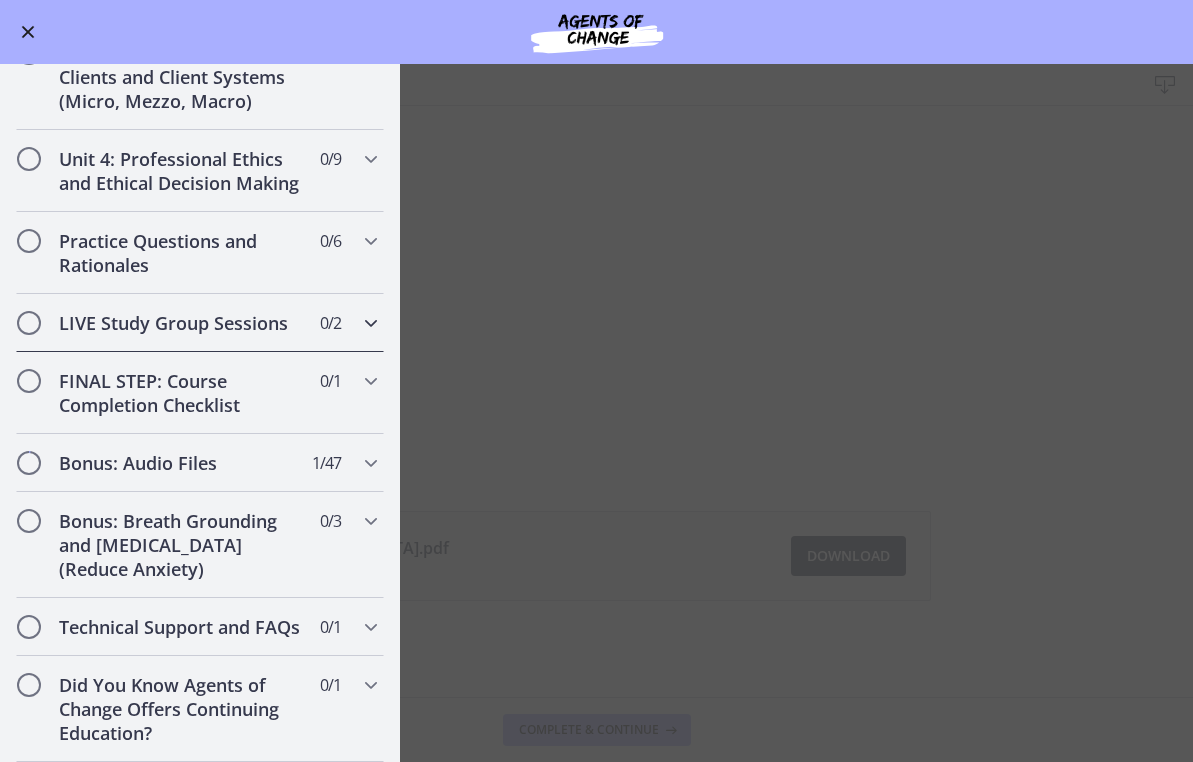 click at bounding box center [371, 323] 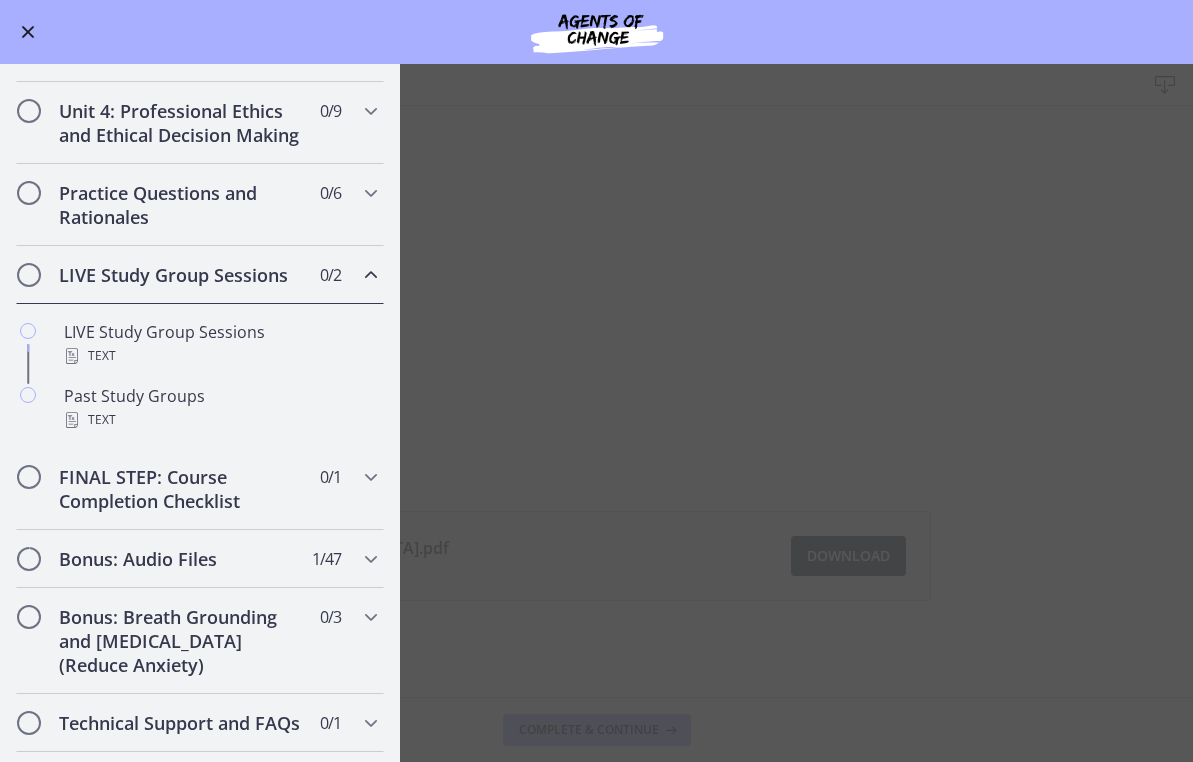 scroll, scrollTop: 817, scrollLeft: 0, axis: vertical 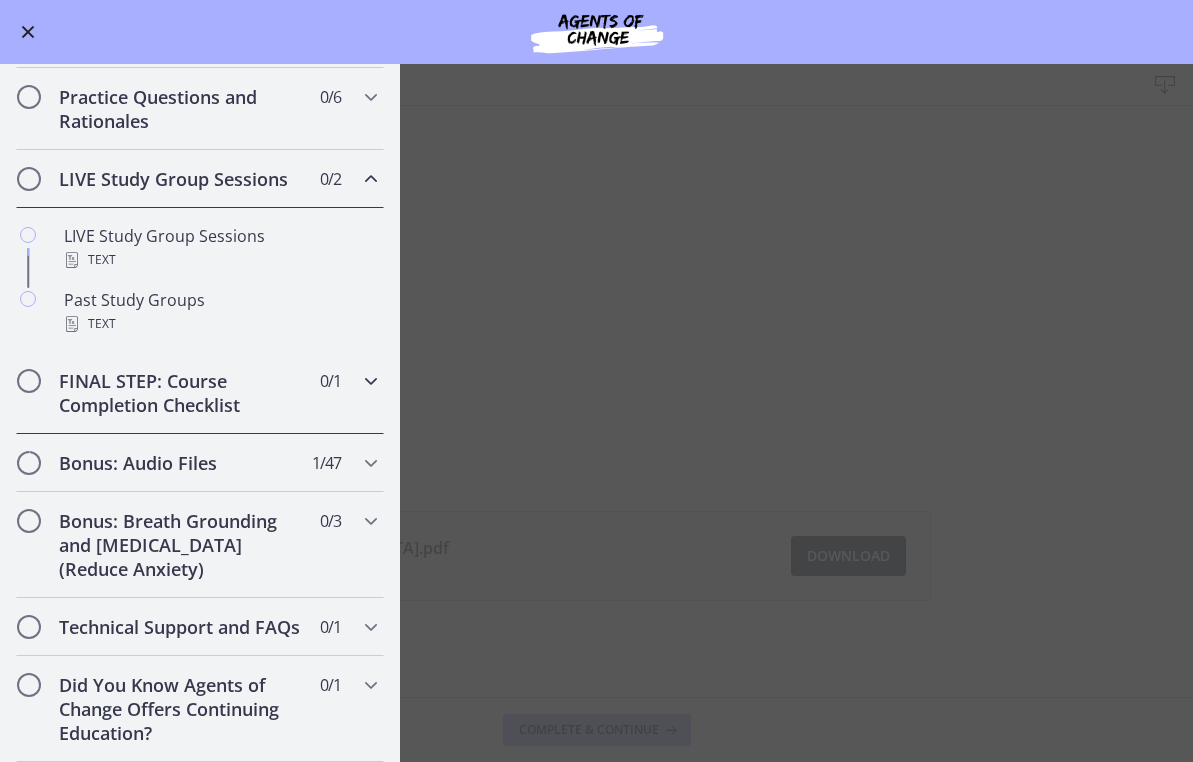 click at bounding box center [371, 381] 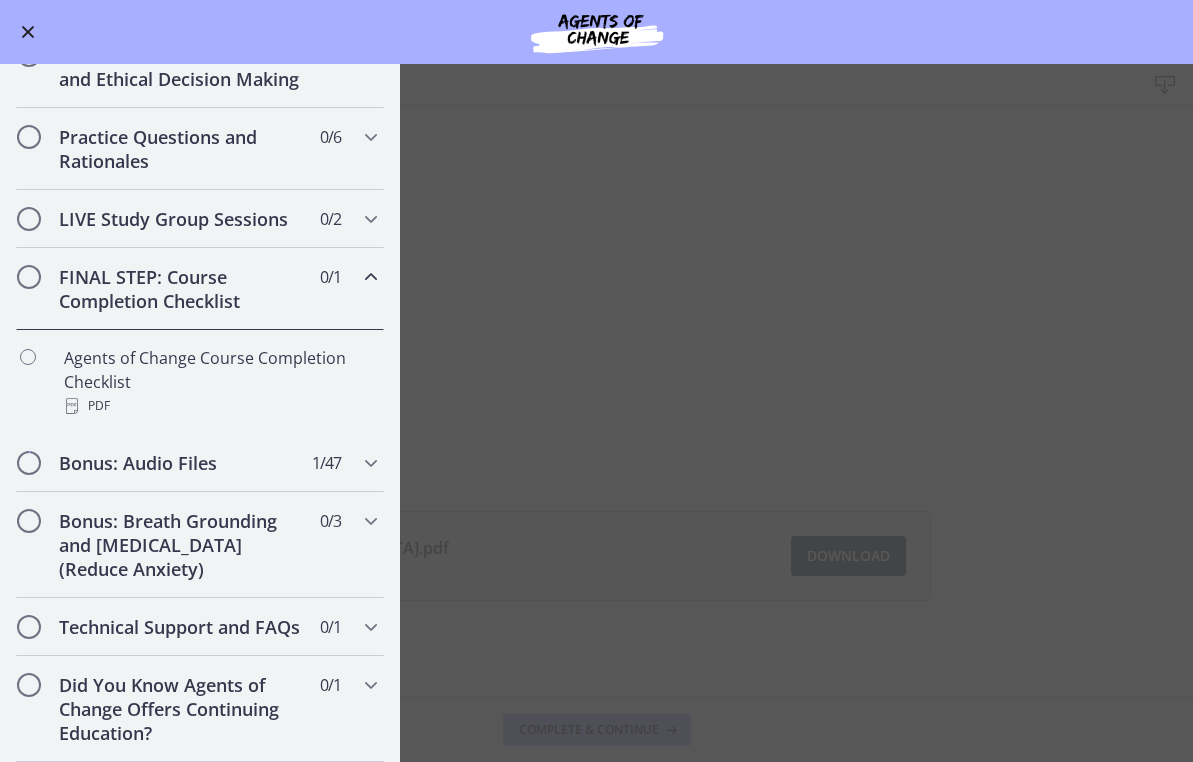 scroll, scrollTop: 821, scrollLeft: 0, axis: vertical 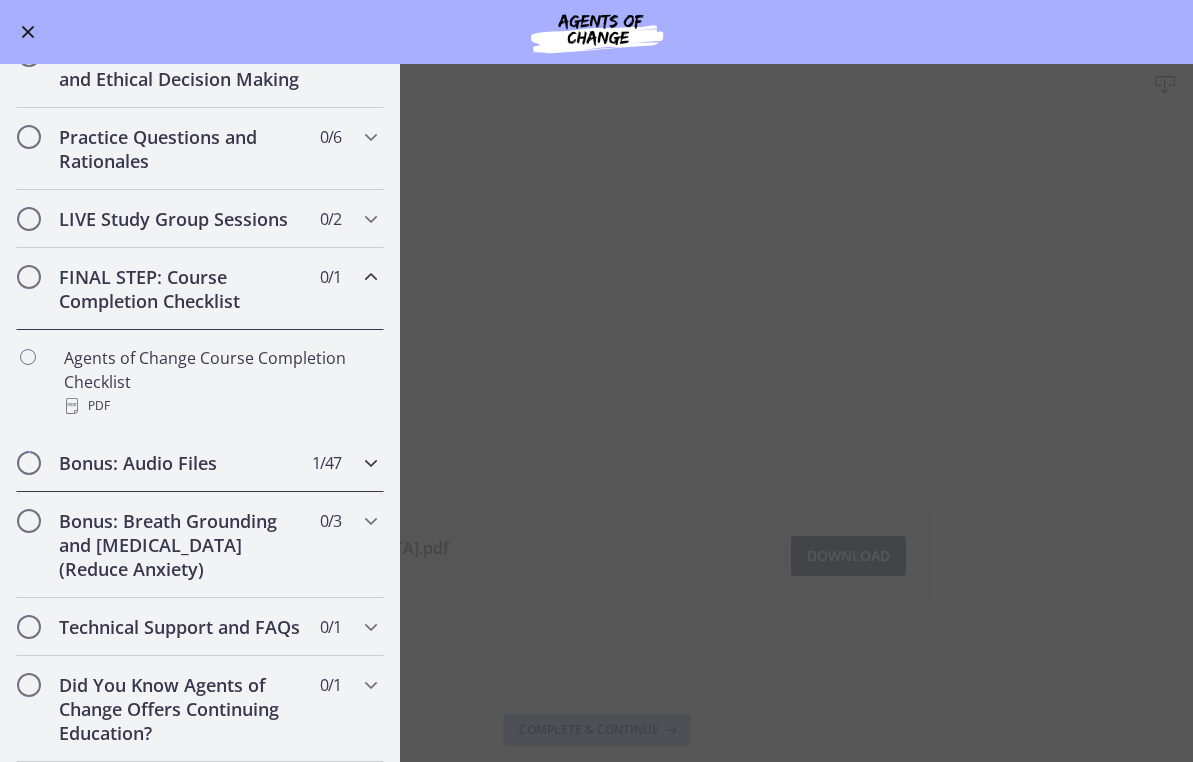 click at bounding box center (371, 463) 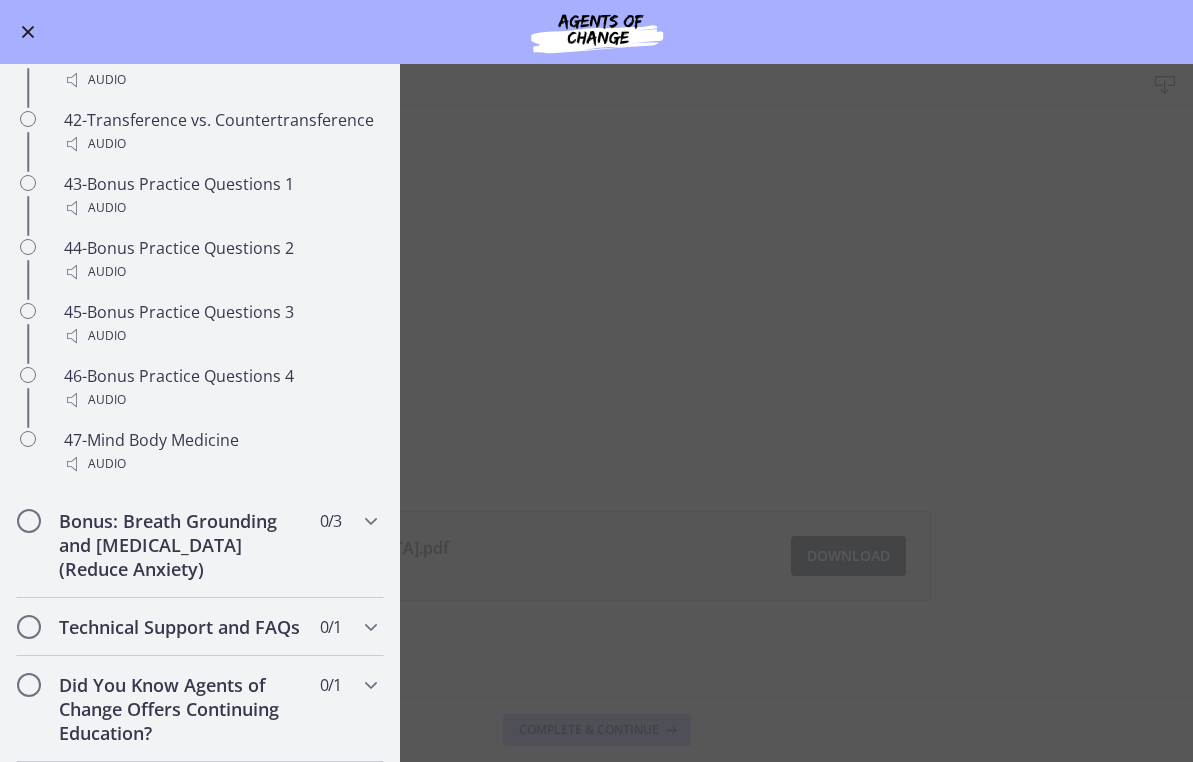 scroll, scrollTop: 3861, scrollLeft: 0, axis: vertical 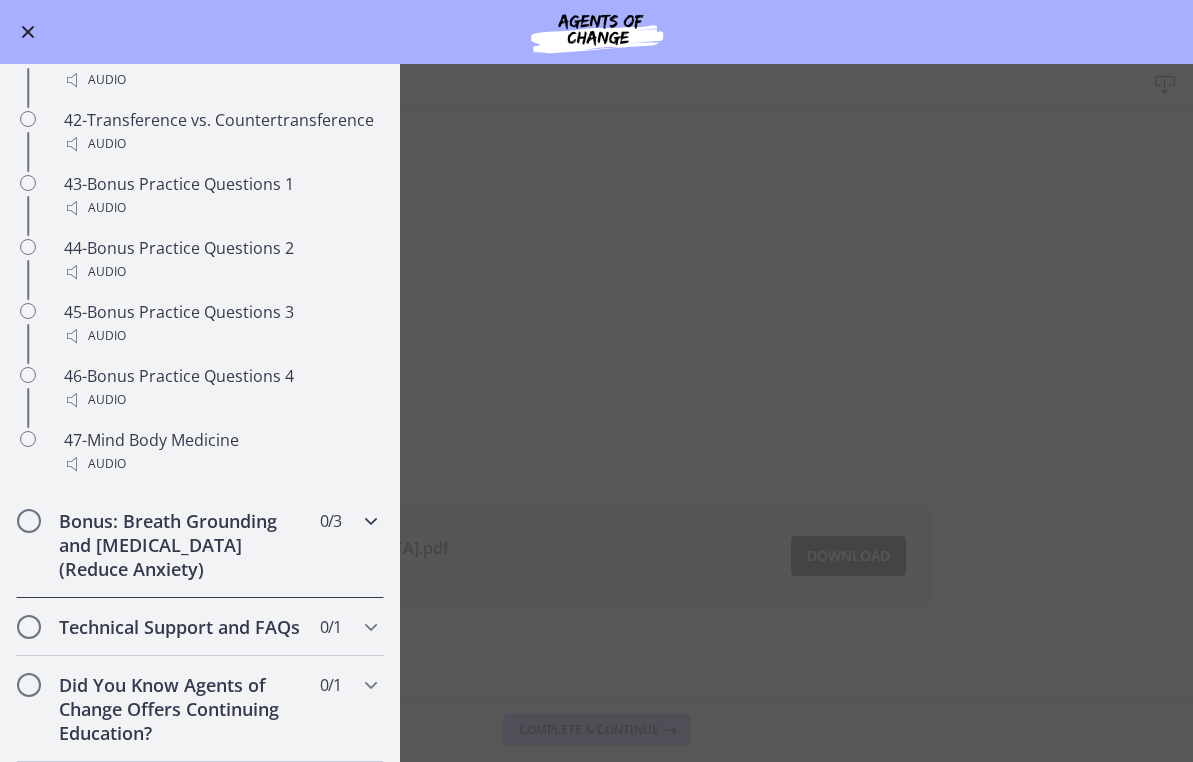 click at bounding box center (371, 521) 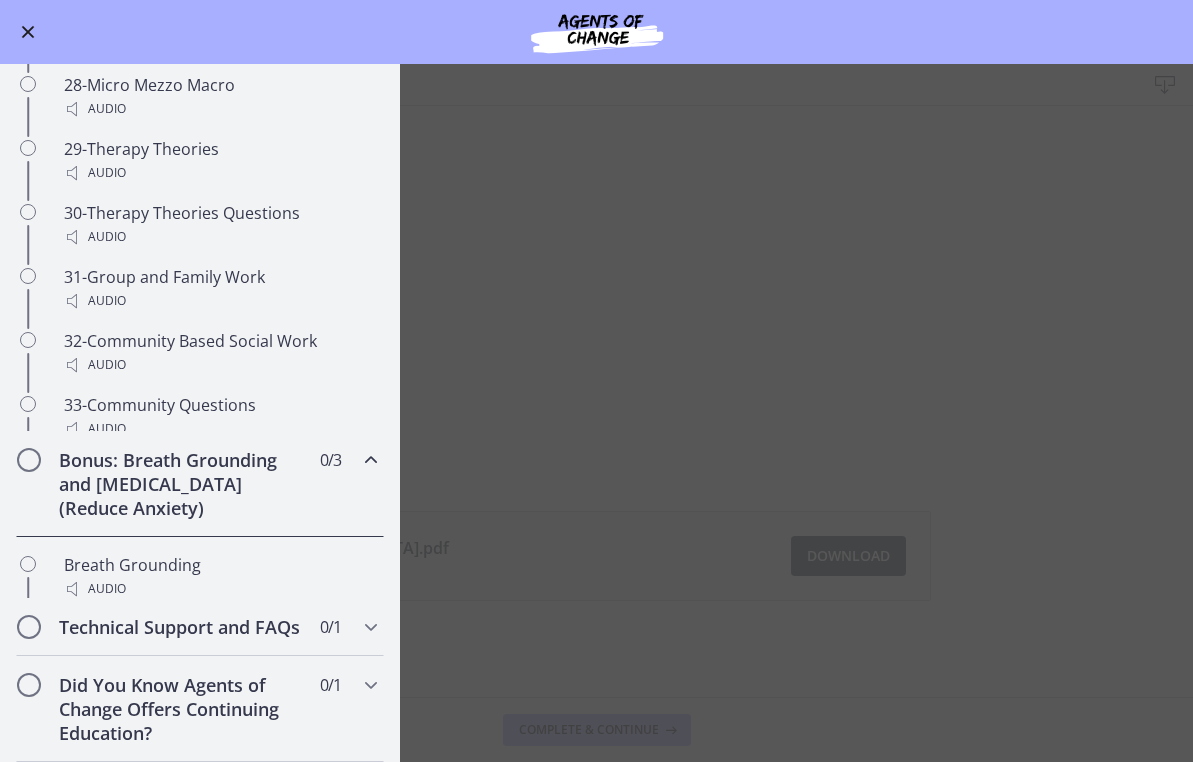 scroll, scrollTop: 925, scrollLeft: 0, axis: vertical 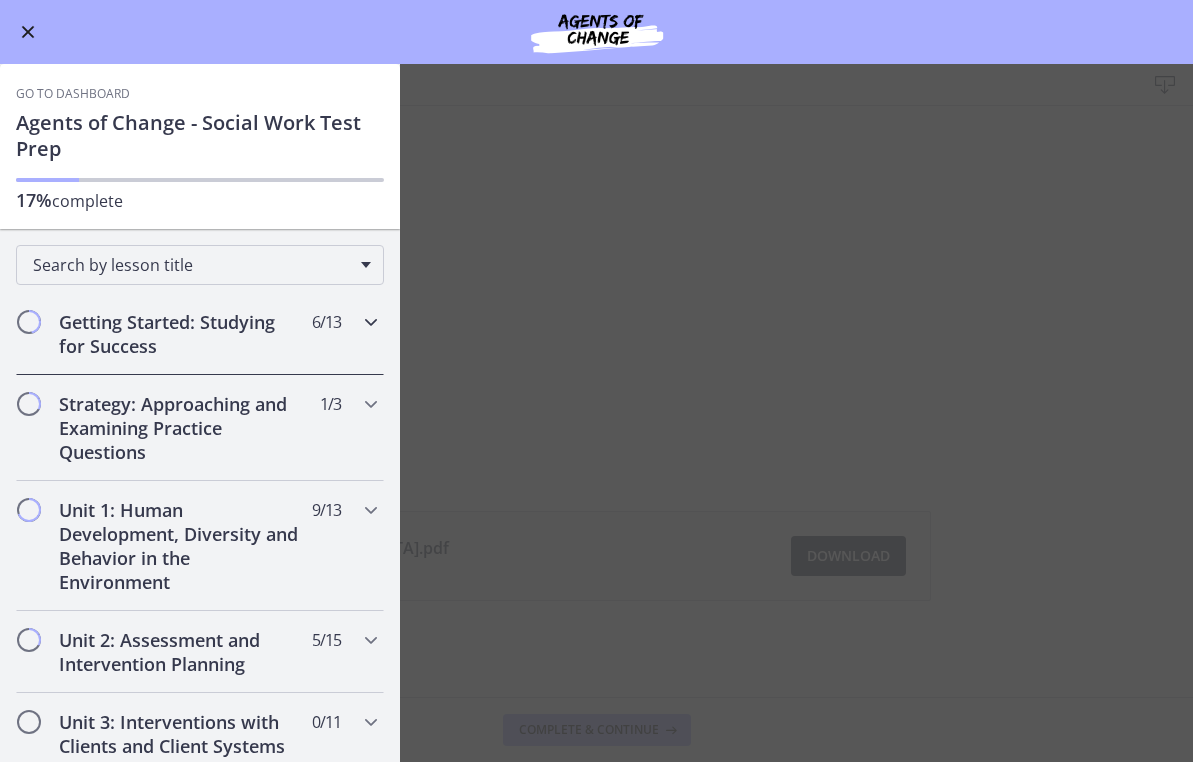 click on "Getting Started: Studying for Success" at bounding box center (181, 334) 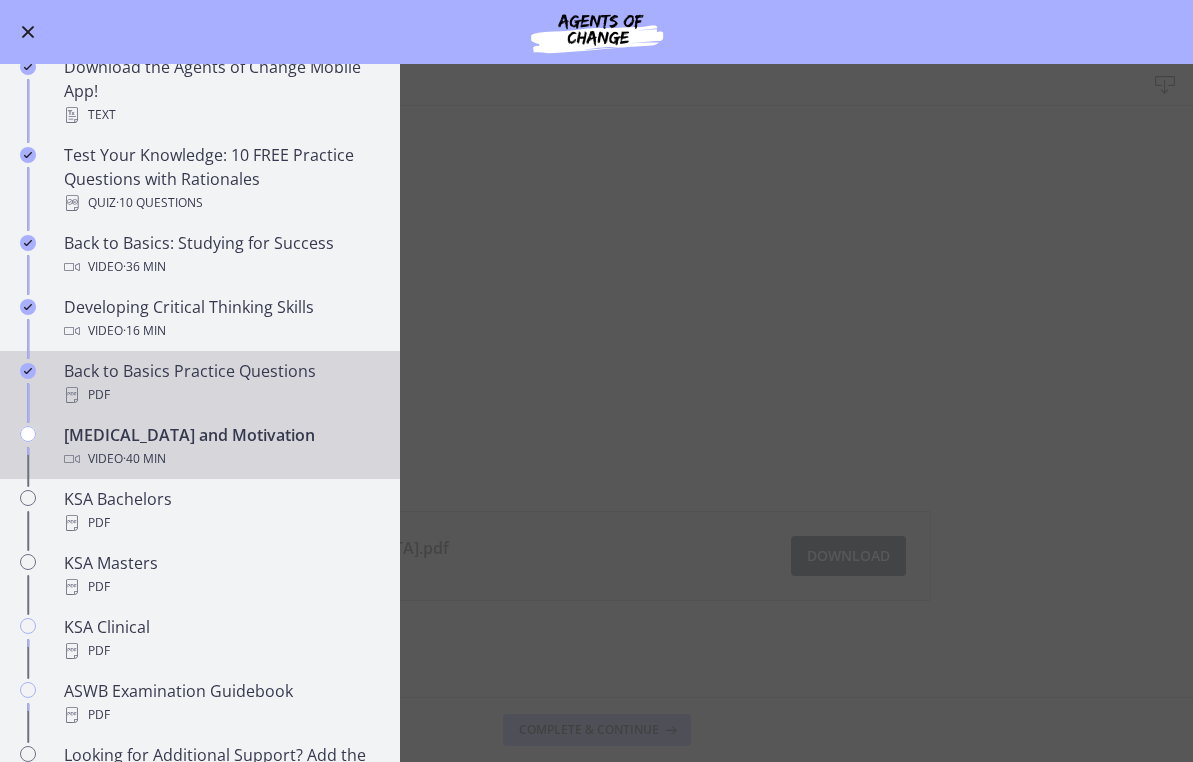 scroll, scrollTop: 500, scrollLeft: 0, axis: vertical 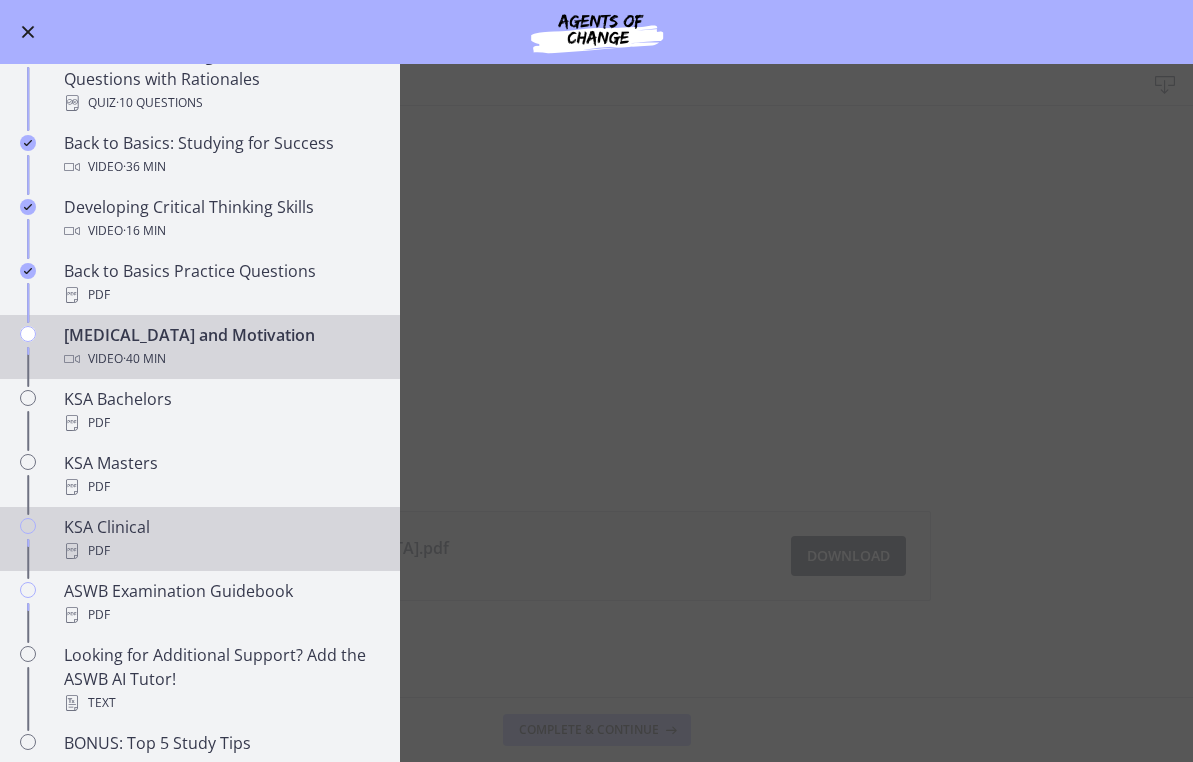 click on "KSA Clinical
PDF" at bounding box center [220, 539] 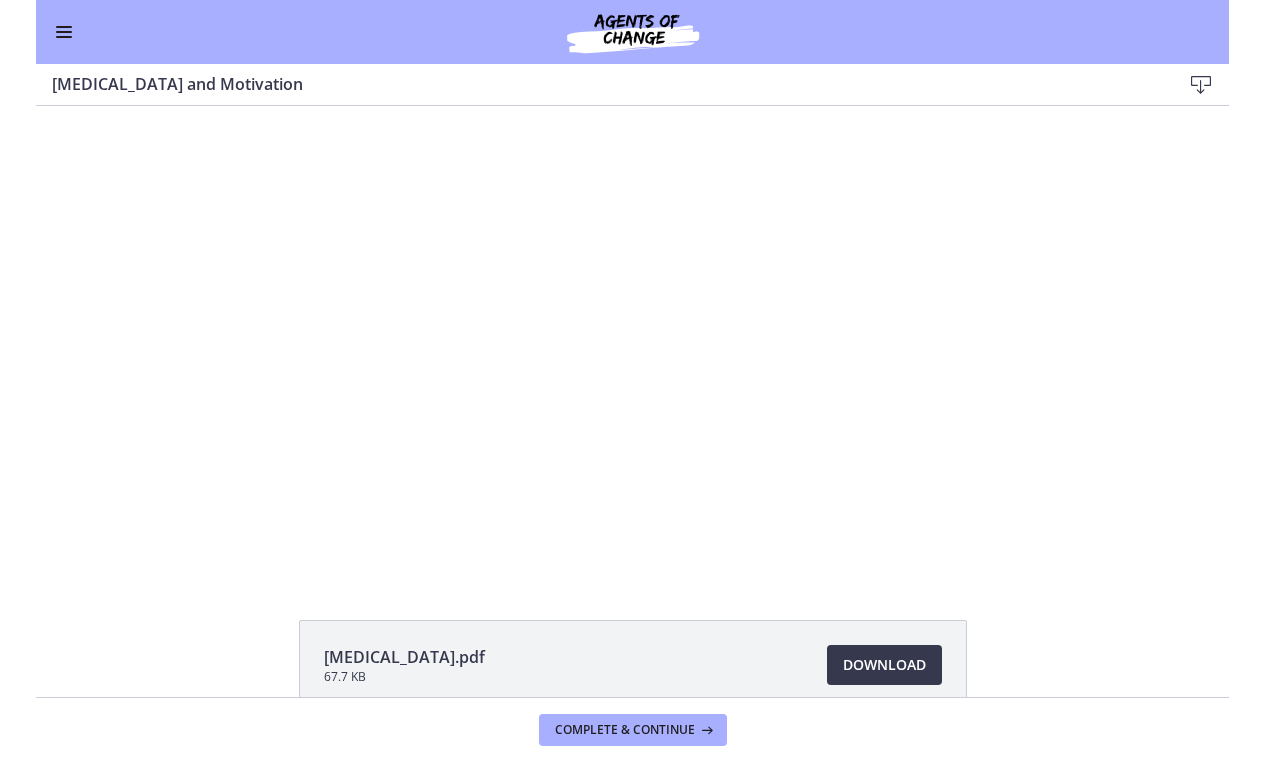 scroll, scrollTop: 0, scrollLeft: 0, axis: both 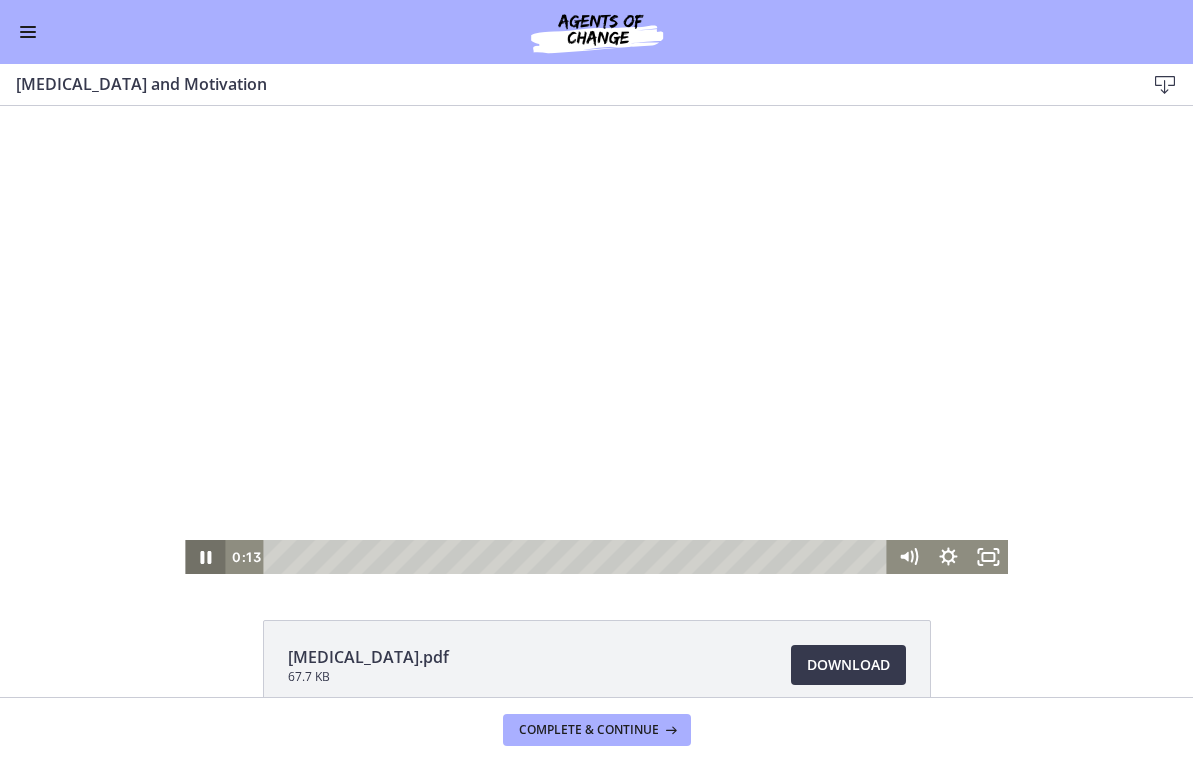click 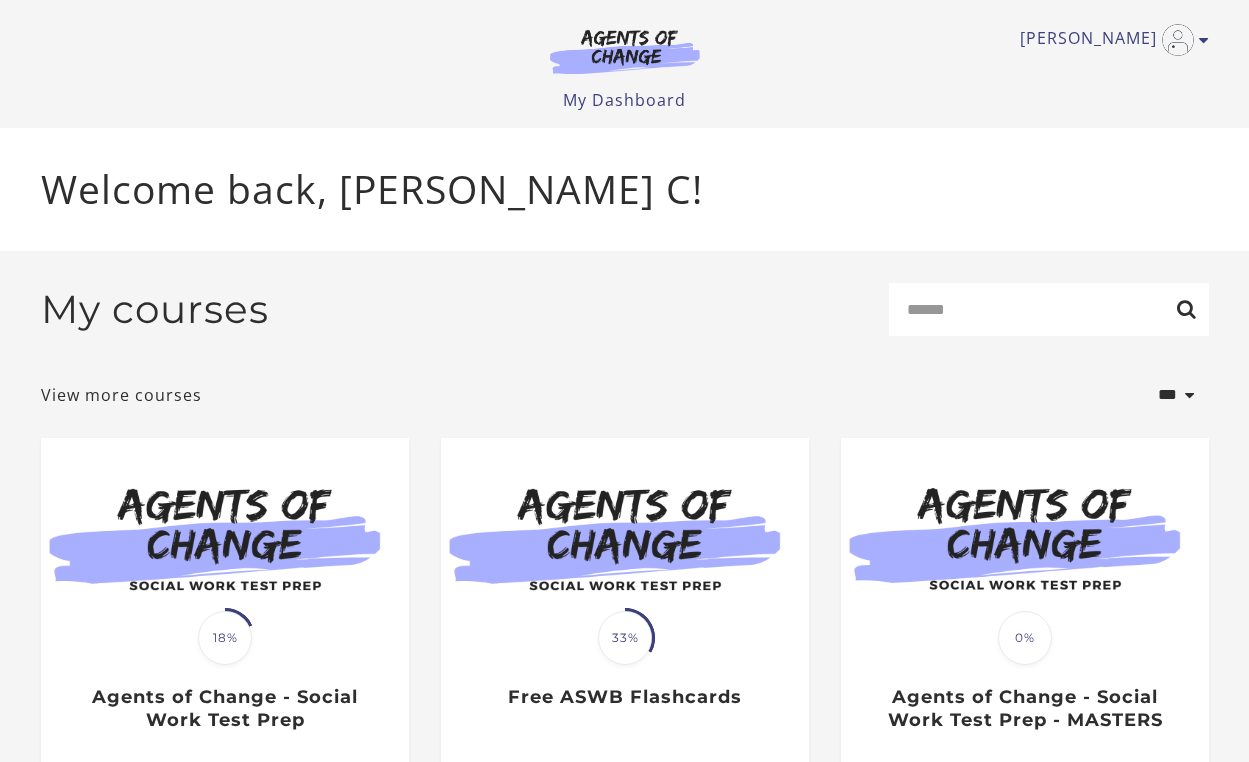scroll, scrollTop: 0, scrollLeft: 0, axis: both 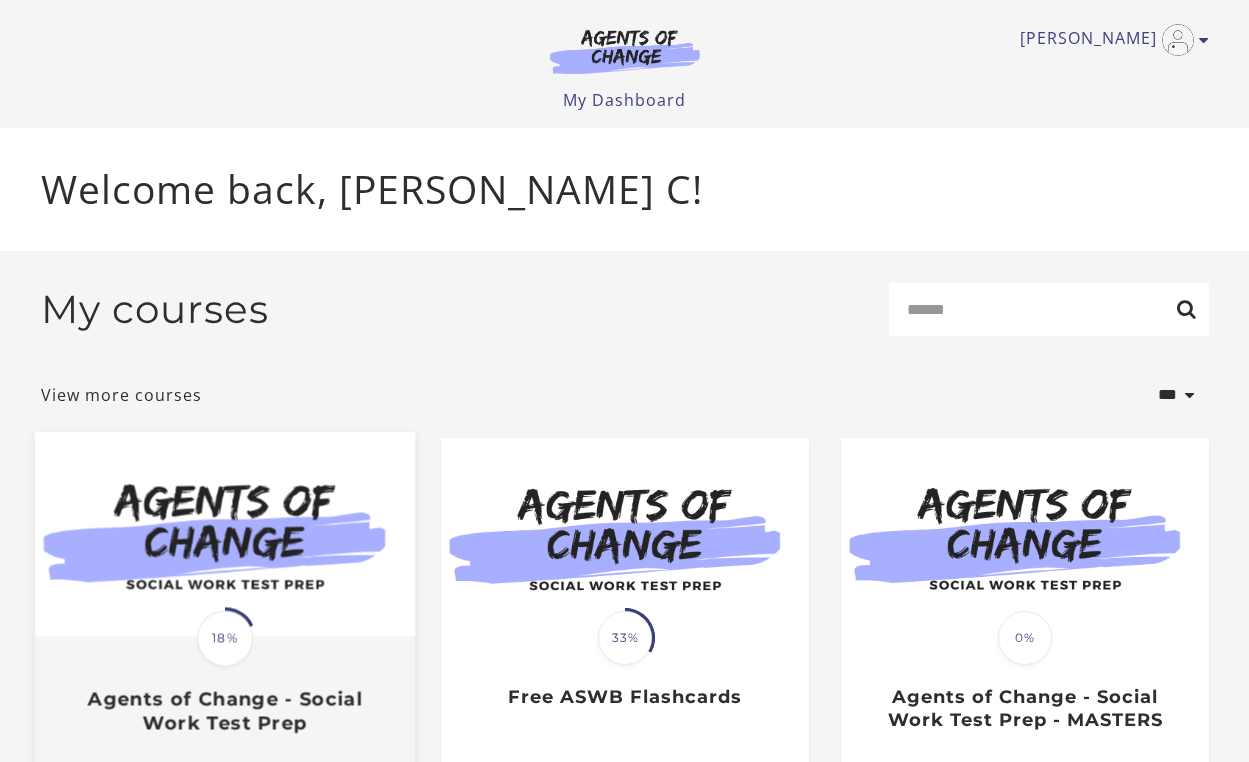 click at bounding box center [224, 533] 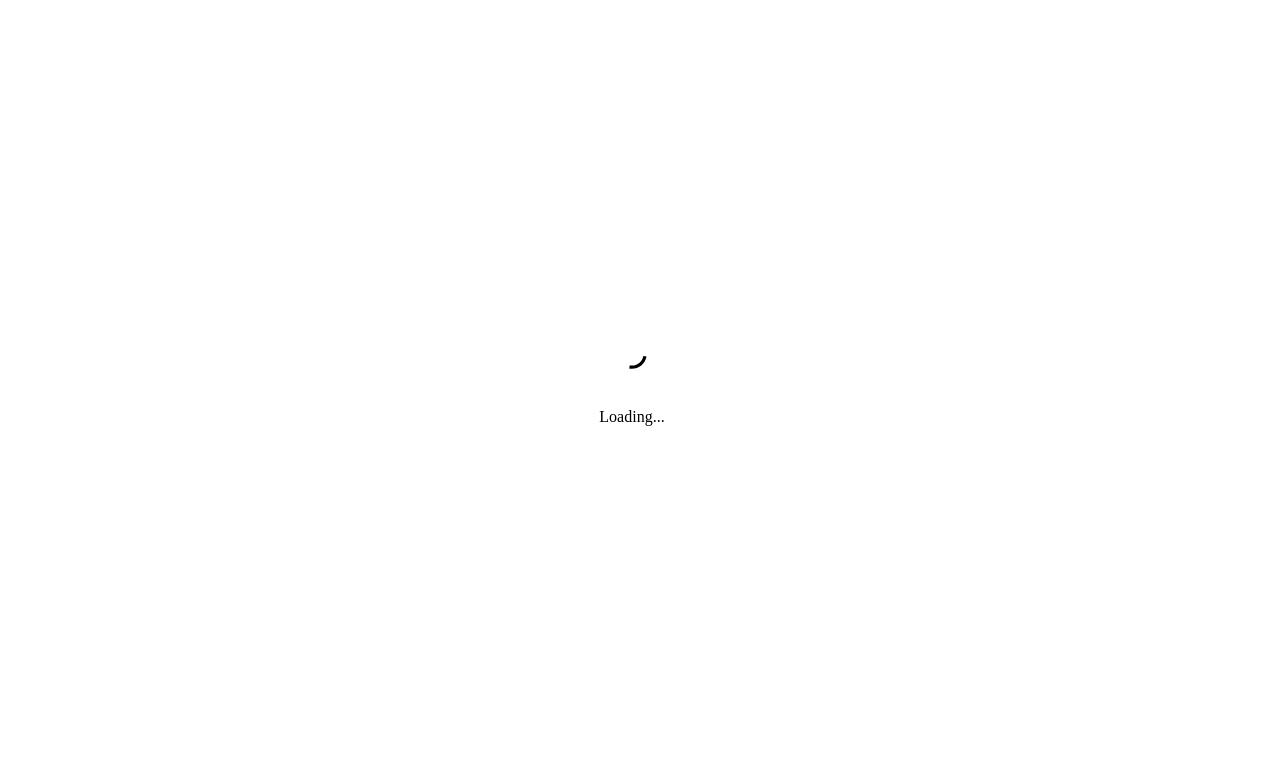 scroll, scrollTop: 0, scrollLeft: 0, axis: both 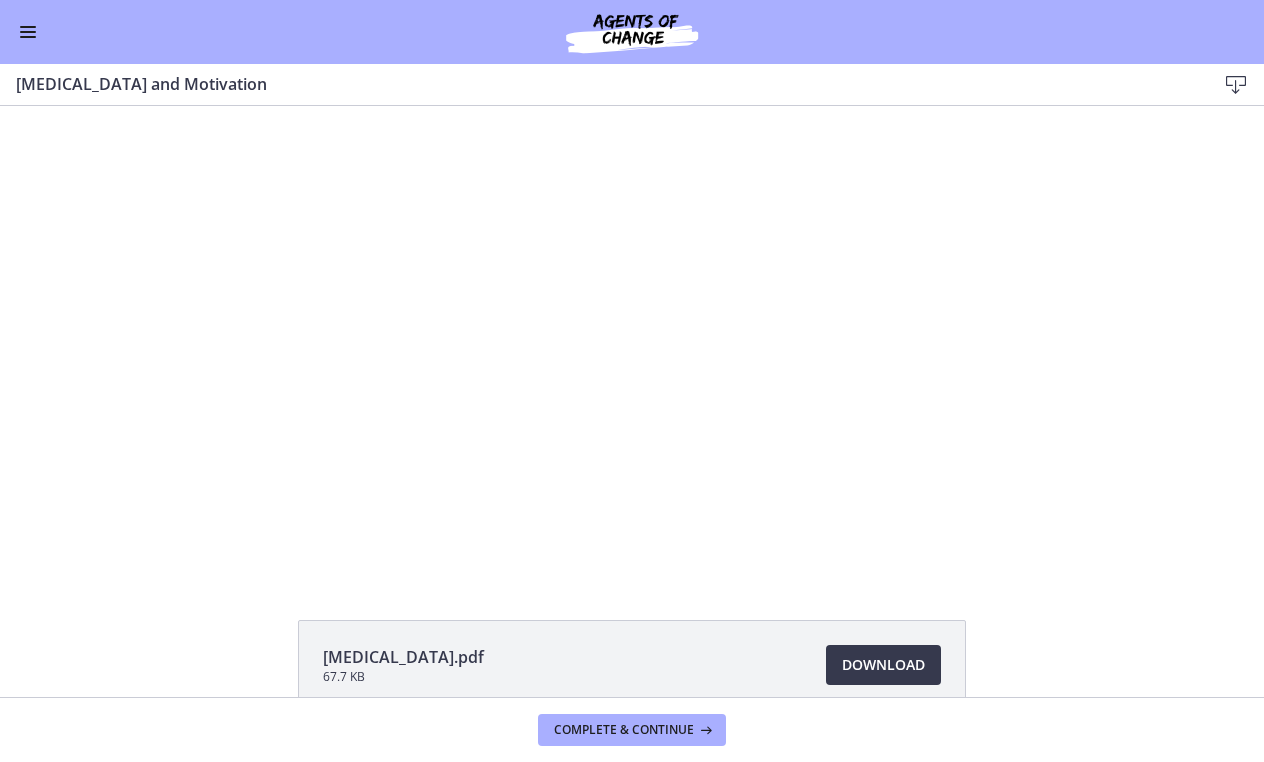 click at bounding box center (28, 32) 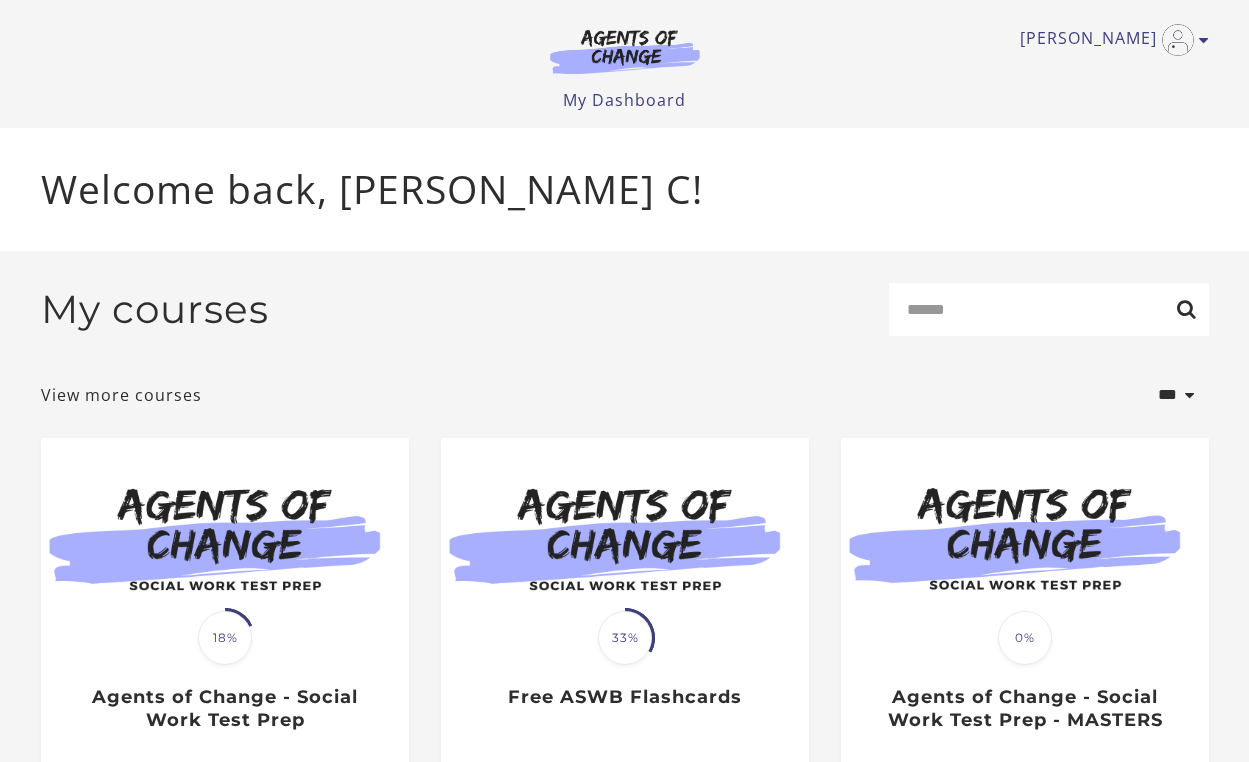scroll, scrollTop: 0, scrollLeft: 0, axis: both 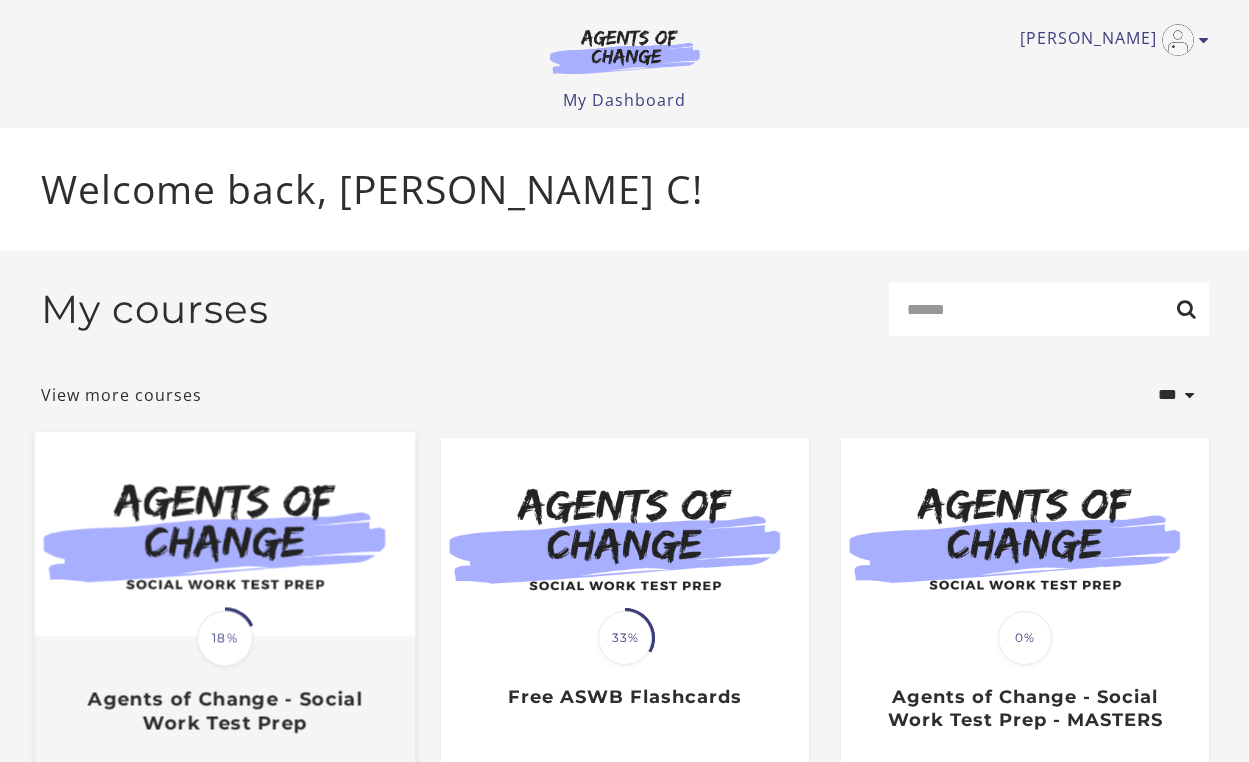 click at bounding box center (224, 533) 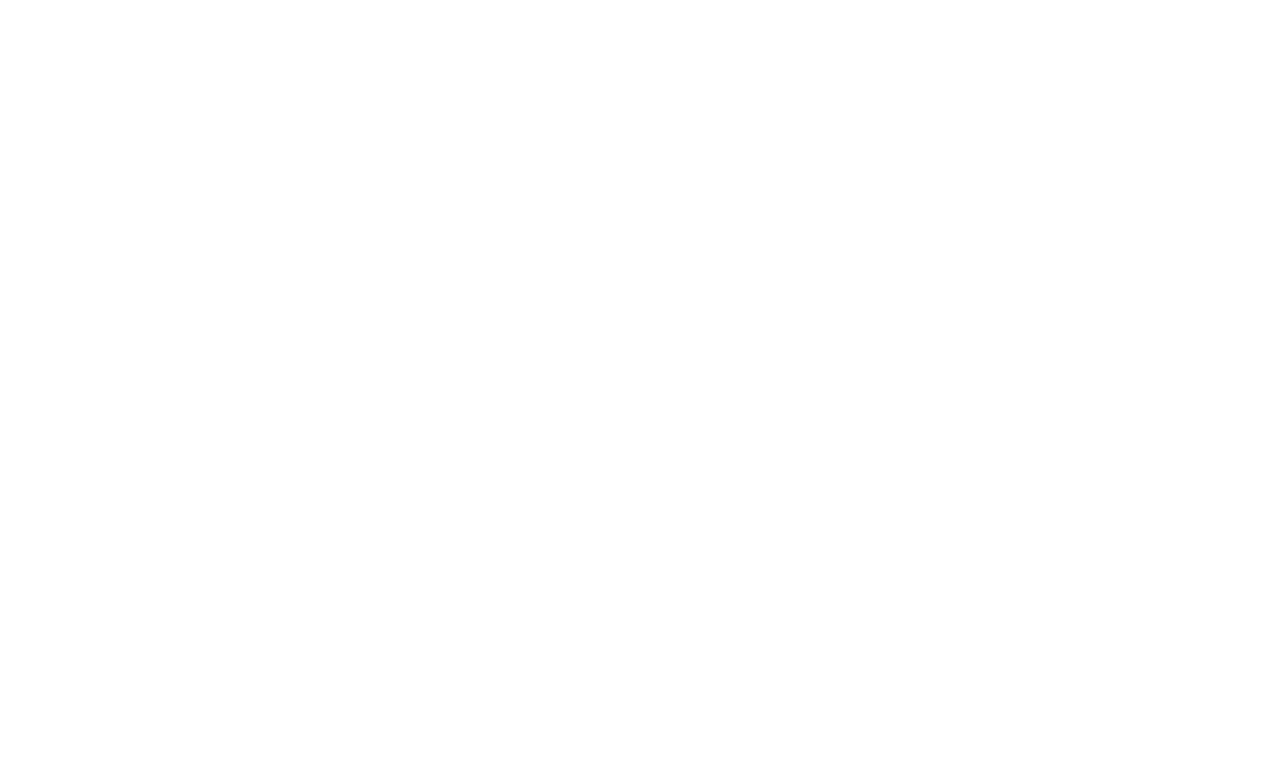 scroll, scrollTop: 0, scrollLeft: 0, axis: both 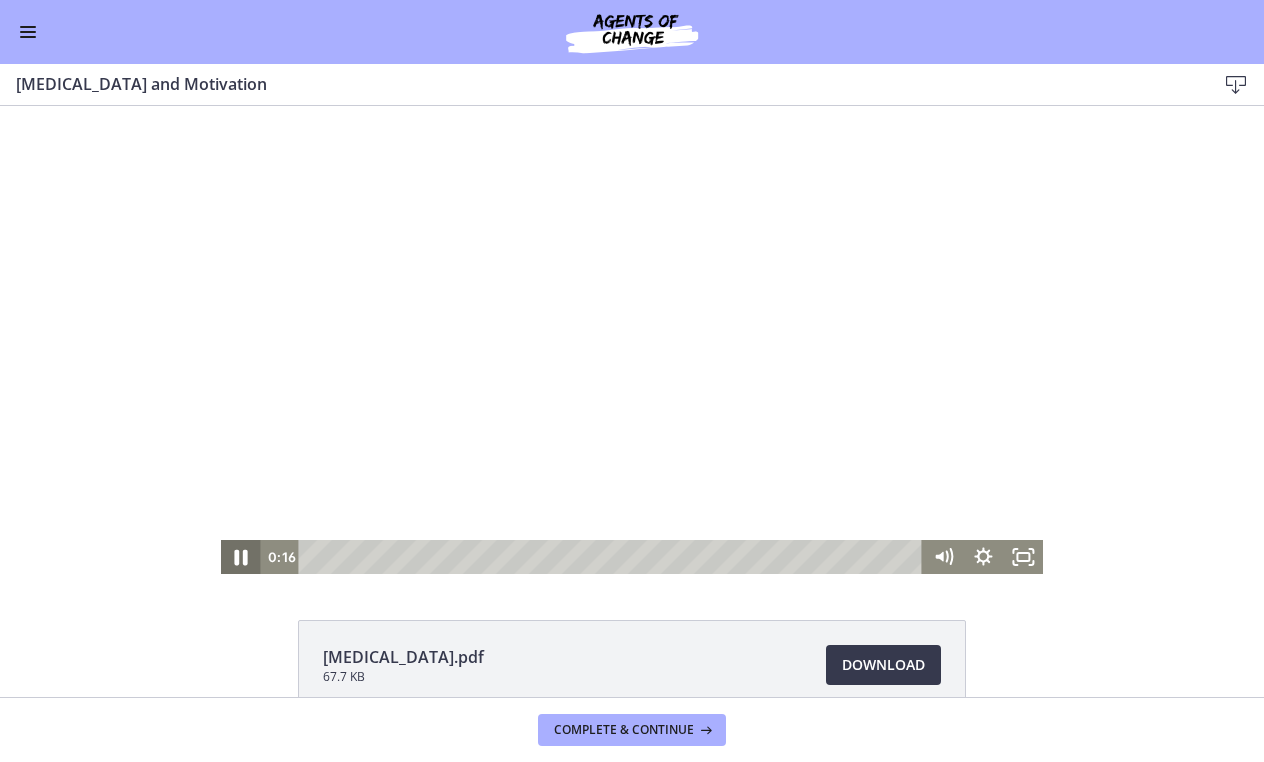 click 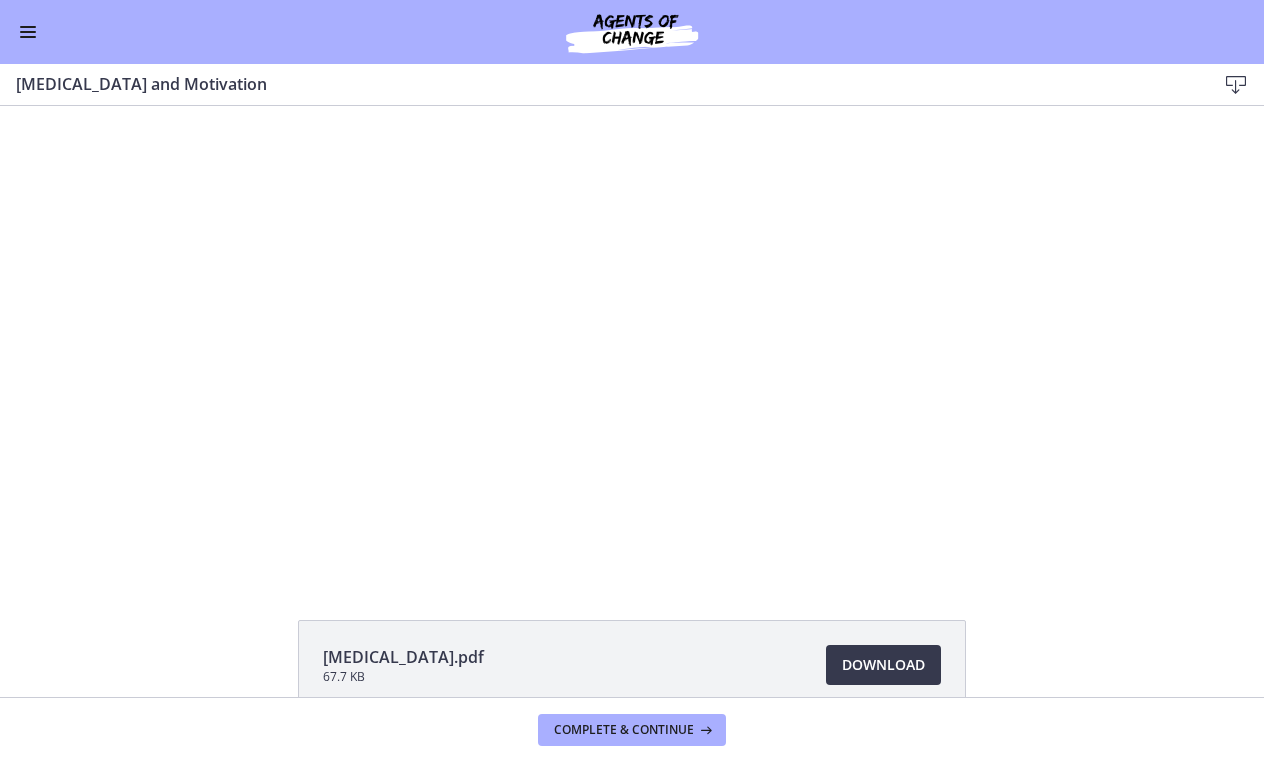 click at bounding box center (28, 32) 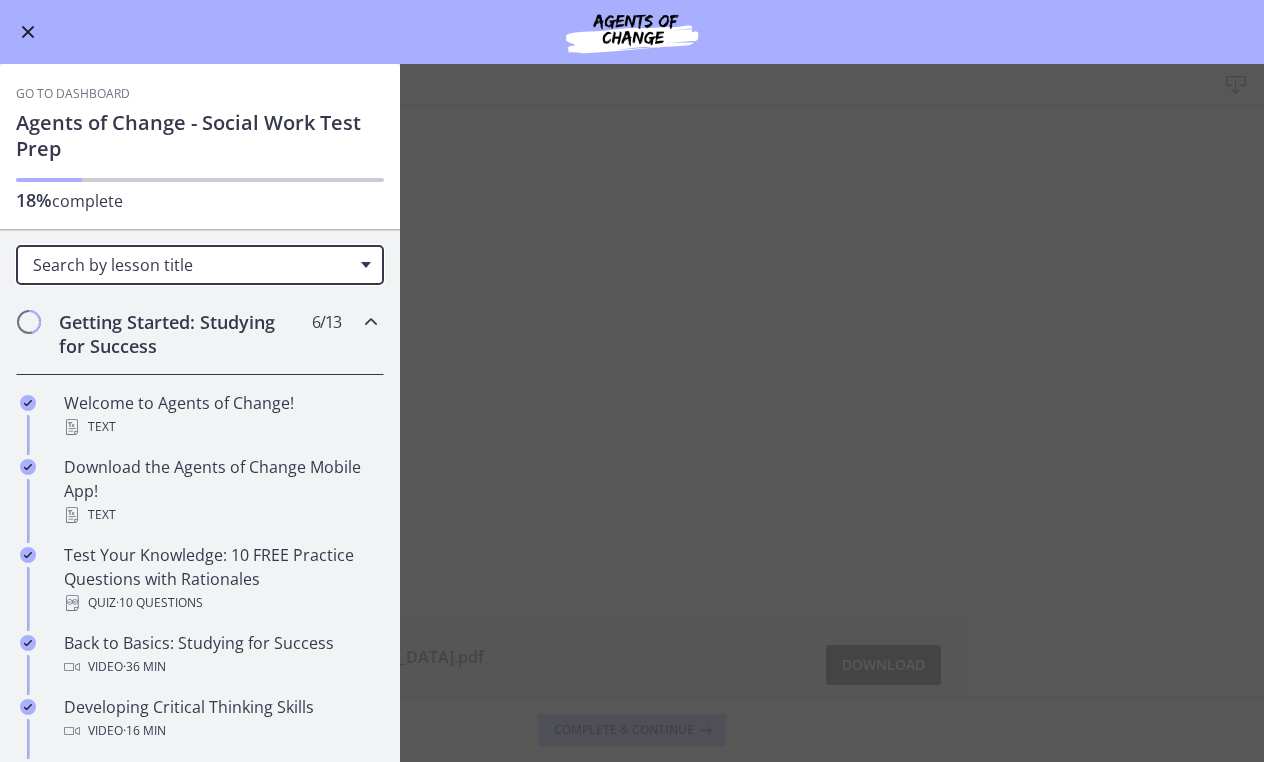 click on "Search by lesson title" at bounding box center [192, 265] 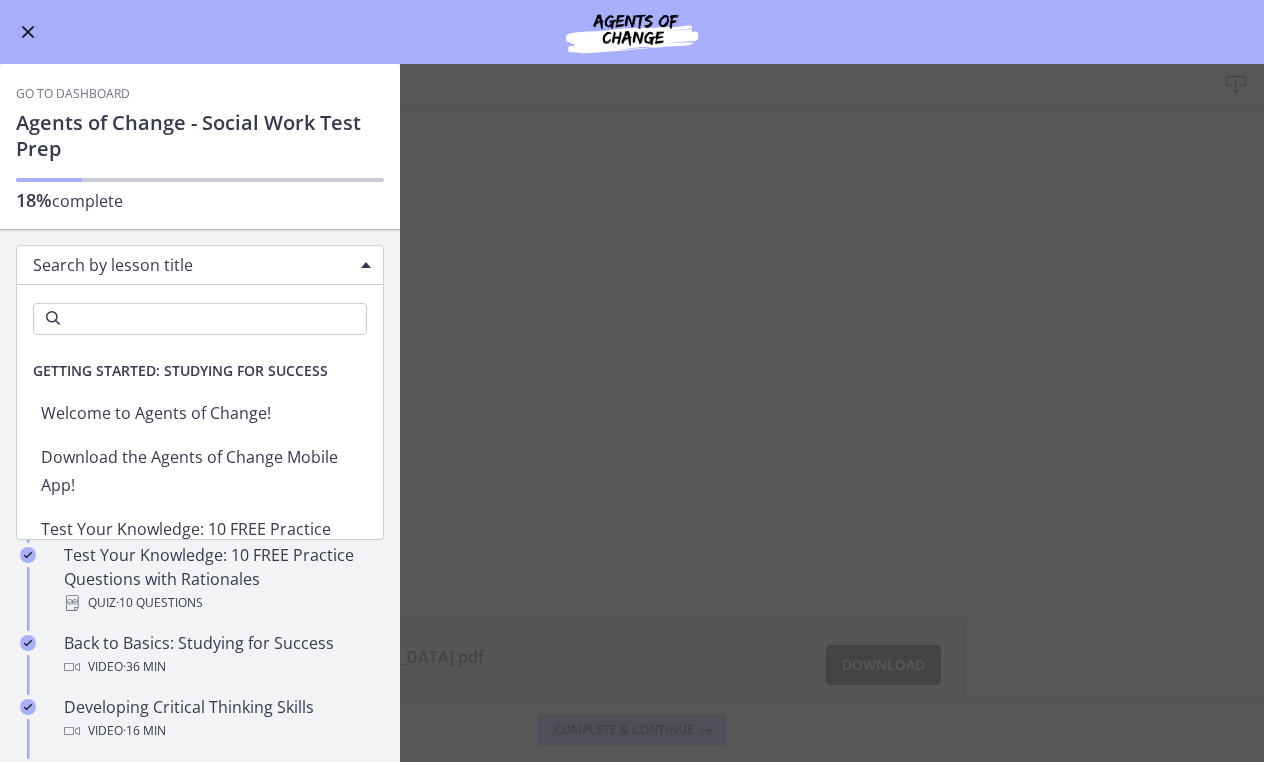 click on "Search" at bounding box center (200, 319) 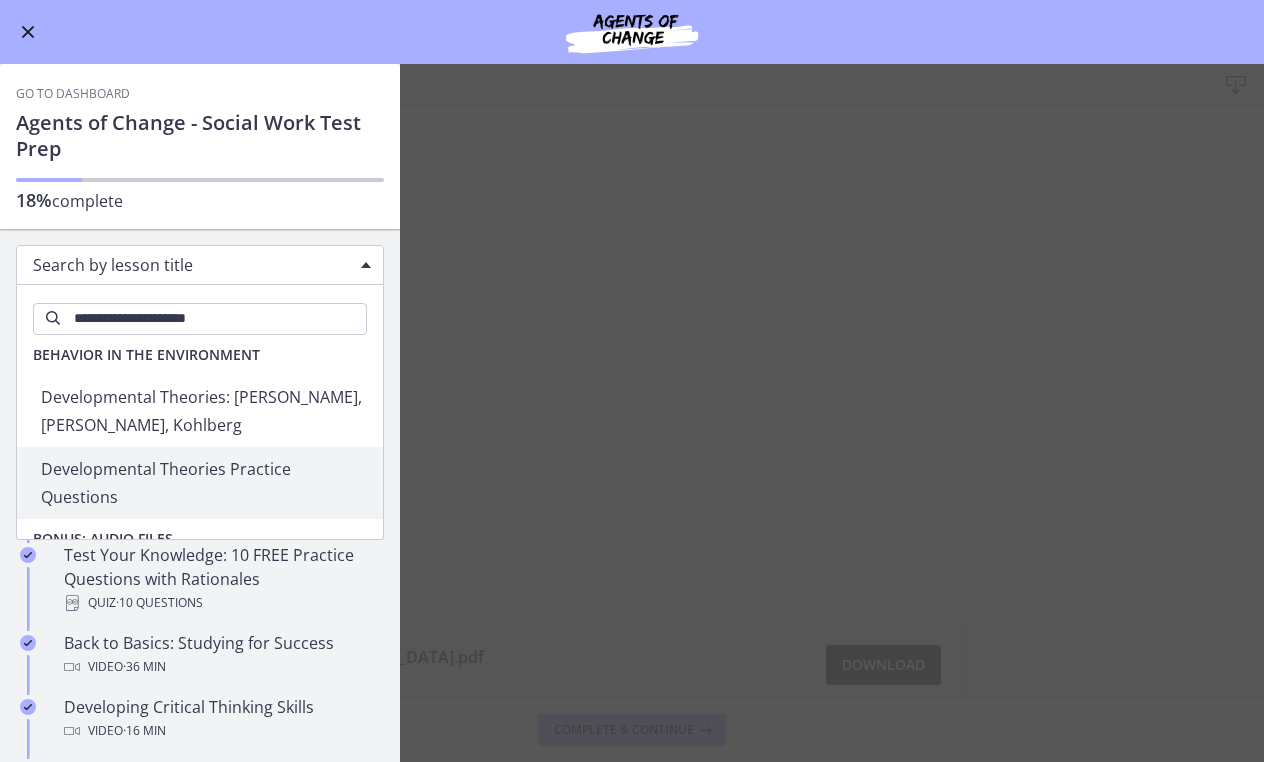 scroll, scrollTop: 80, scrollLeft: 0, axis: vertical 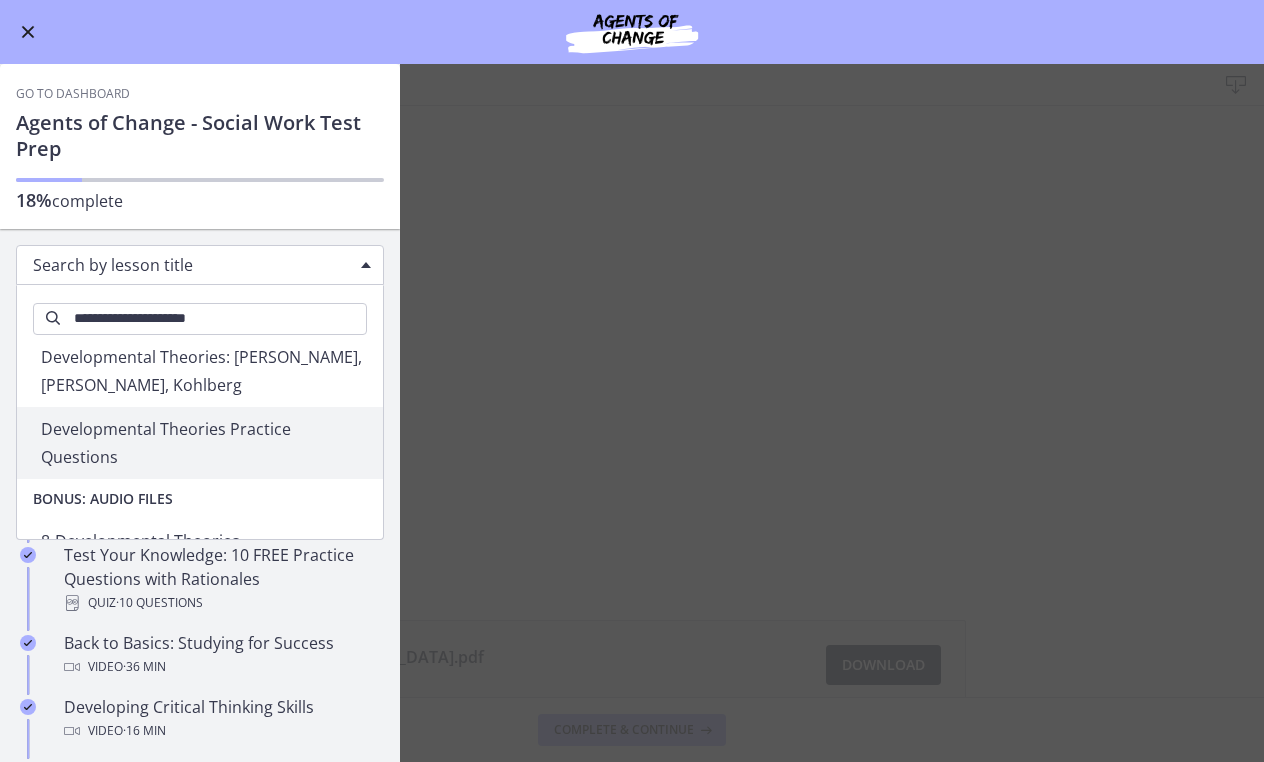 type on "**********" 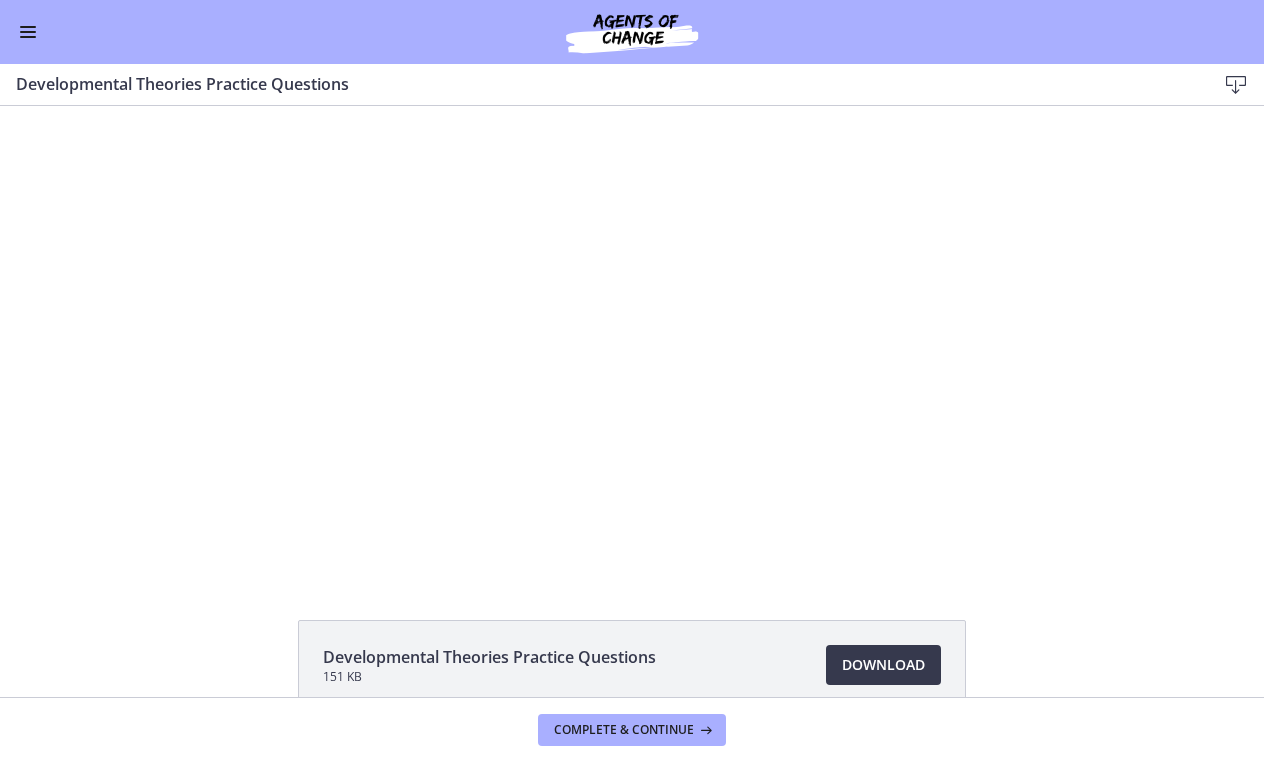 scroll, scrollTop: 0, scrollLeft: 0, axis: both 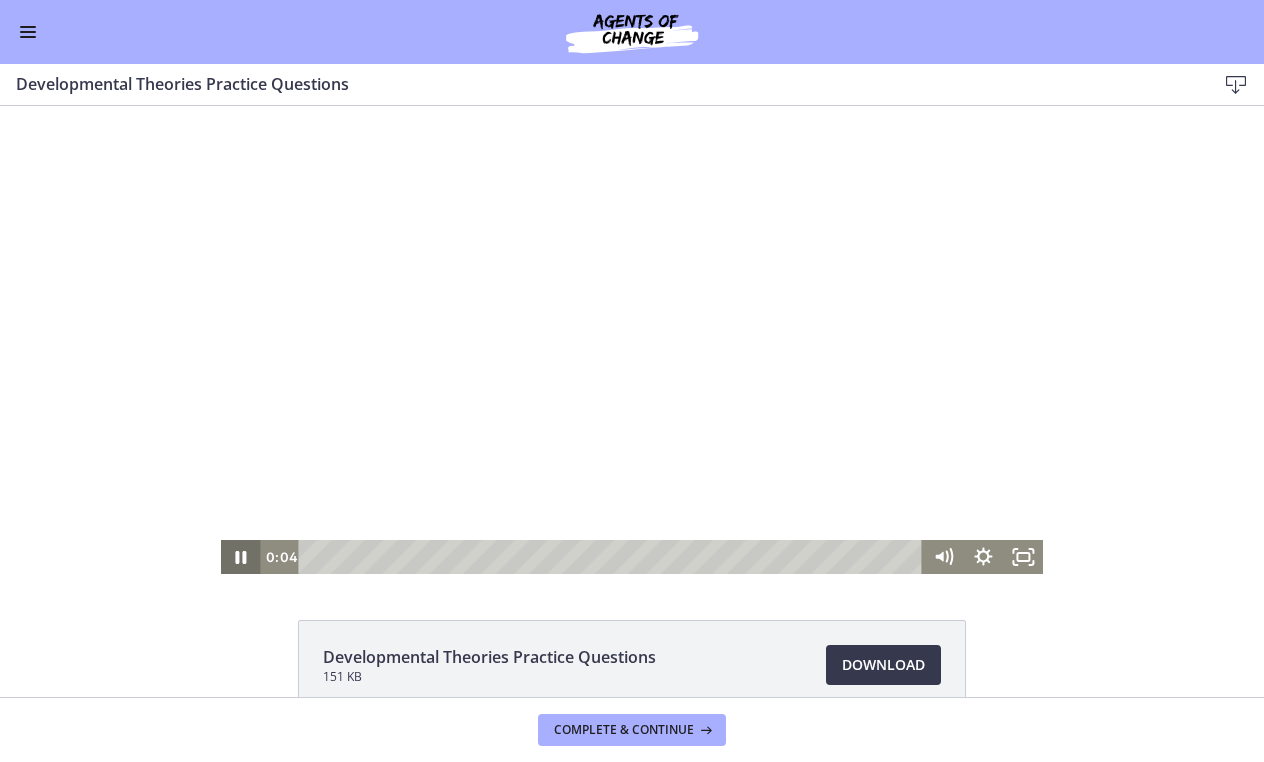 click 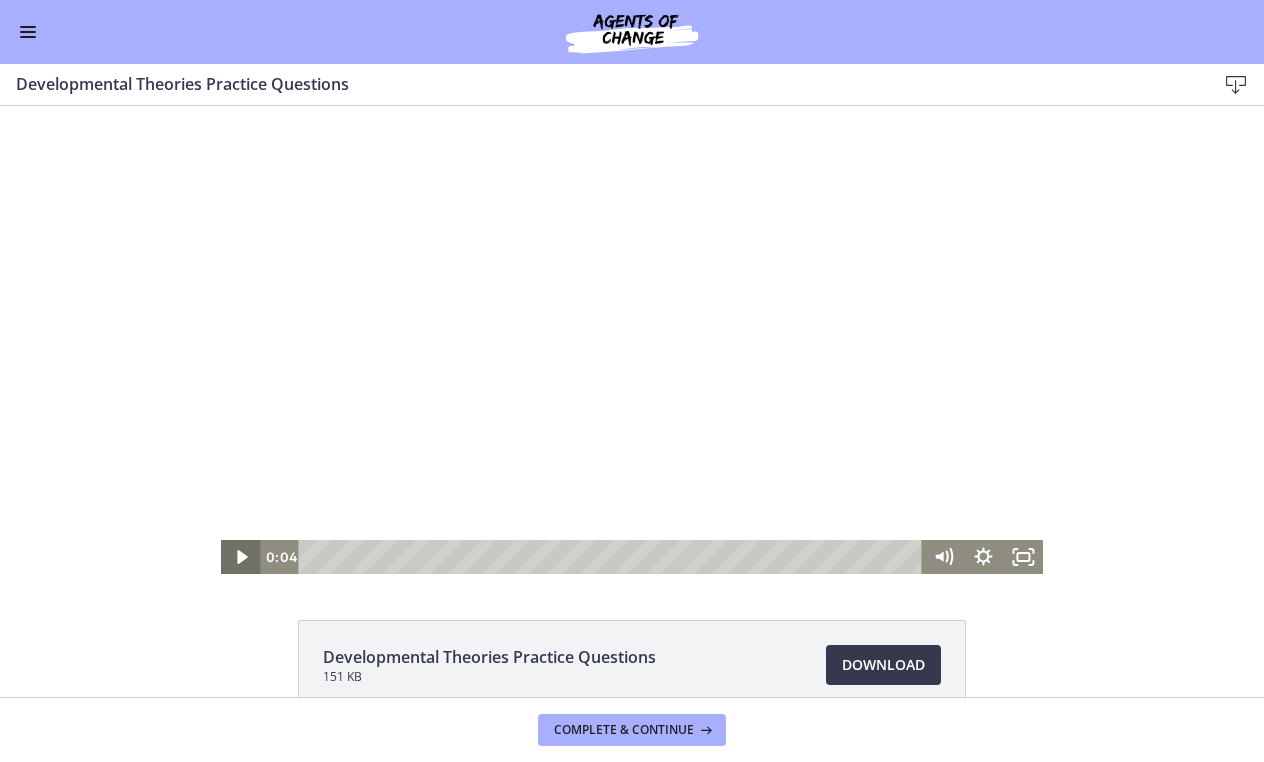 click 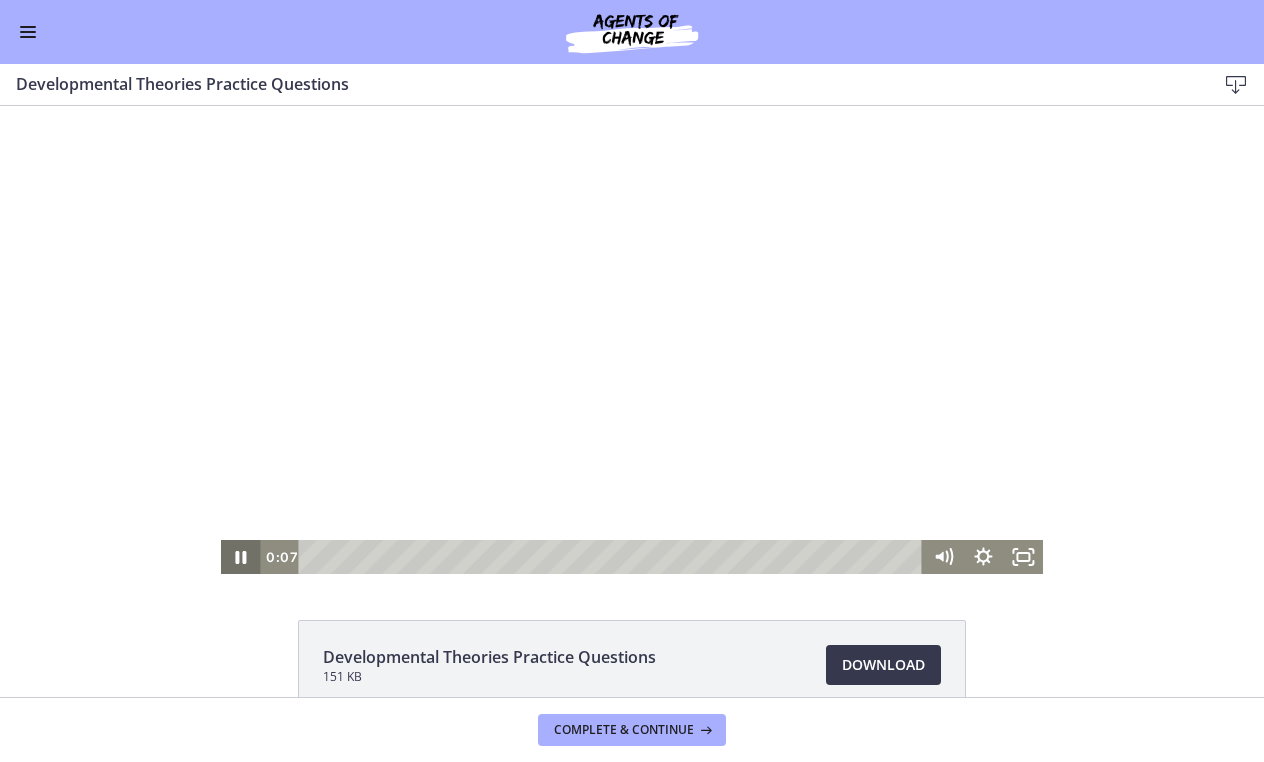 click 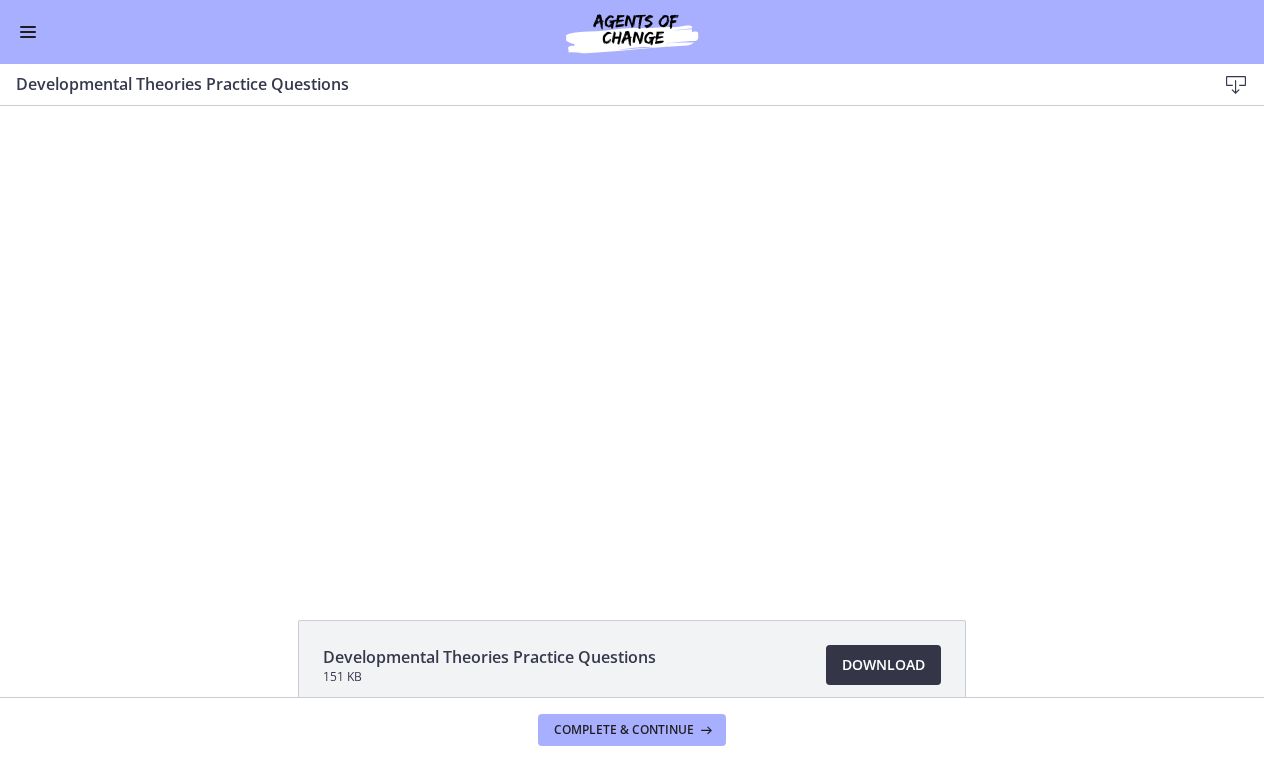 click on "Download
Opens in a new window" at bounding box center [883, 665] 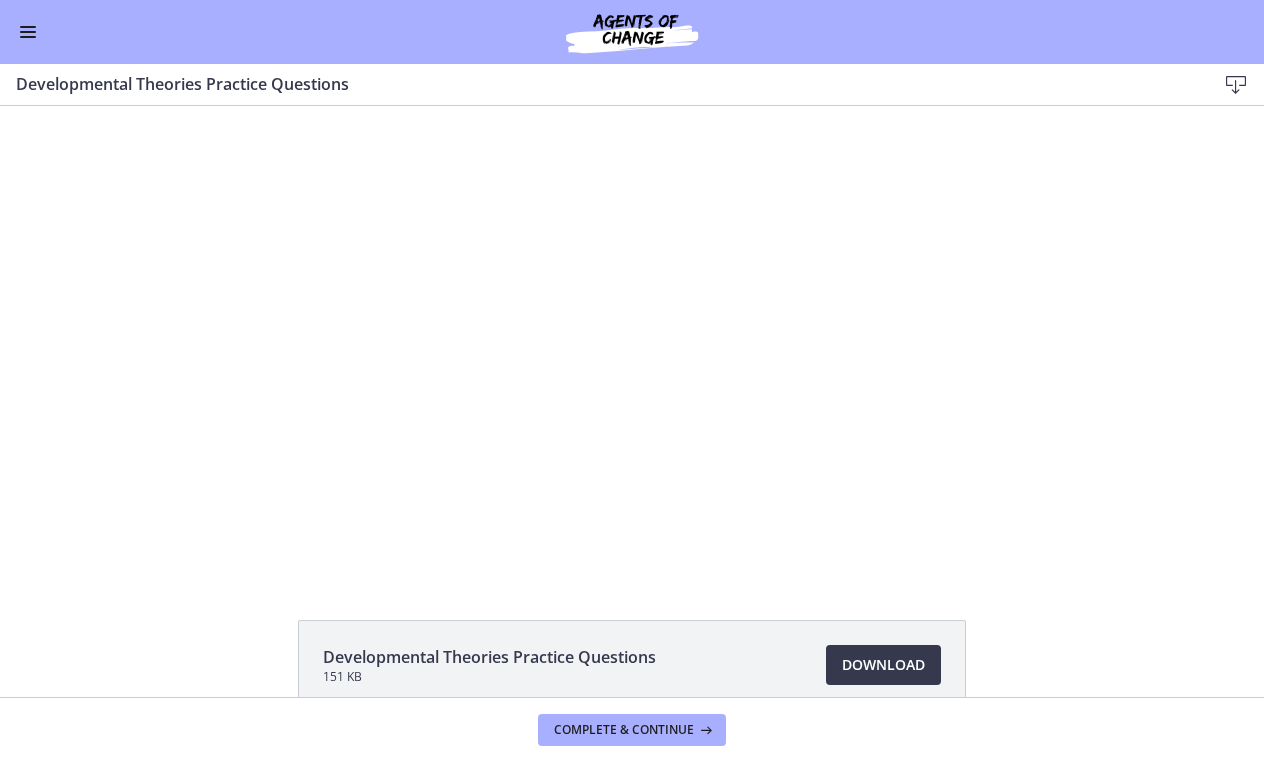 click at bounding box center (28, 32) 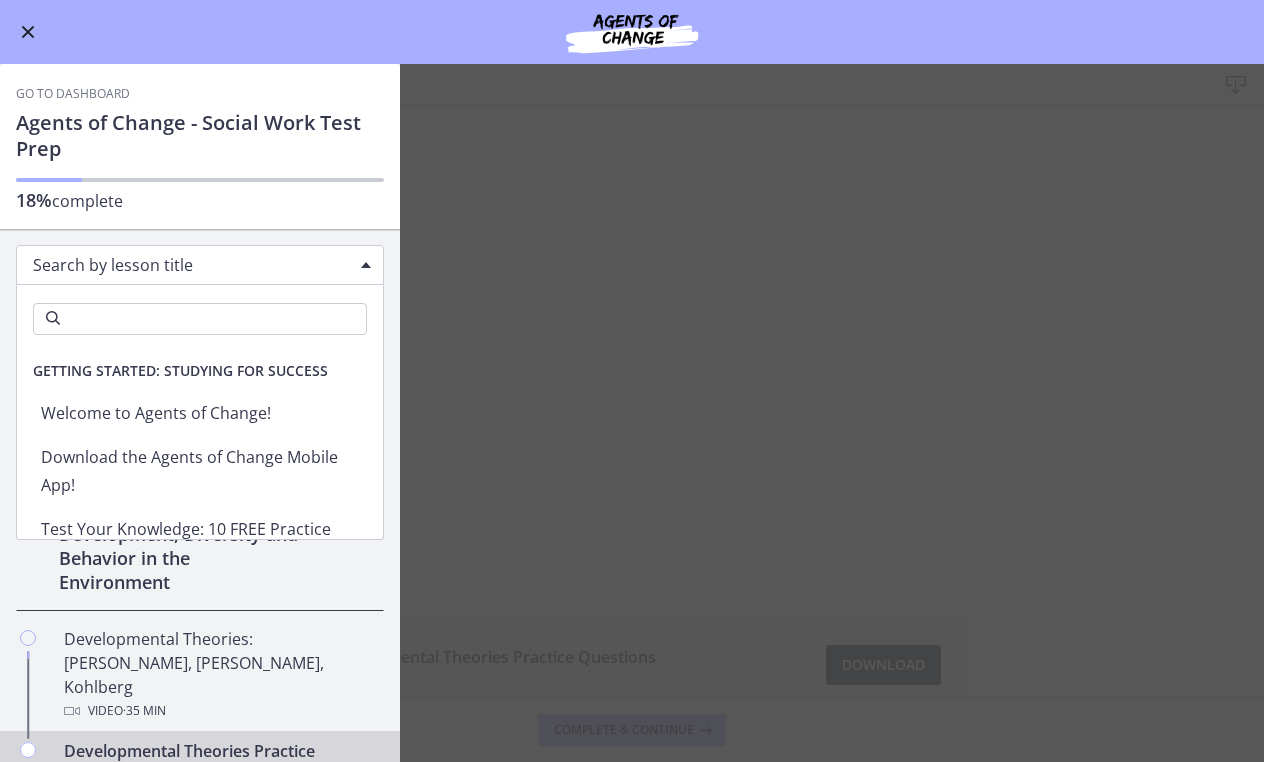 click on "Search by lesson title" at bounding box center [200, 265] 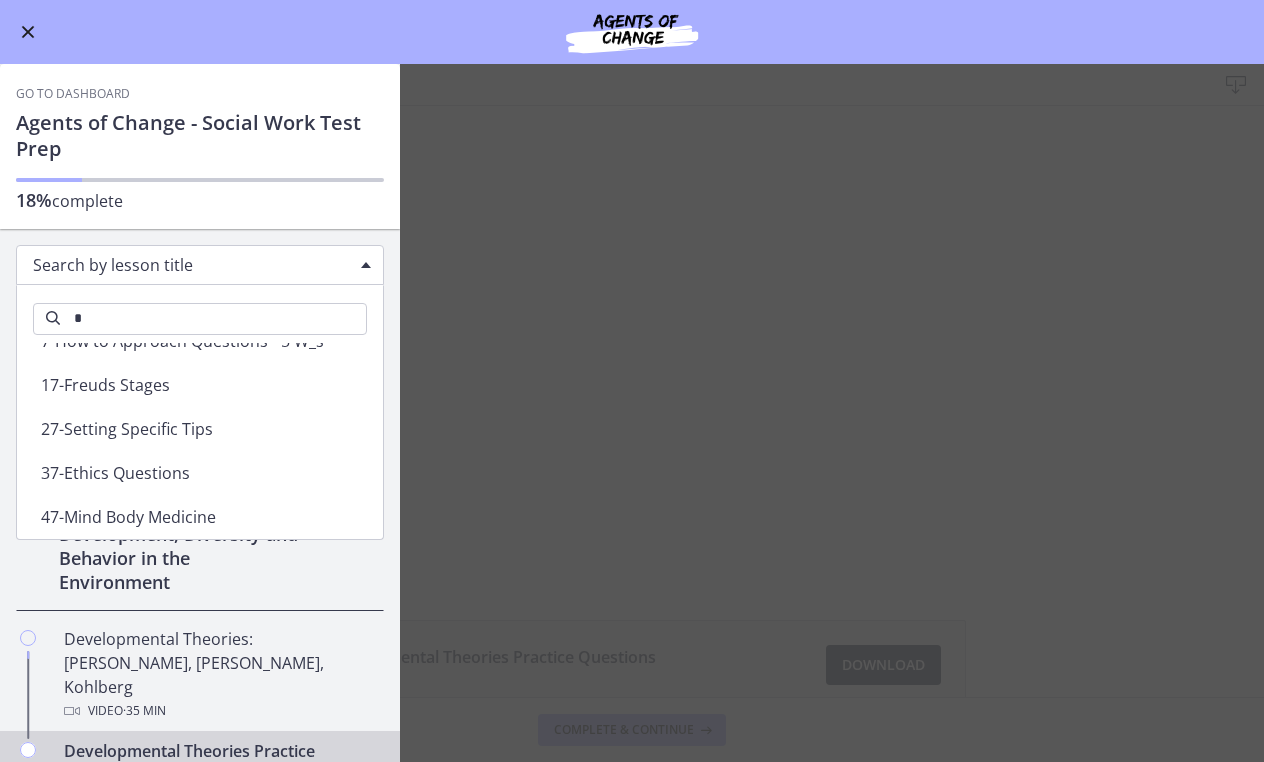 scroll, scrollTop: 228, scrollLeft: 0, axis: vertical 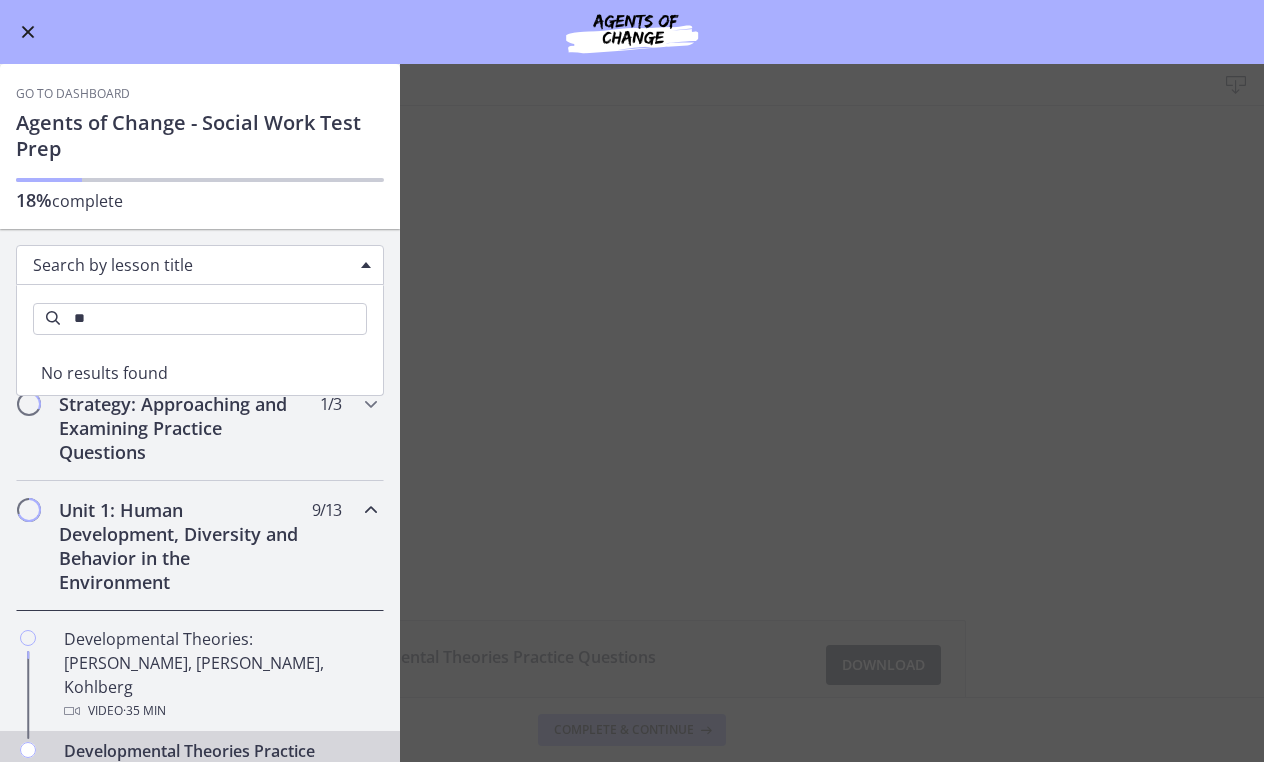 type on "*" 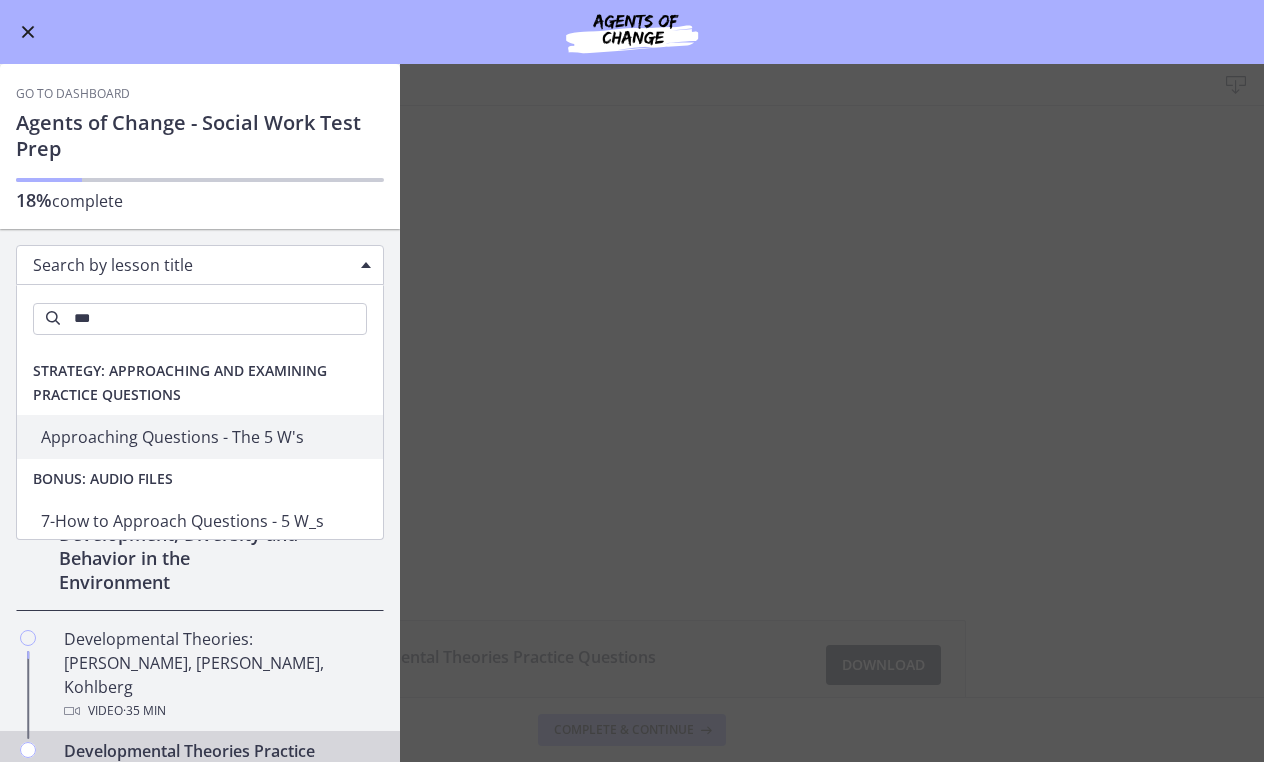 type on "***" 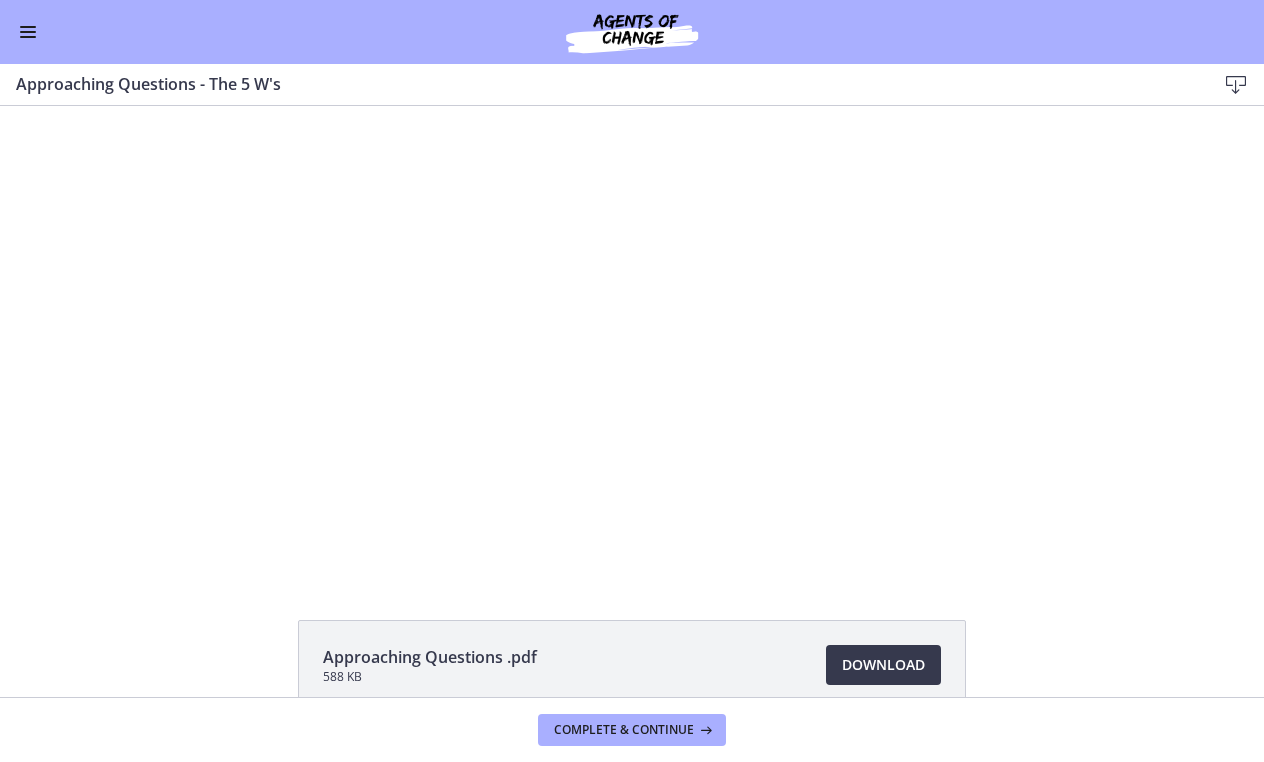 scroll, scrollTop: 0, scrollLeft: 0, axis: both 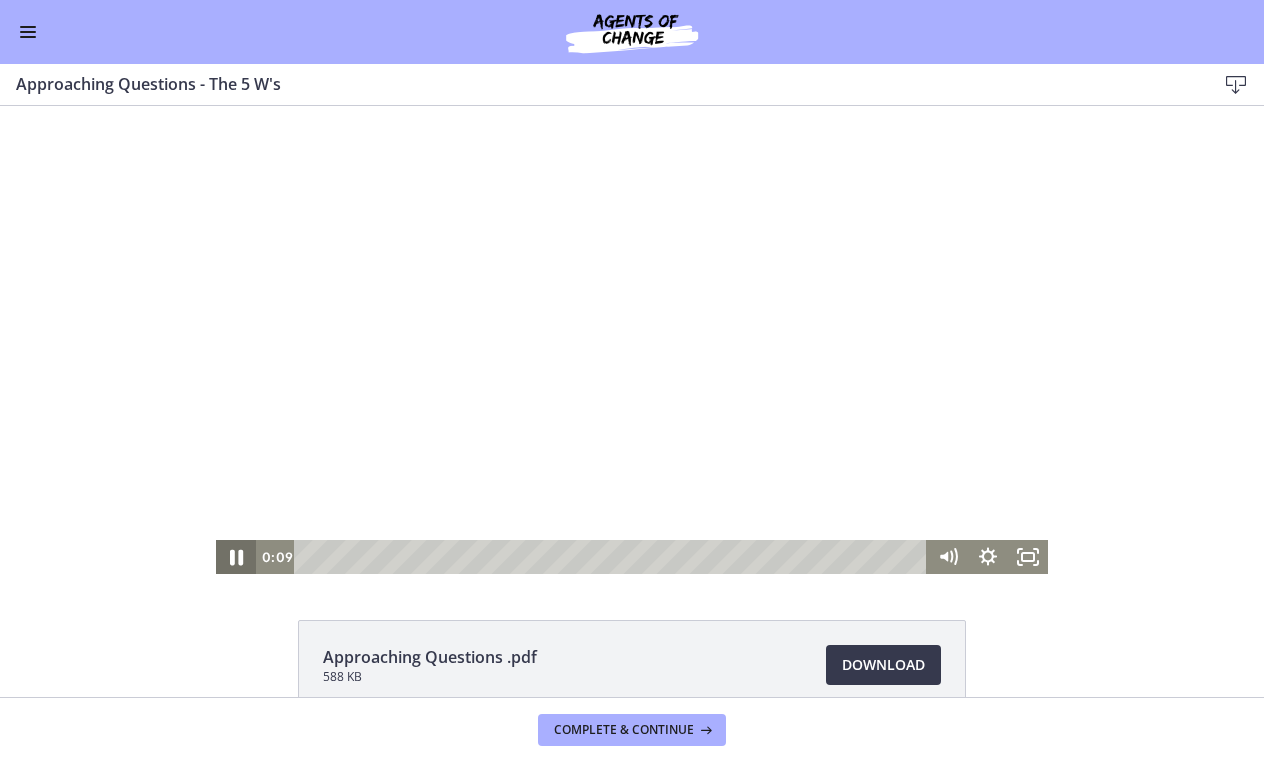 click 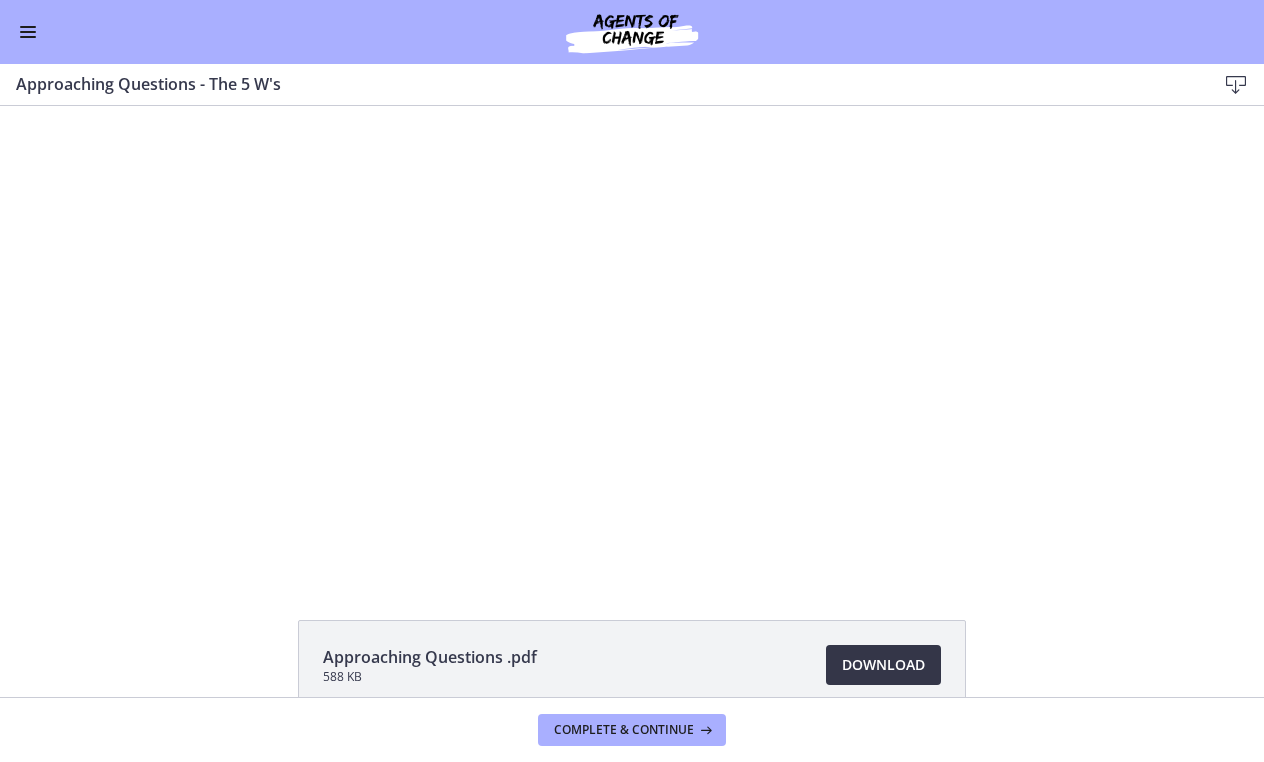 click on "Download
Opens in a new window" at bounding box center (883, 665) 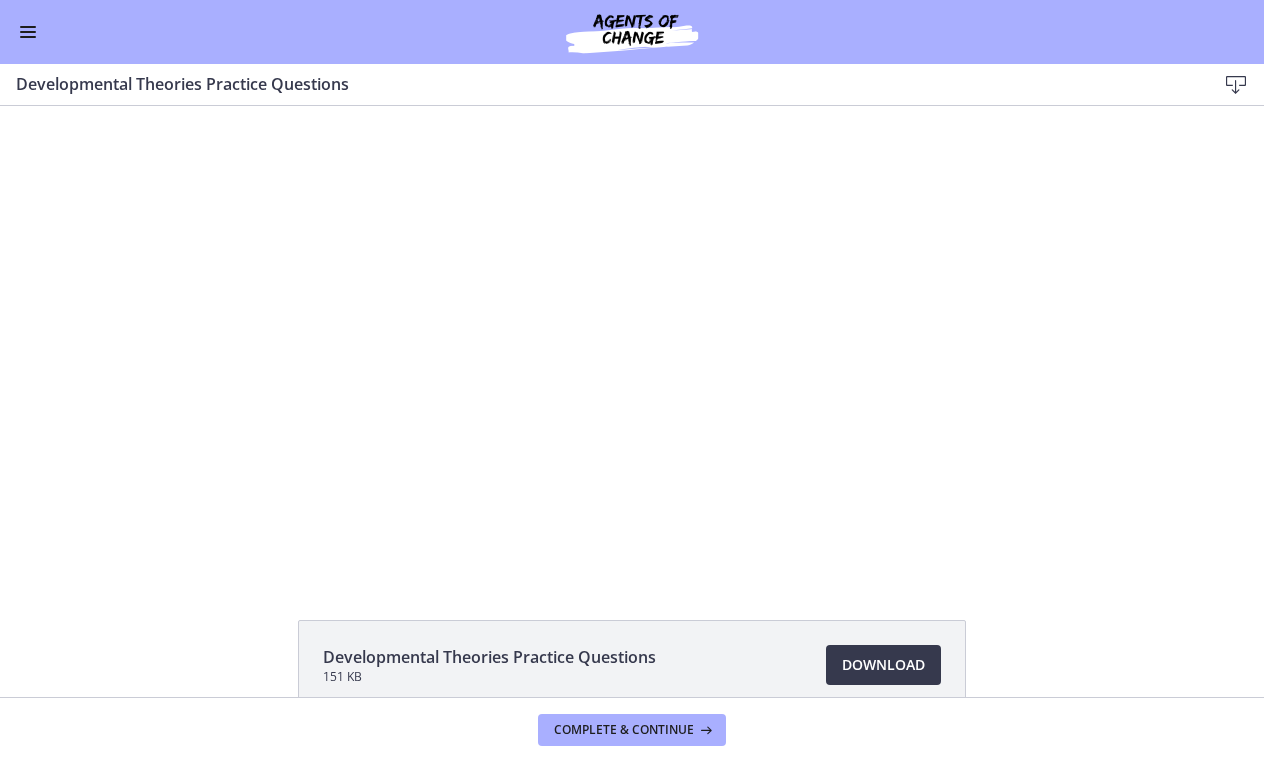 scroll, scrollTop: 0, scrollLeft: 0, axis: both 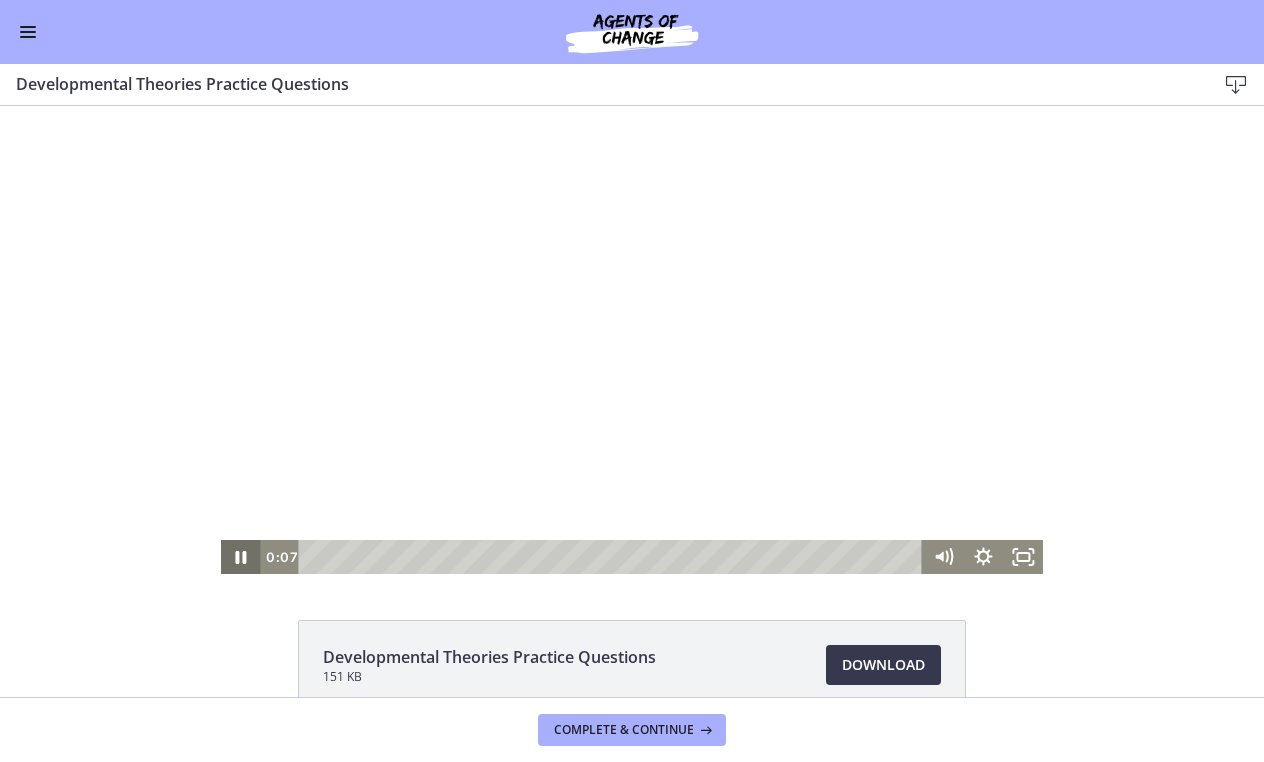 click 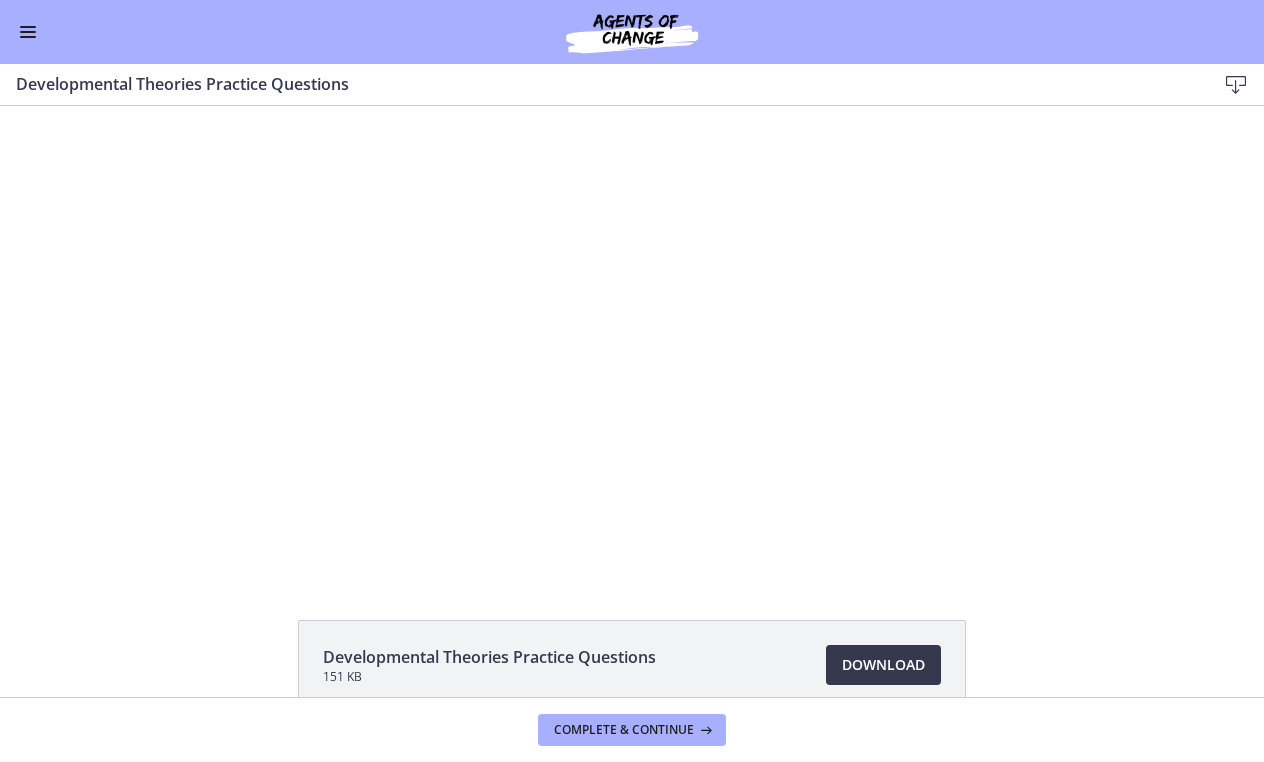 click at bounding box center (28, 32) 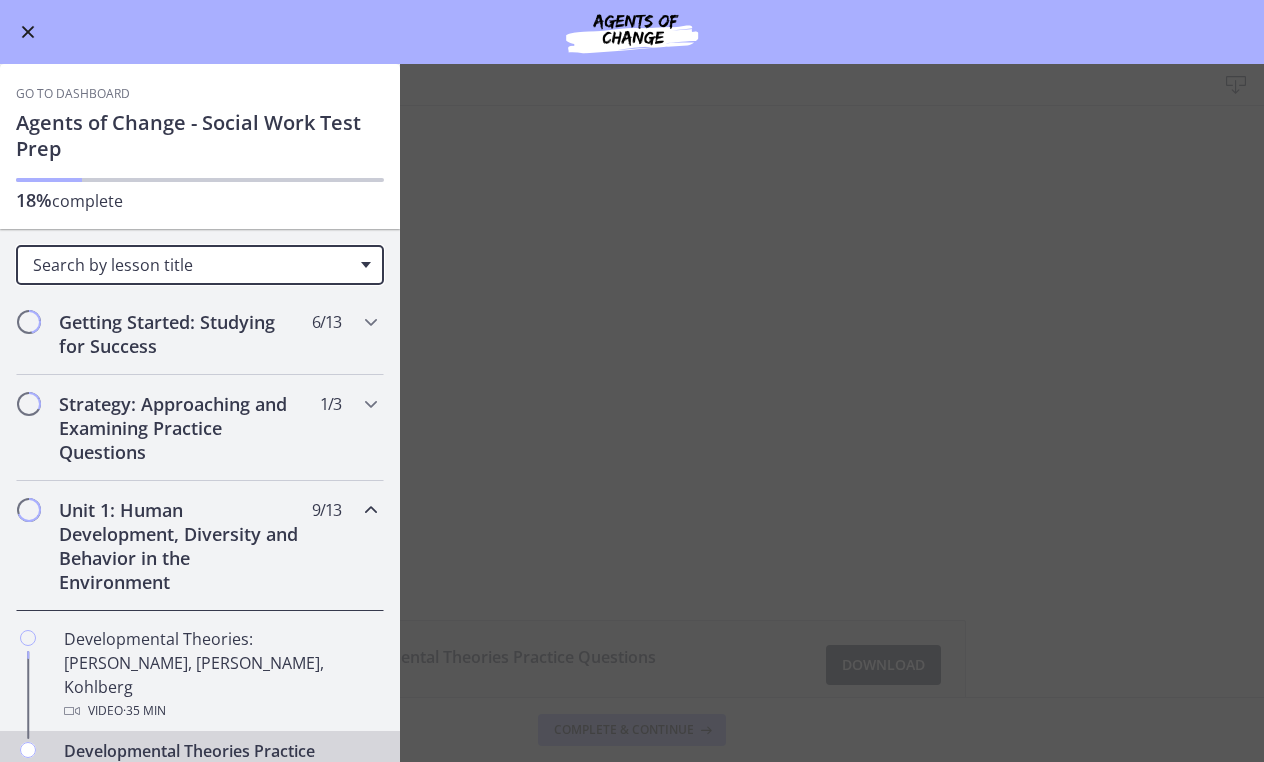click on "Search by lesson title" at bounding box center [192, 265] 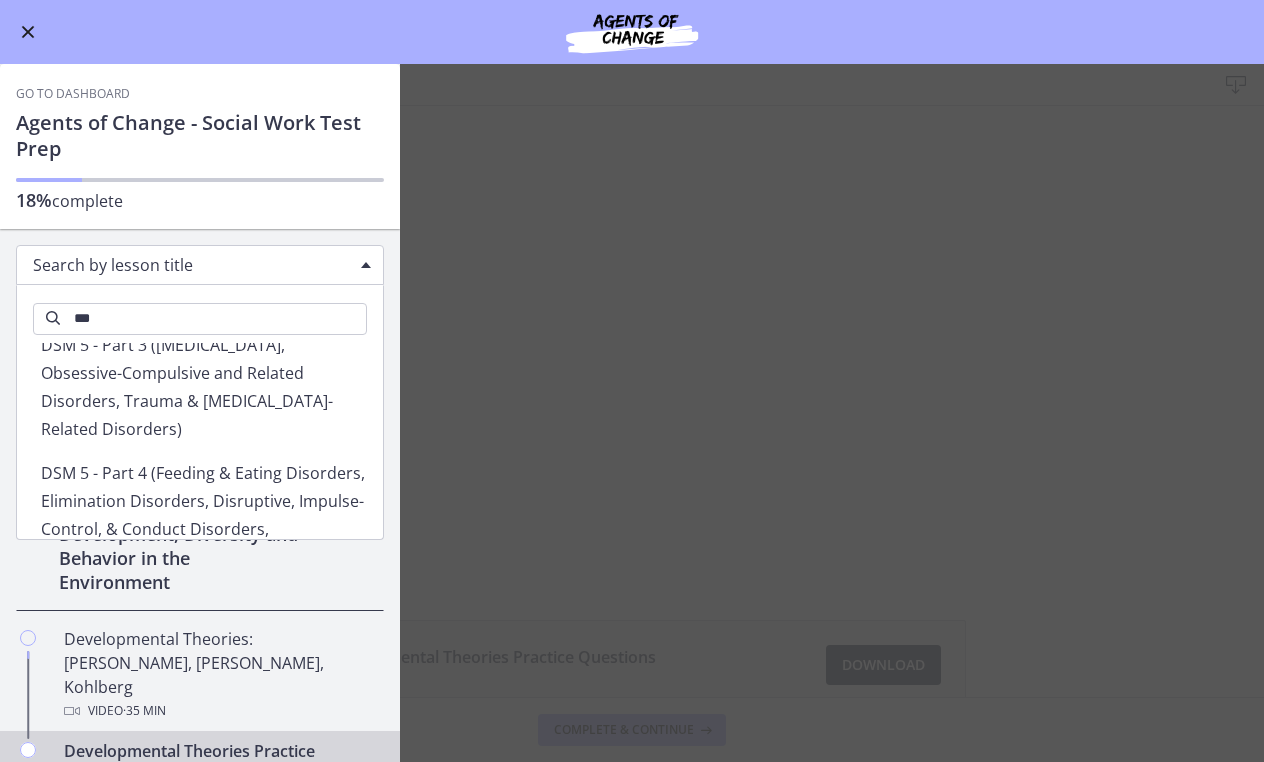 scroll, scrollTop: 532, scrollLeft: 0, axis: vertical 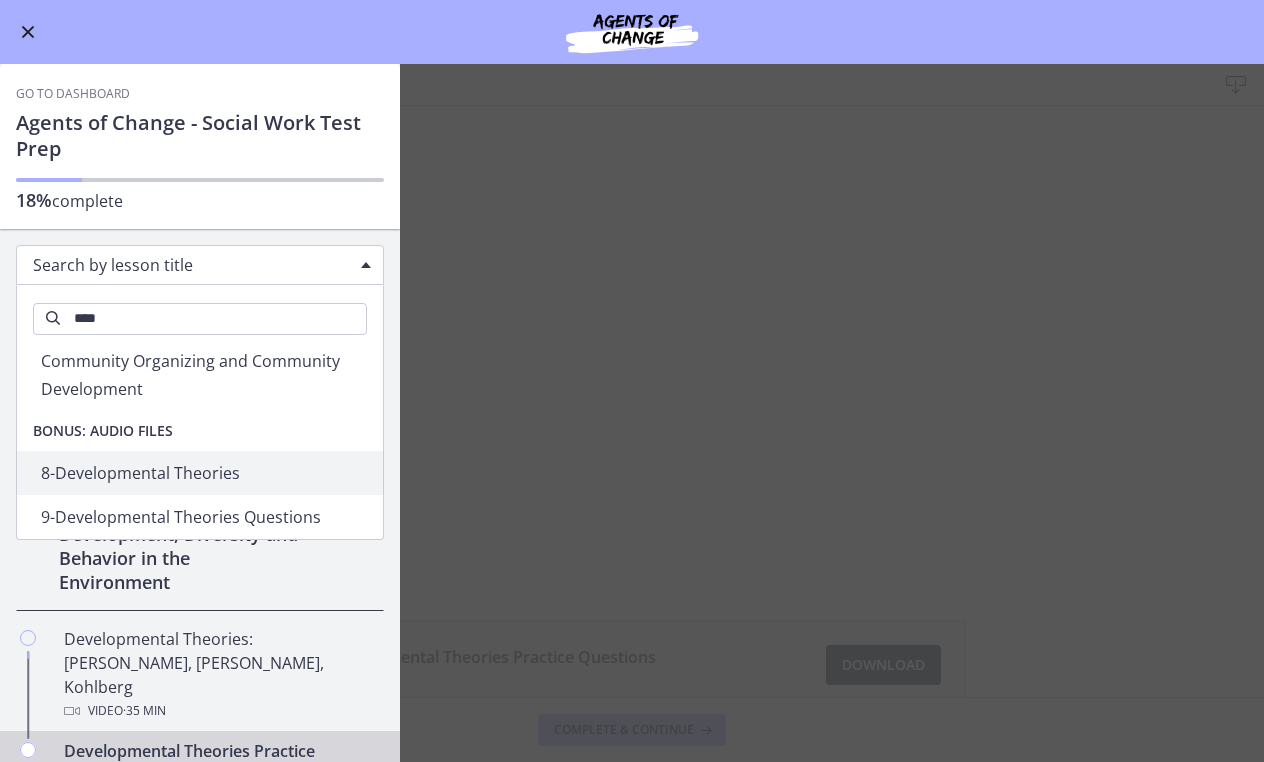 type on "****" 